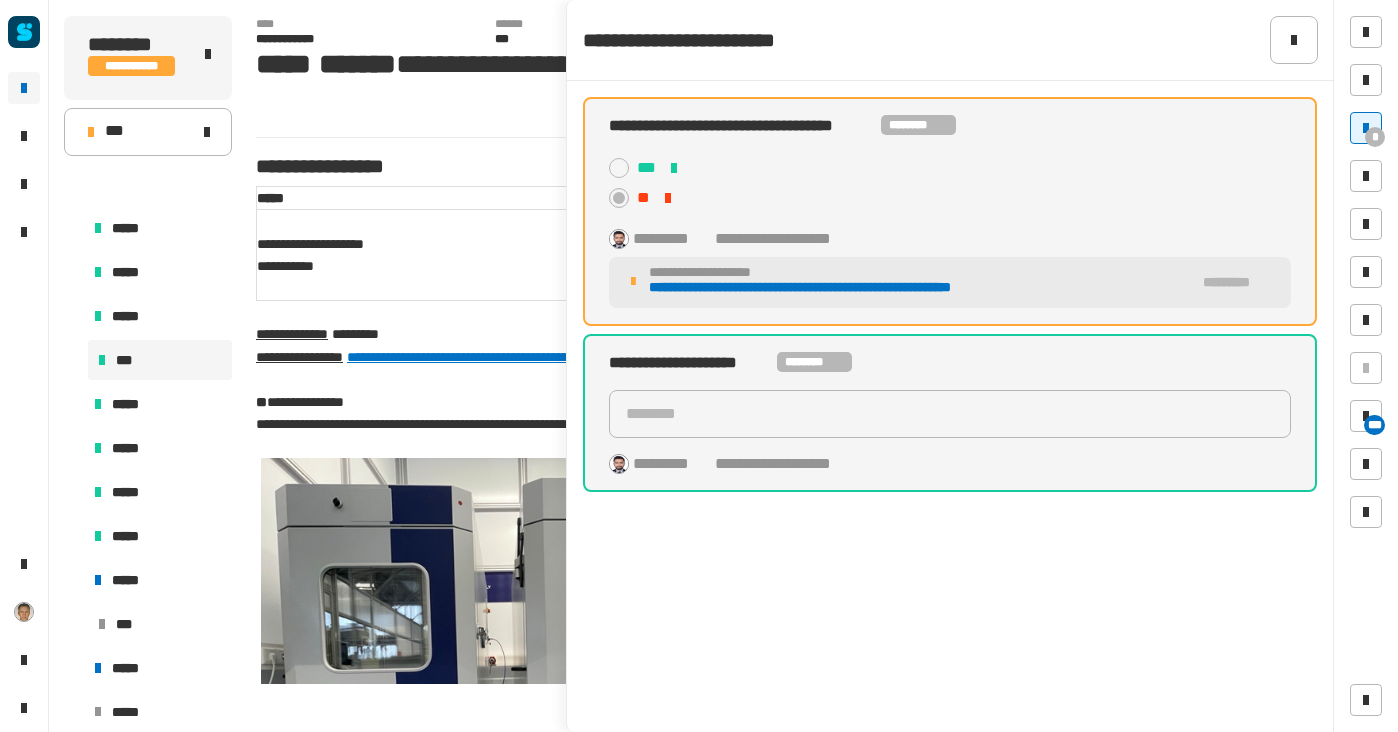 scroll, scrollTop: 0, scrollLeft: 0, axis: both 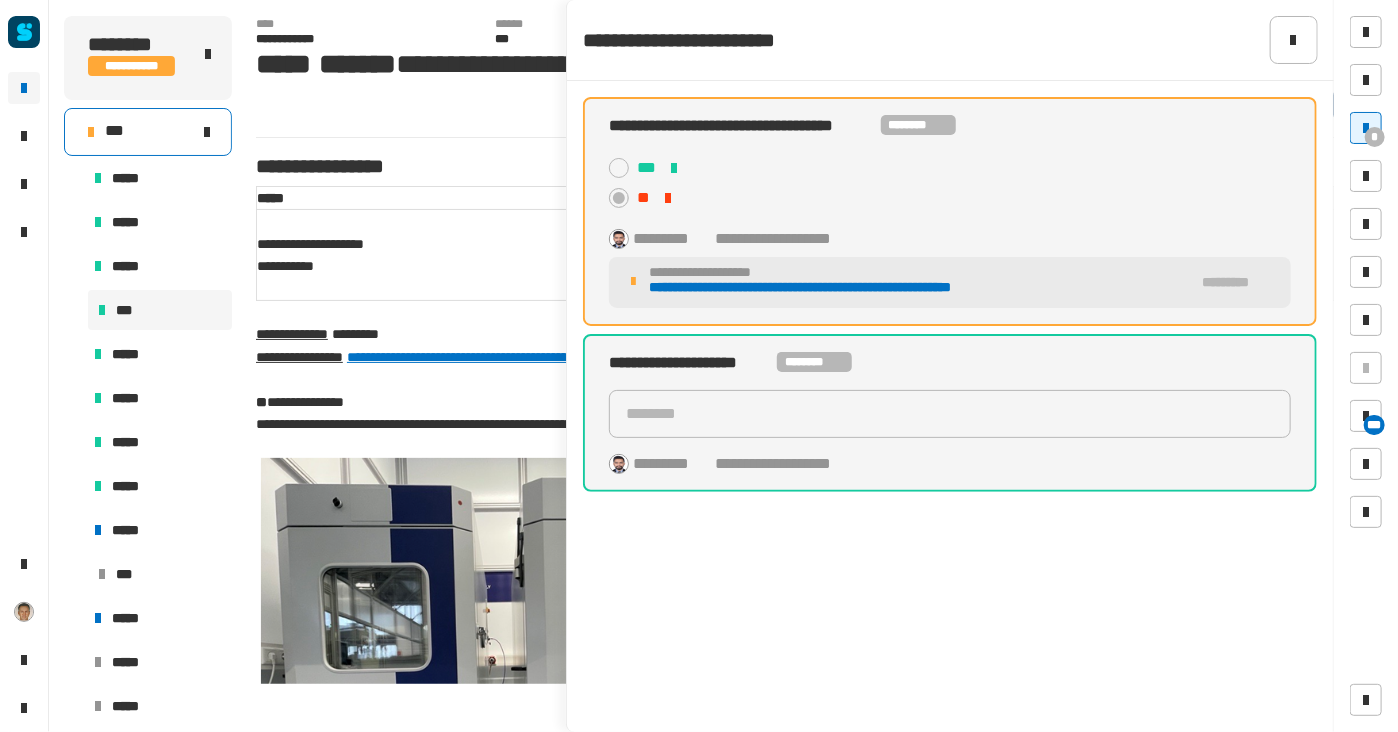 click on "***" 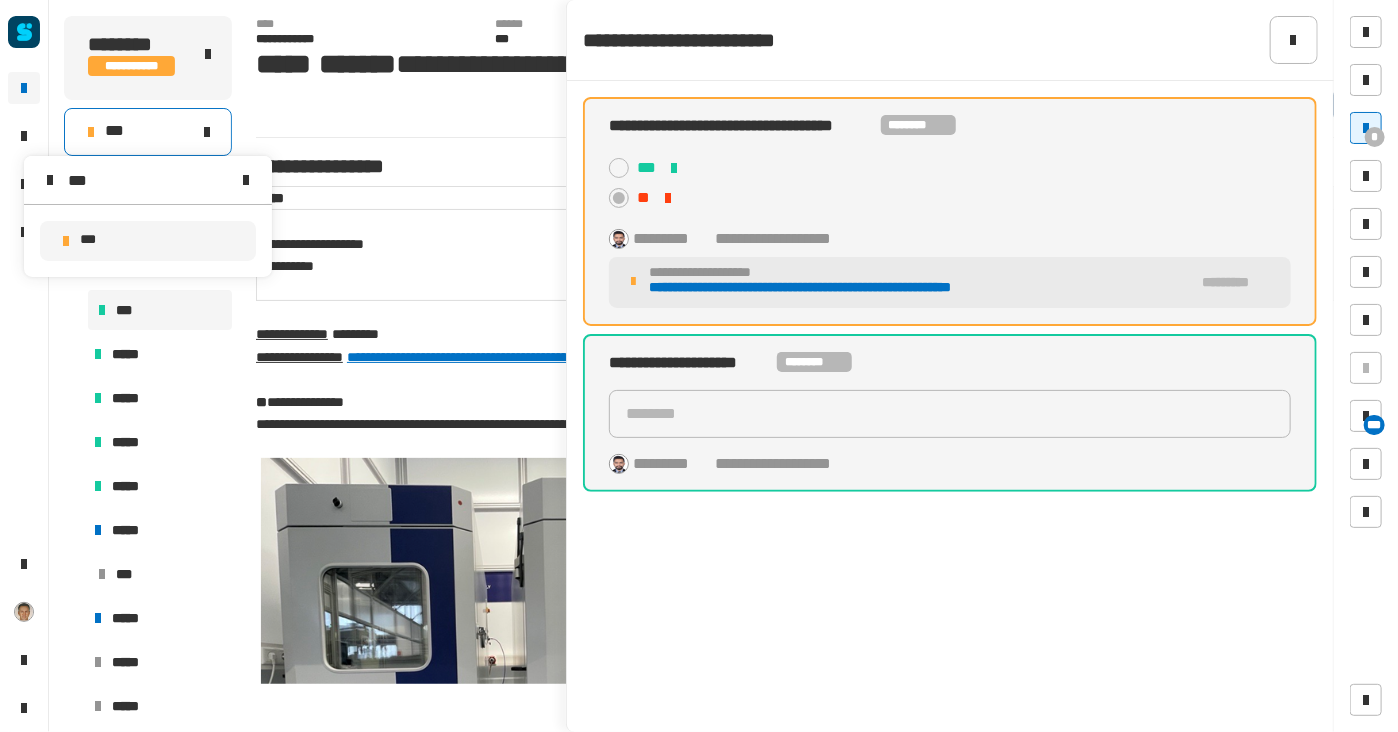 click on "***" 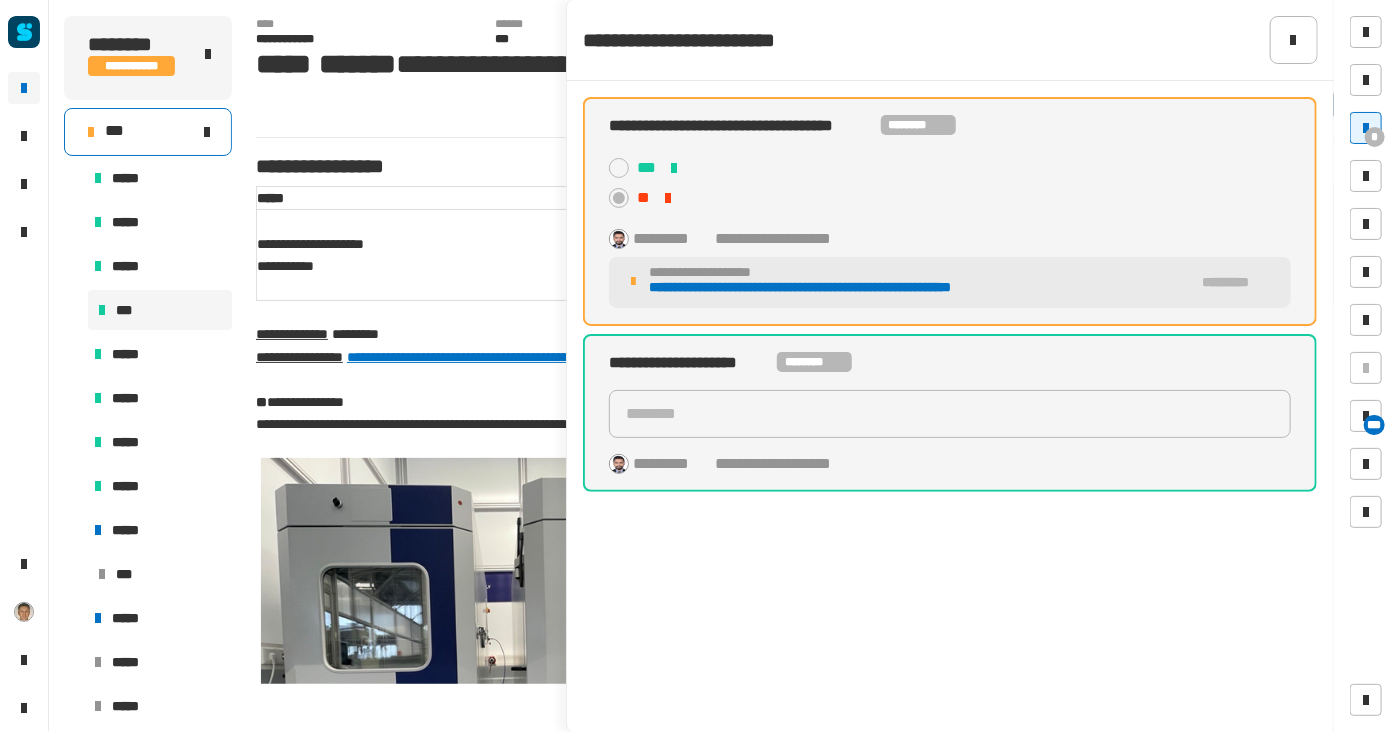 click on "***" 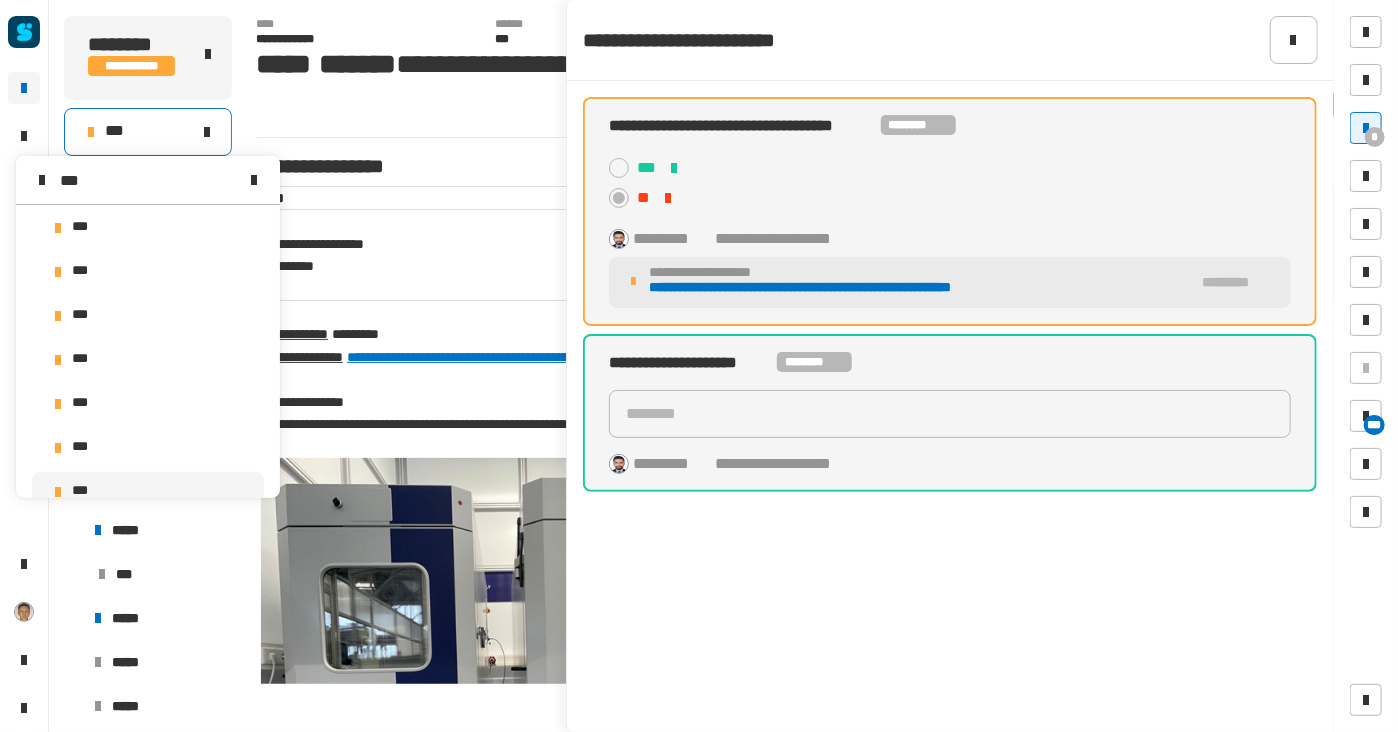 scroll, scrollTop: 0, scrollLeft: 0, axis: both 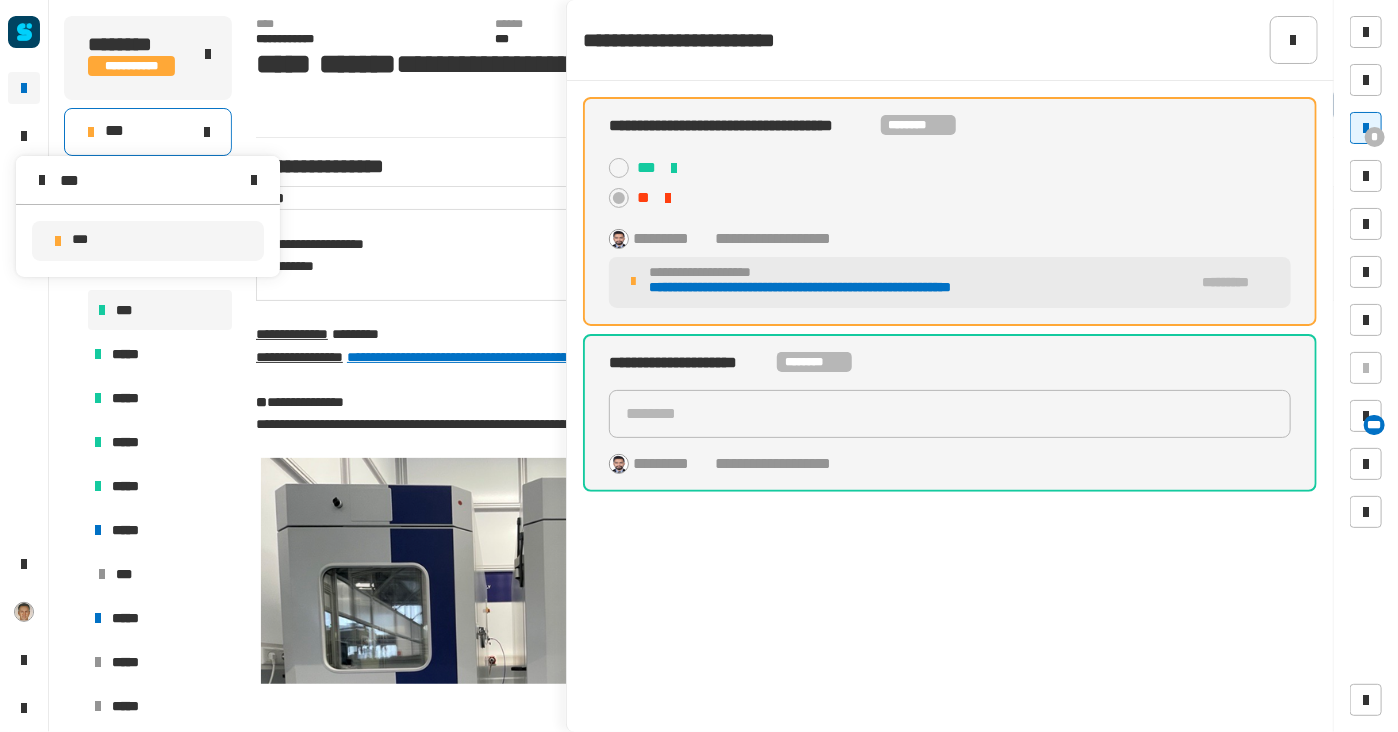 type on "***" 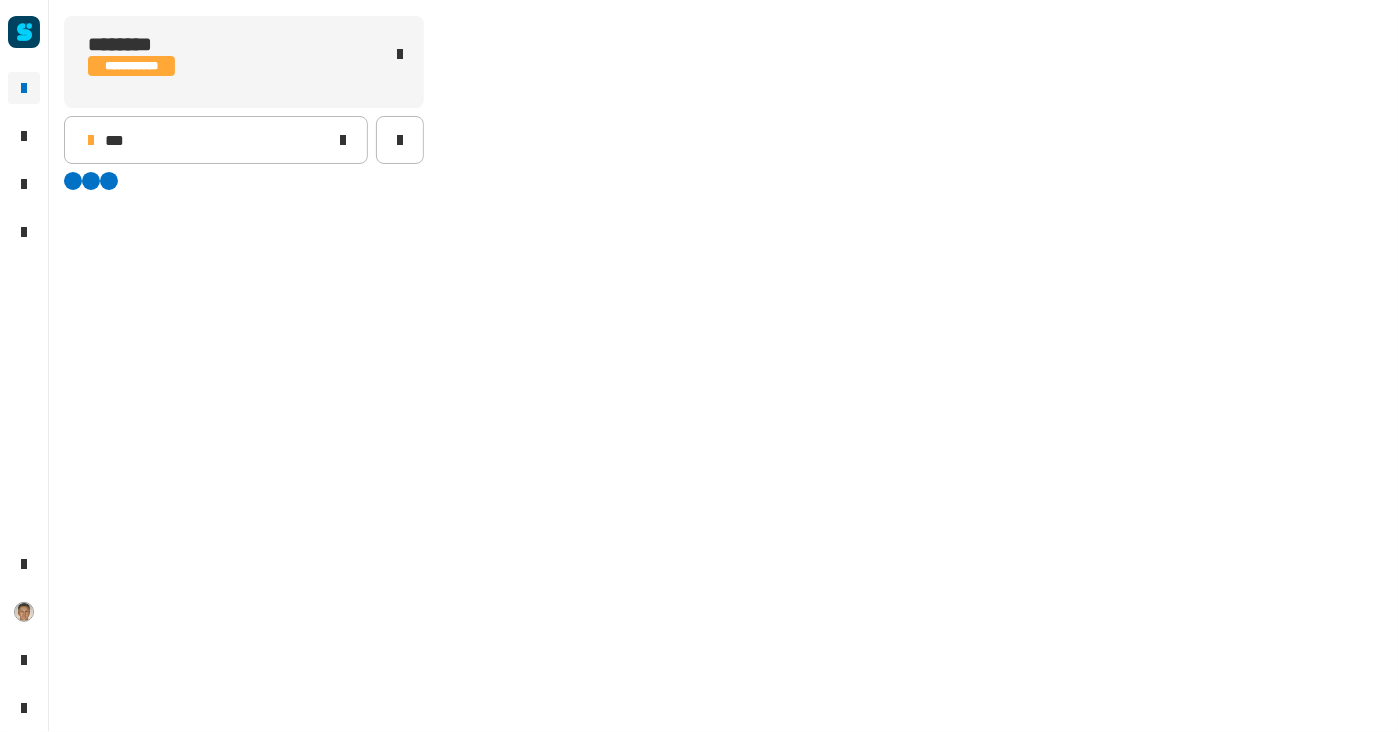 scroll, scrollTop: 0, scrollLeft: 0, axis: both 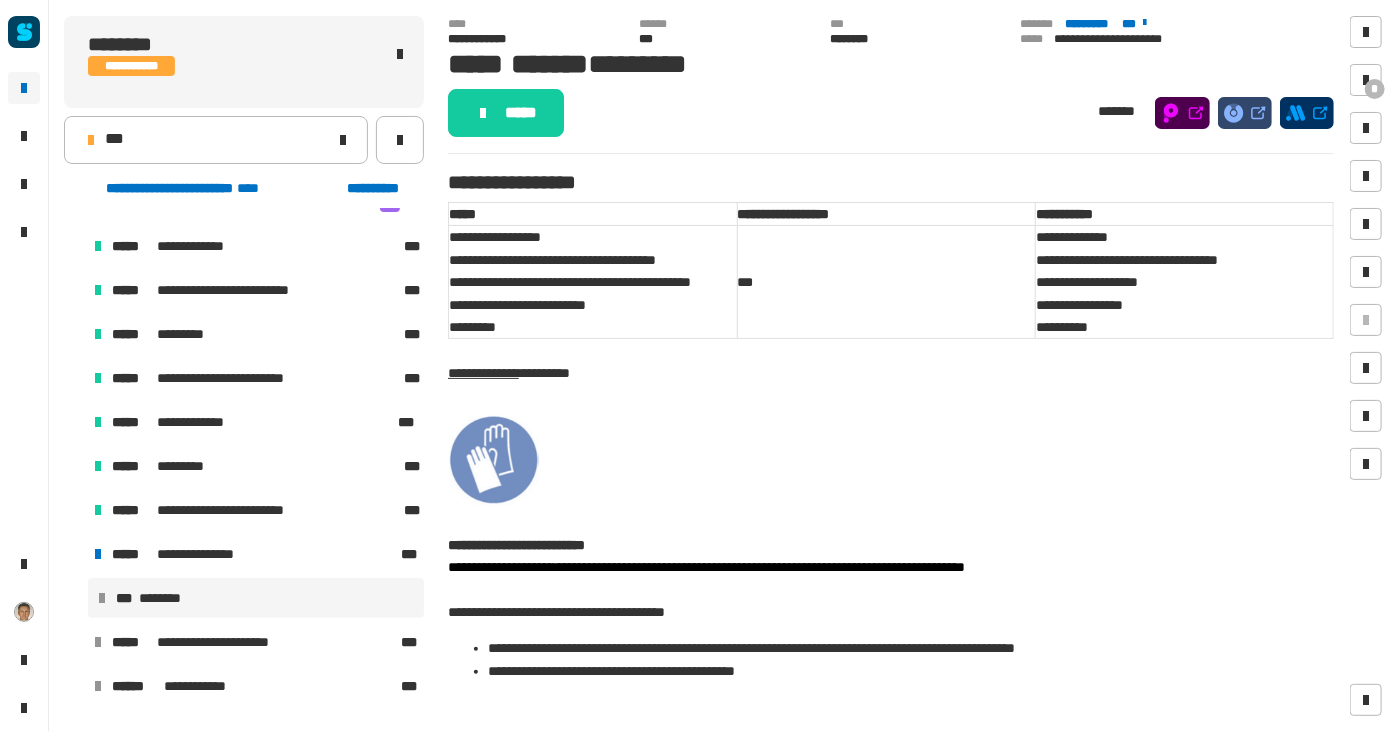 click at bounding box center [74, 246] 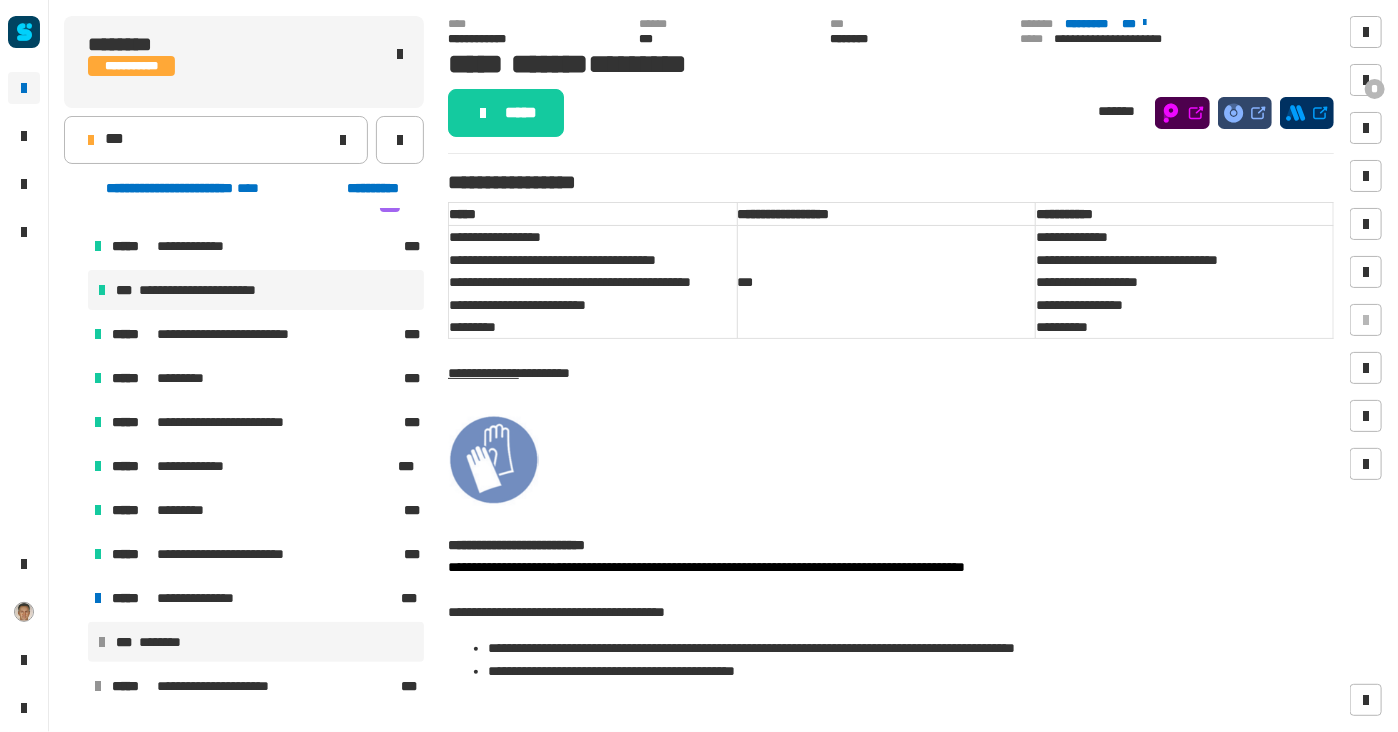 click on "**********" at bounding box center (216, 290) 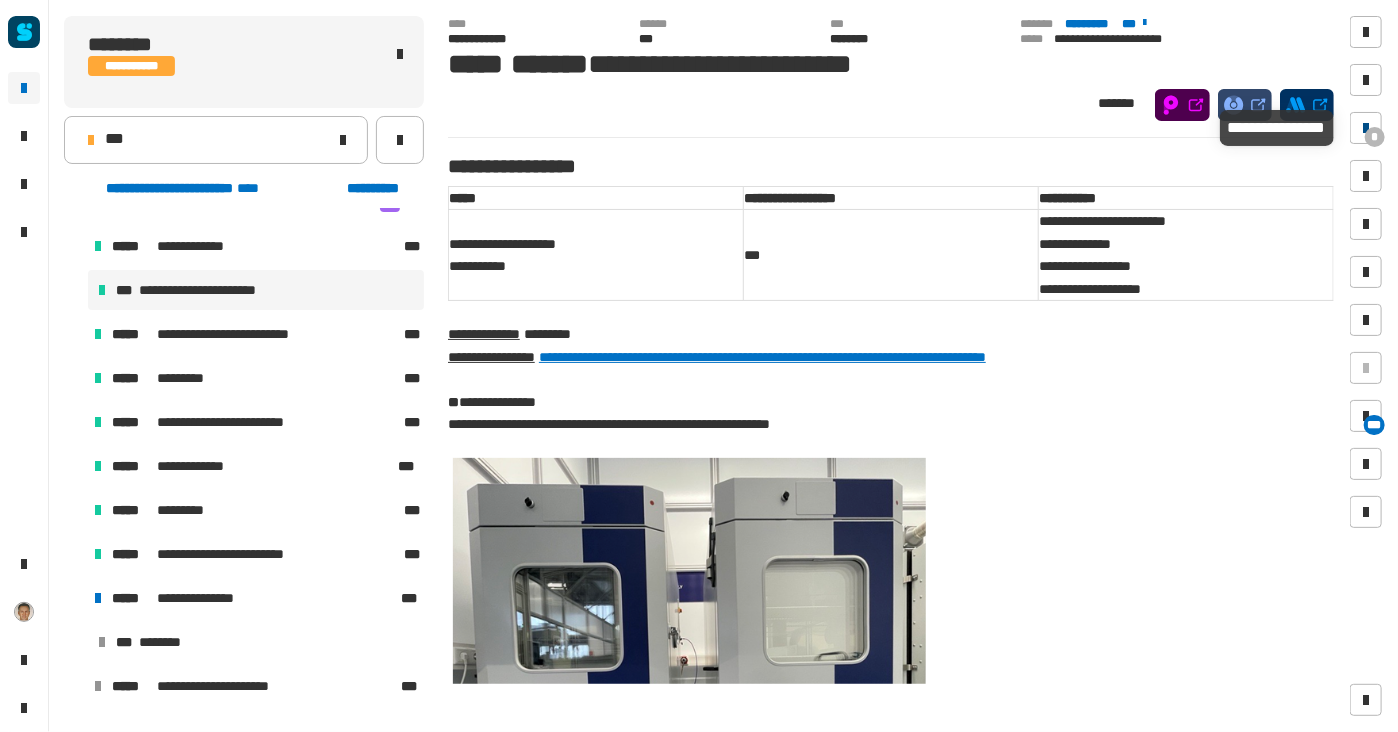 click at bounding box center [1366, 128] 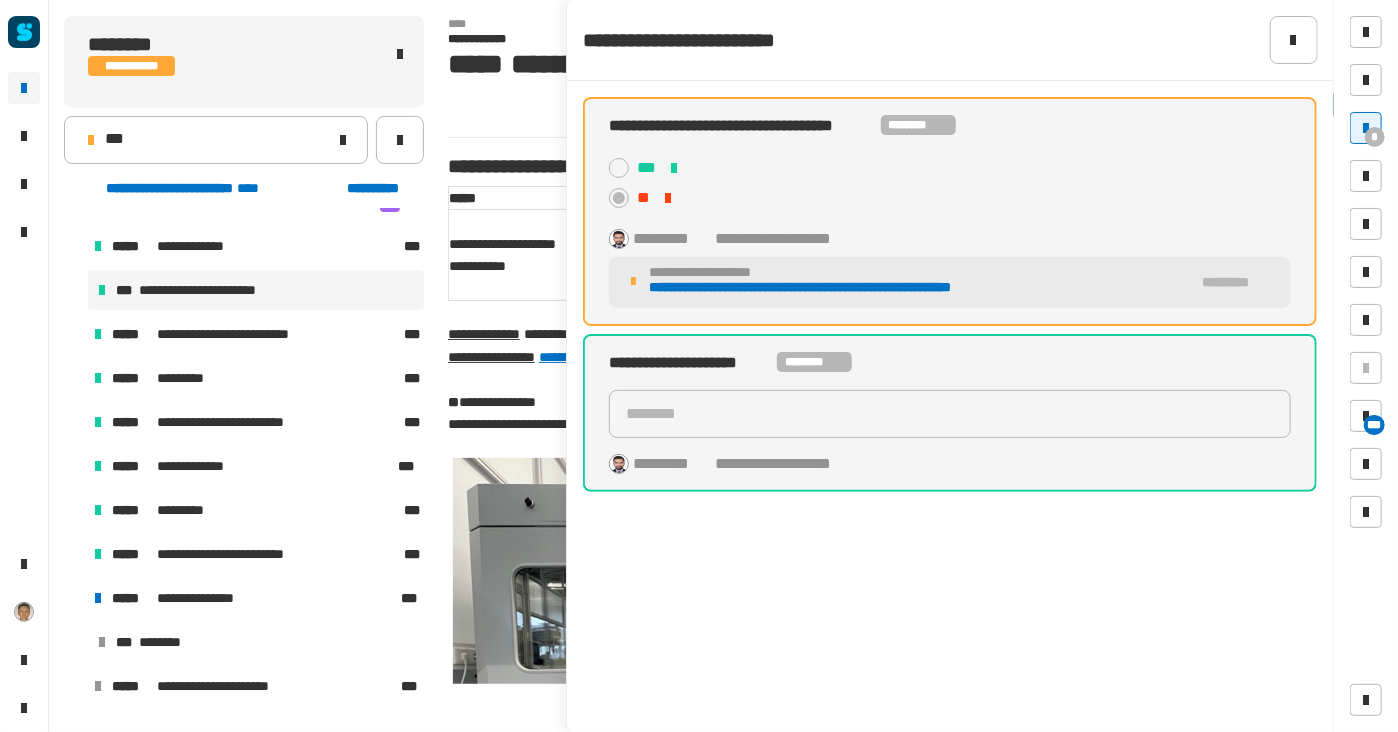 click on "**********" 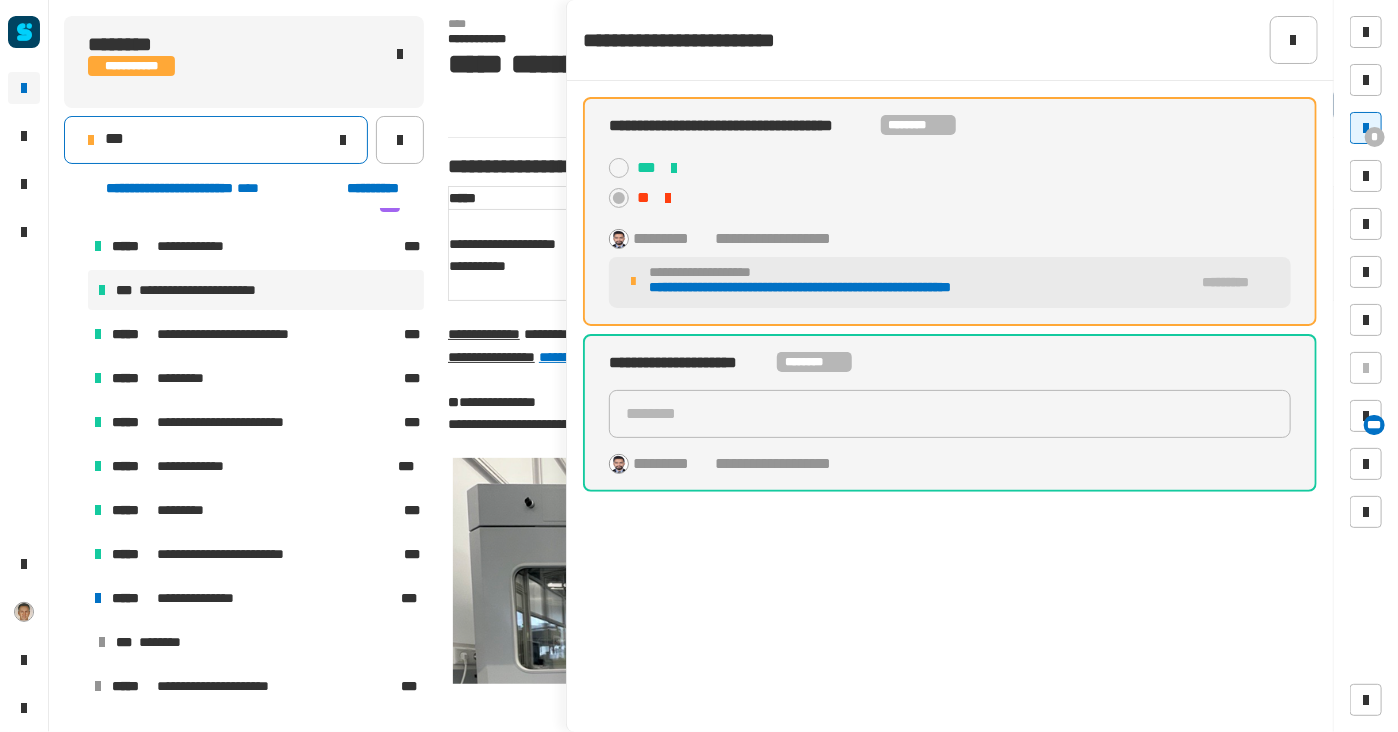 click on "***" 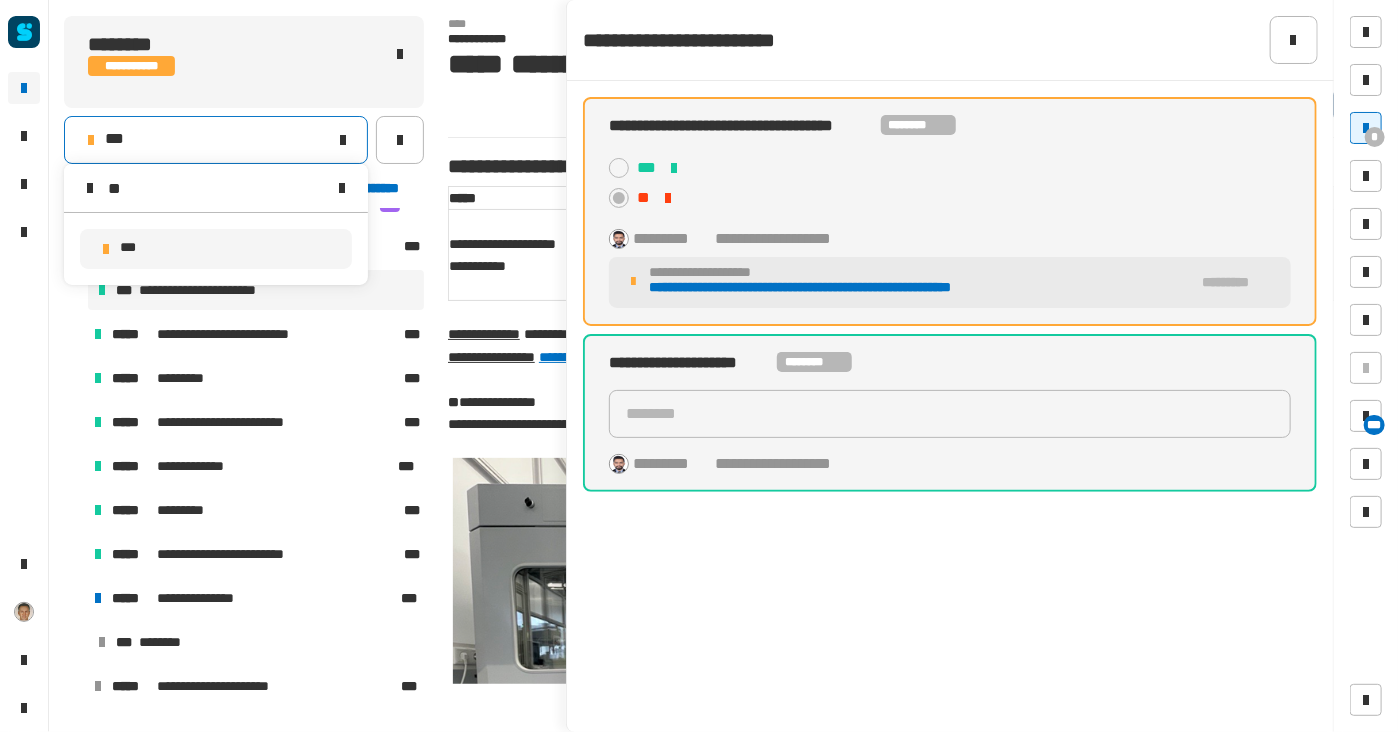 type on "*" 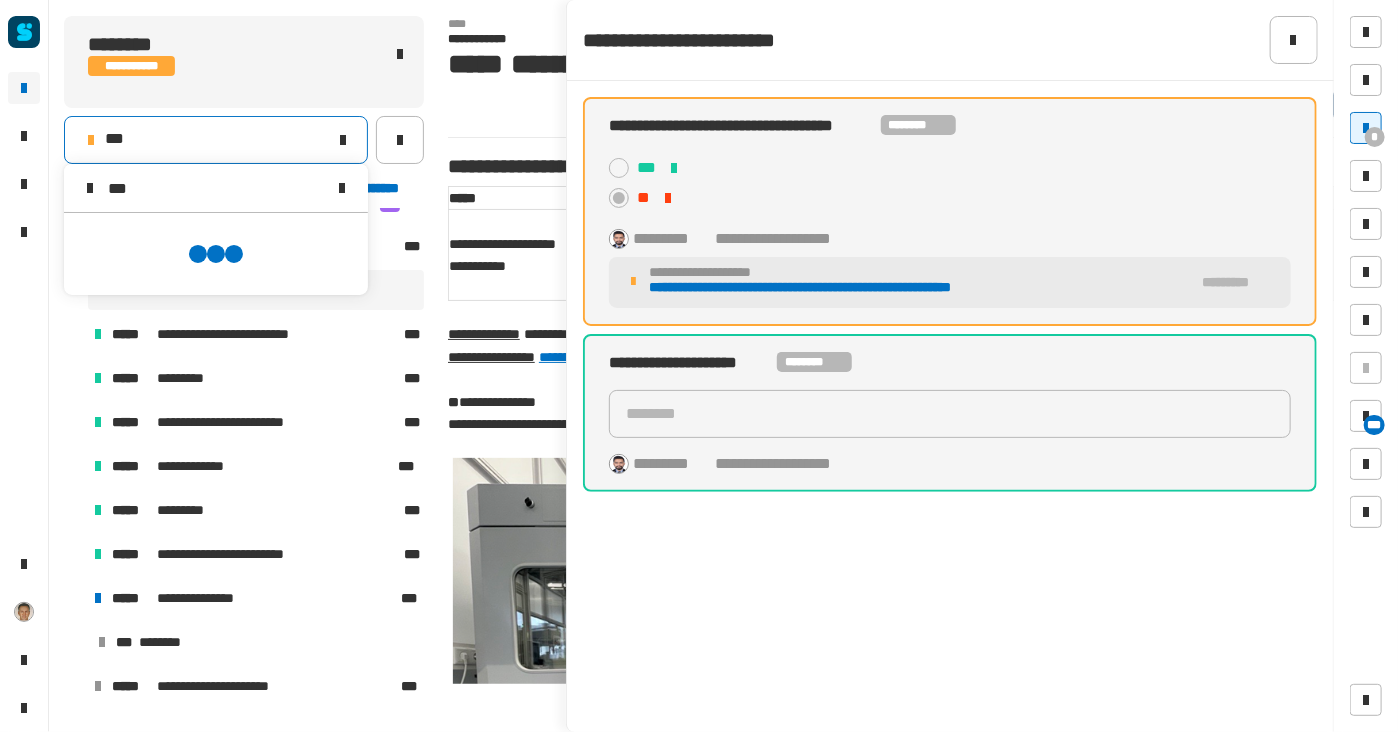 scroll, scrollTop: 0, scrollLeft: 0, axis: both 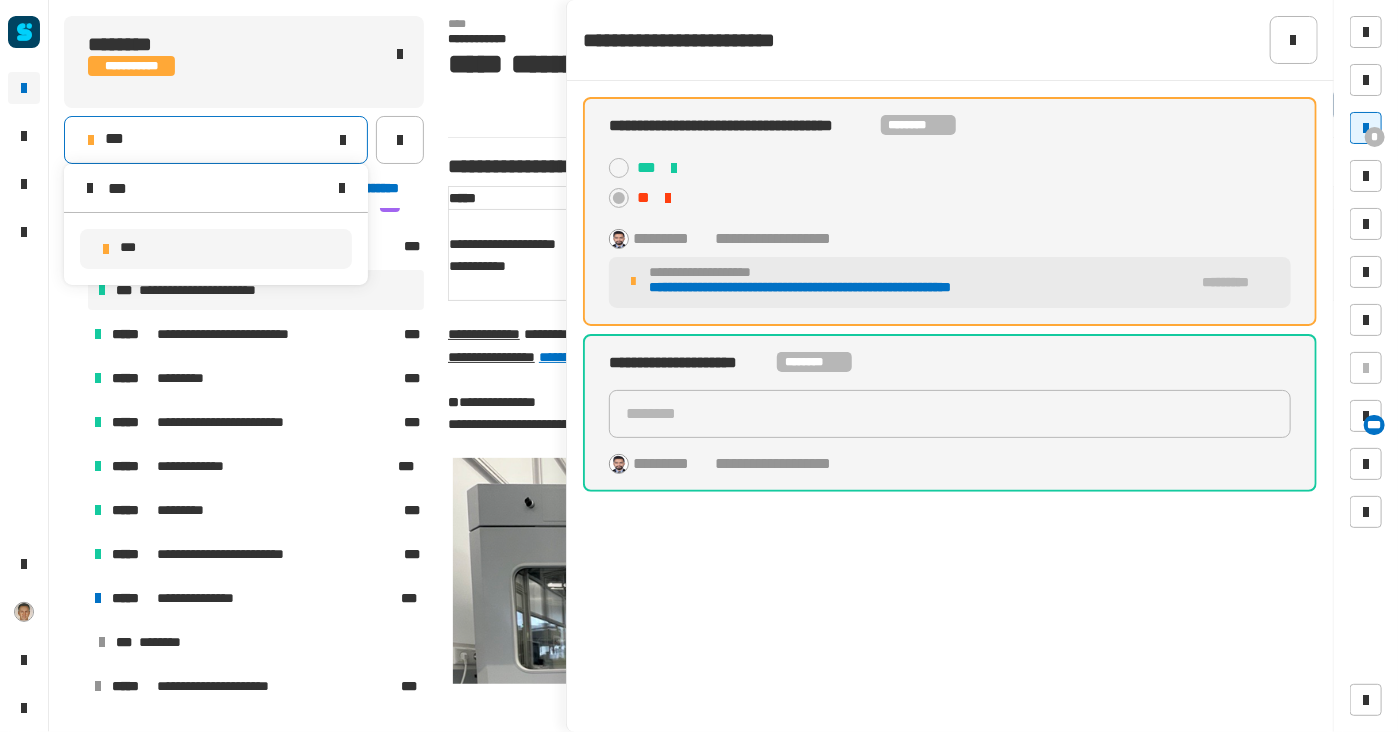 type on "***" 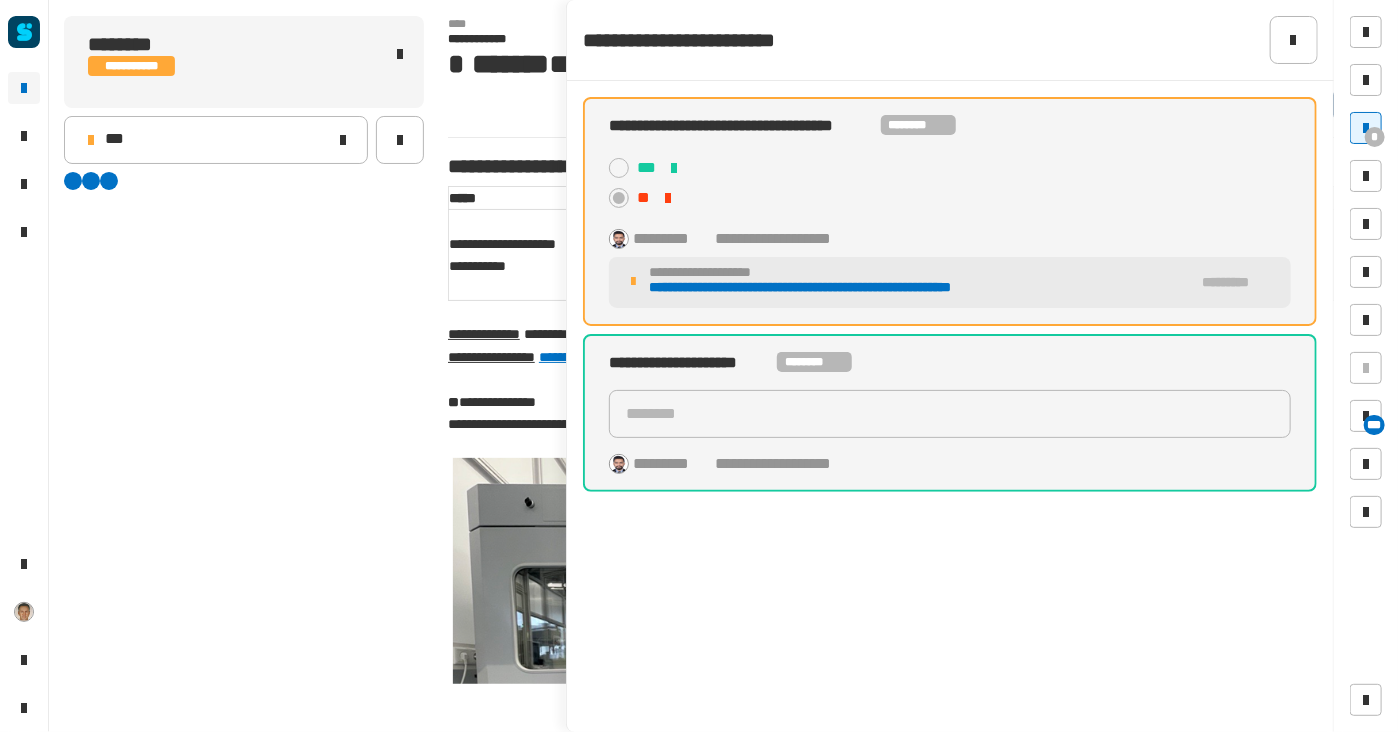 scroll, scrollTop: 0, scrollLeft: 0, axis: both 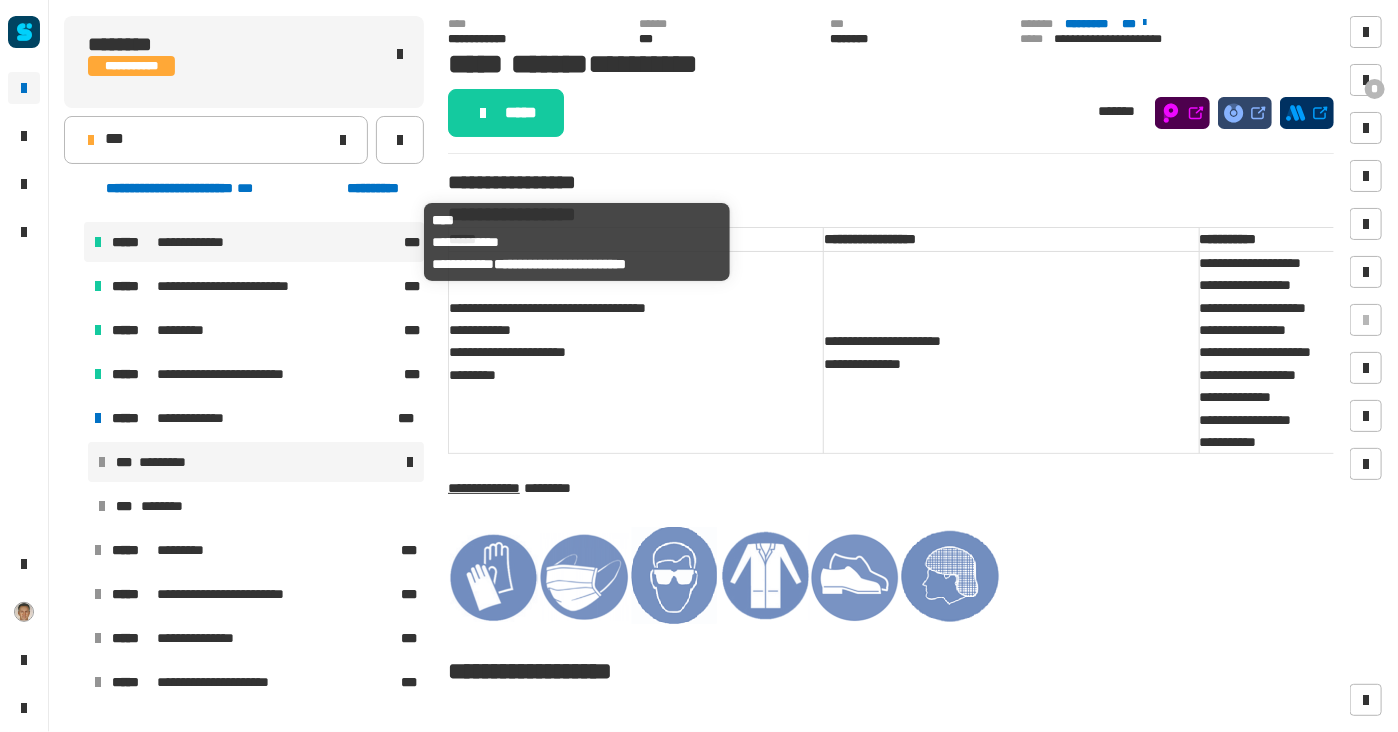 click on "*****" at bounding box center [133, 242] 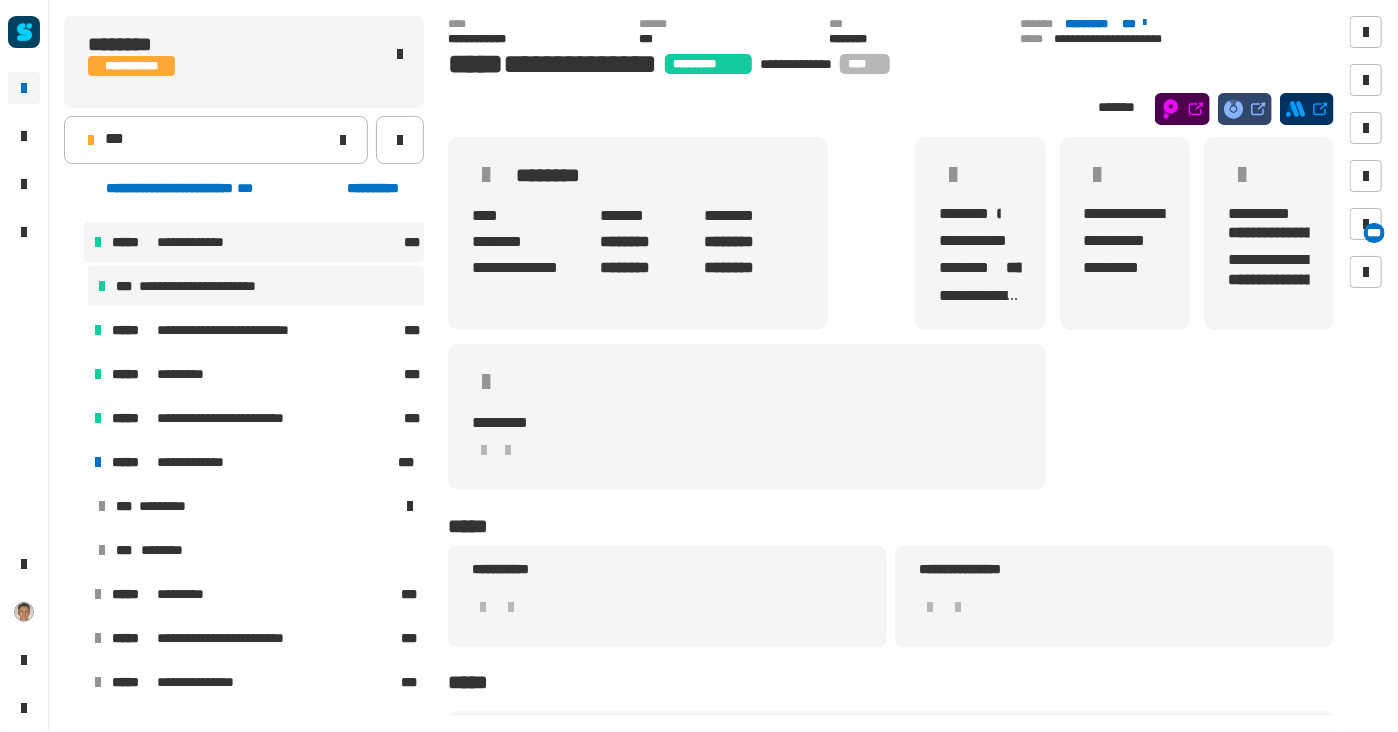 click on "**********" at bounding box center [216, 286] 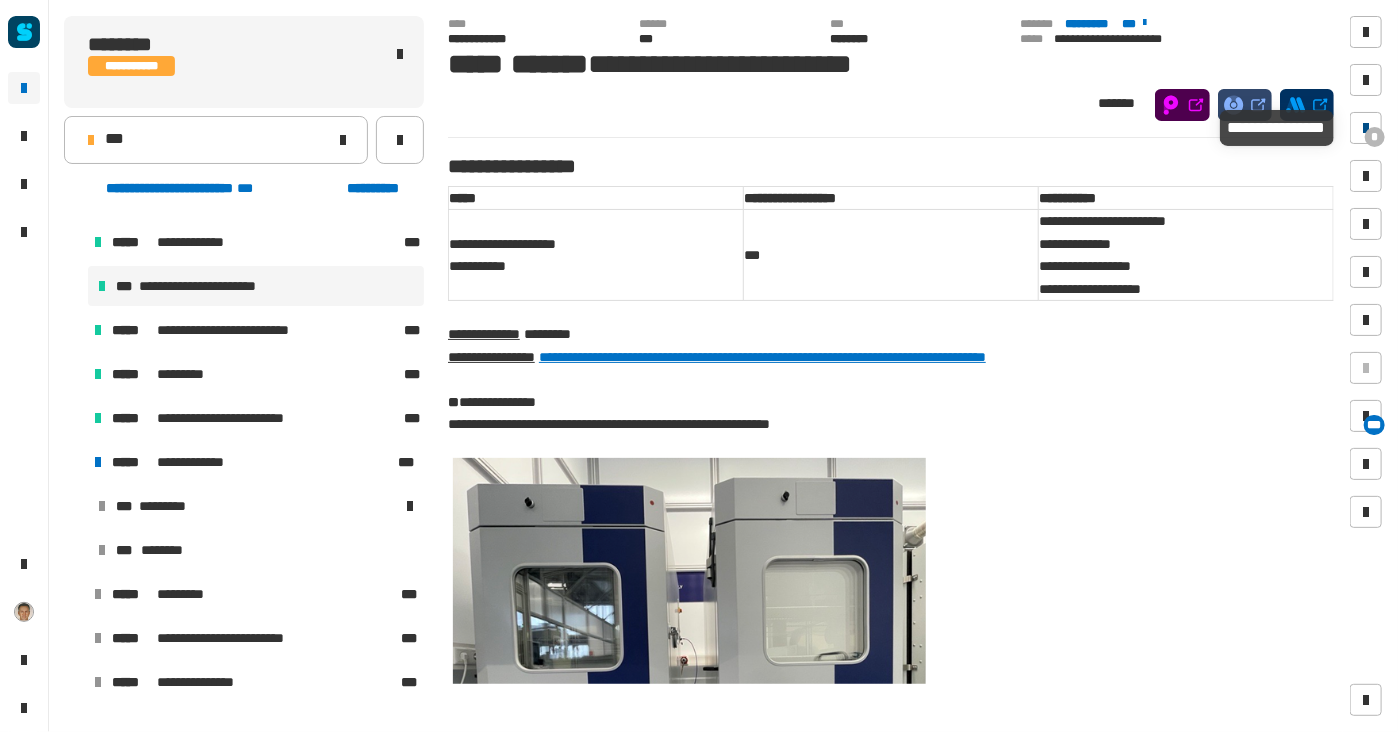click at bounding box center (1366, 128) 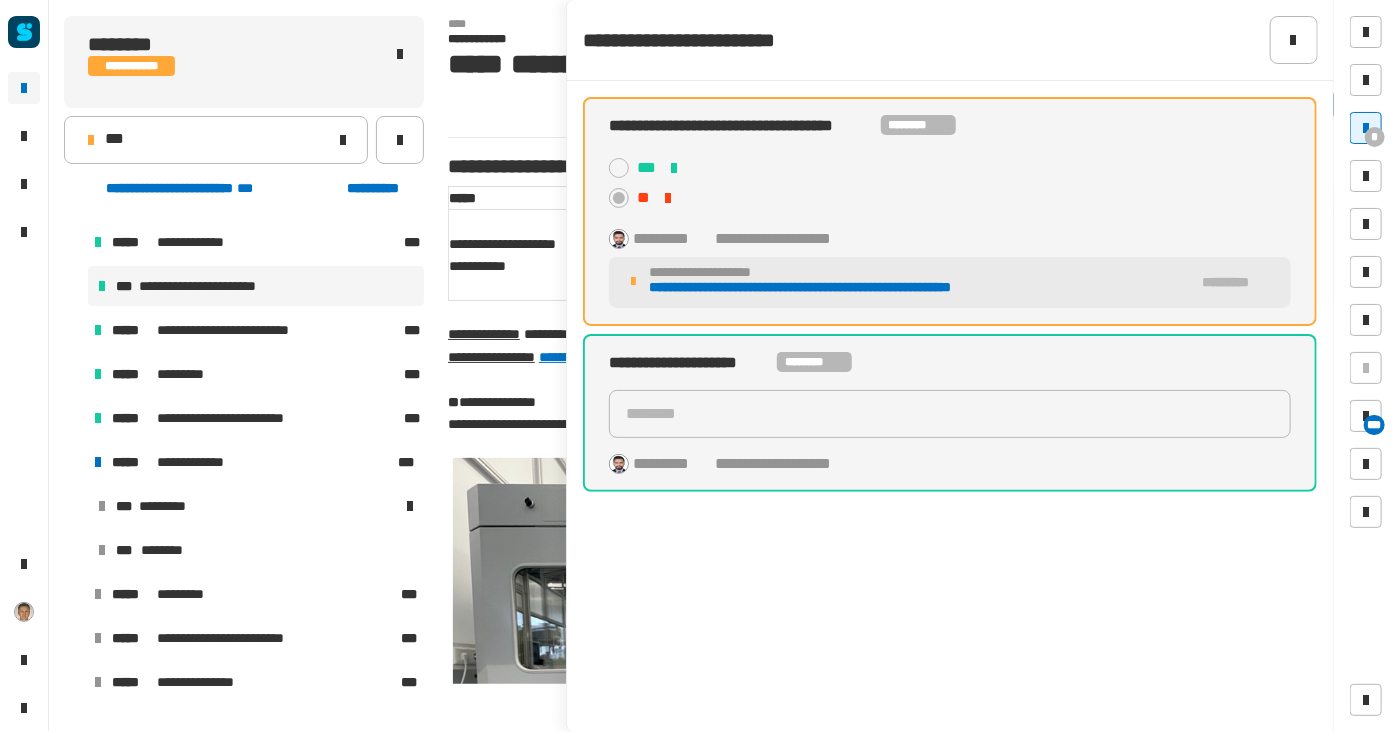 click on "**********" 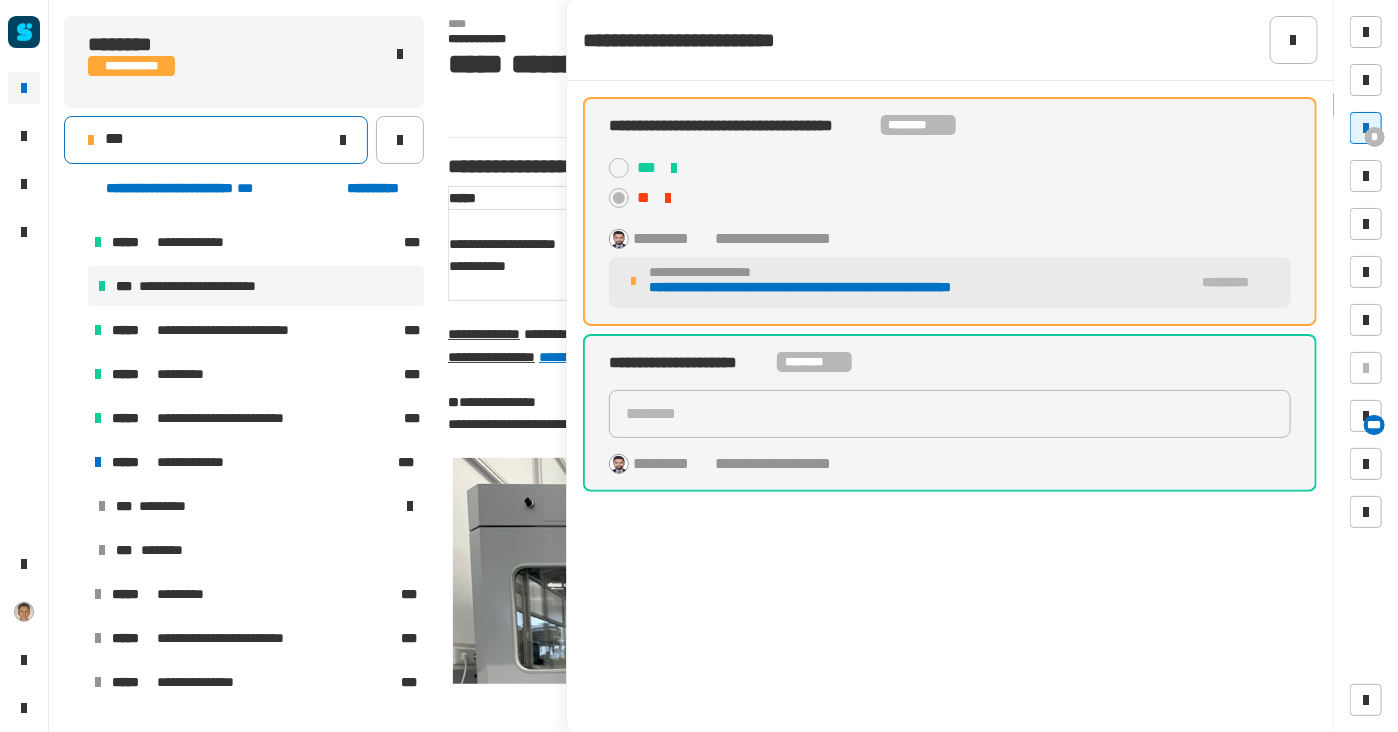 click on "***" 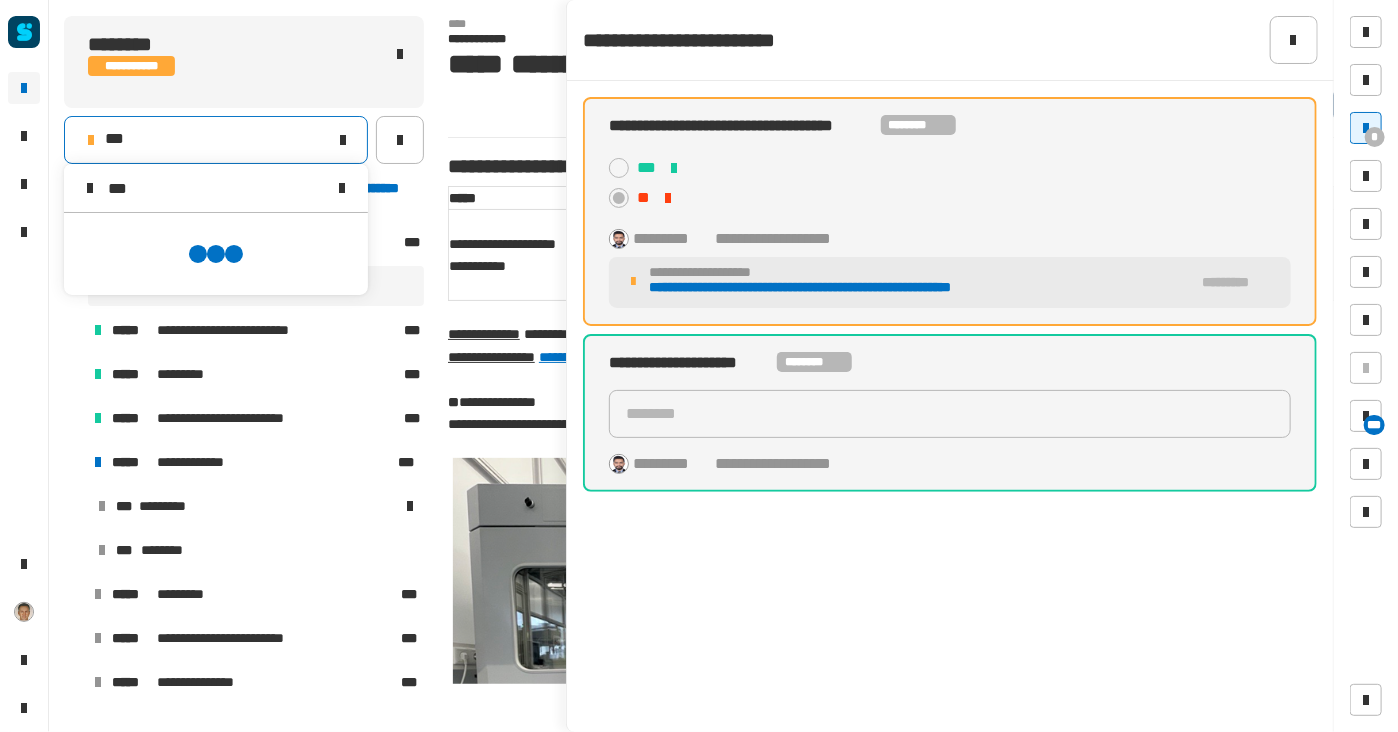 scroll, scrollTop: 0, scrollLeft: 0, axis: both 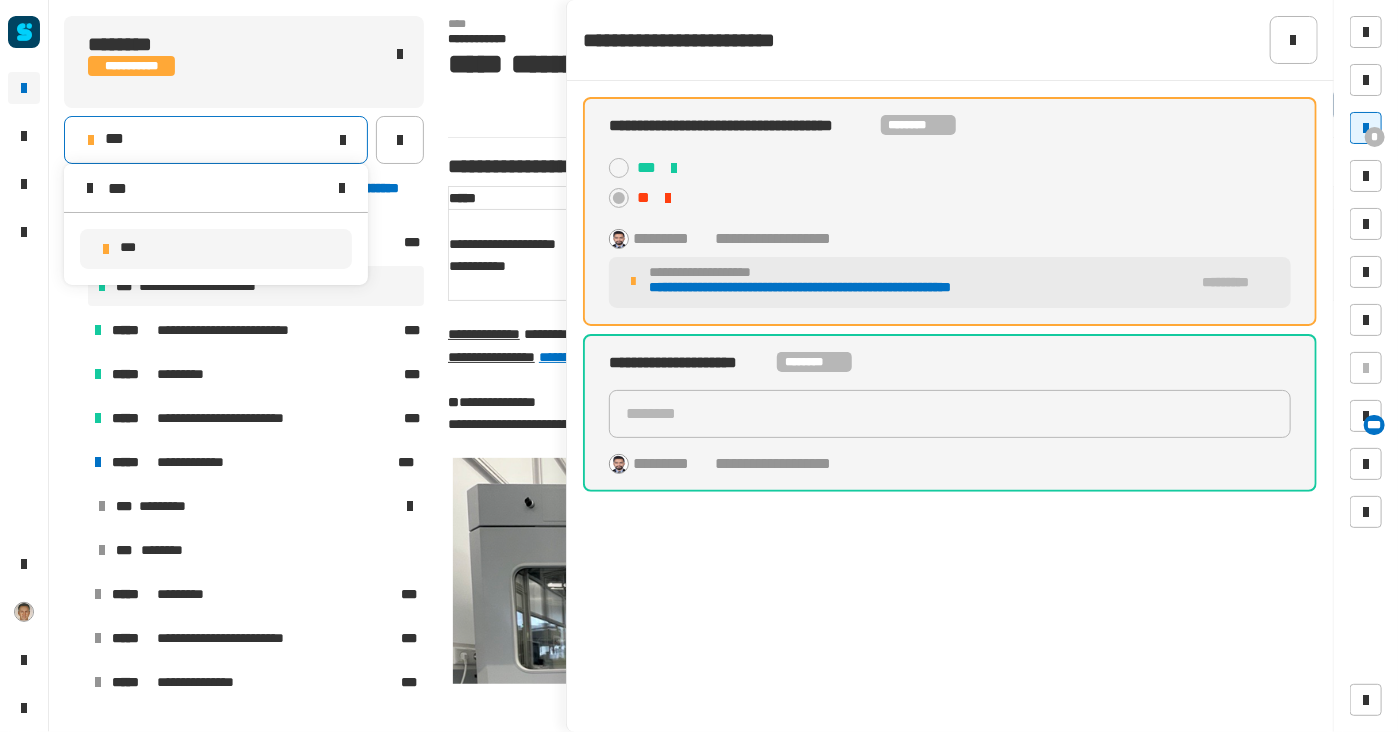 type on "***" 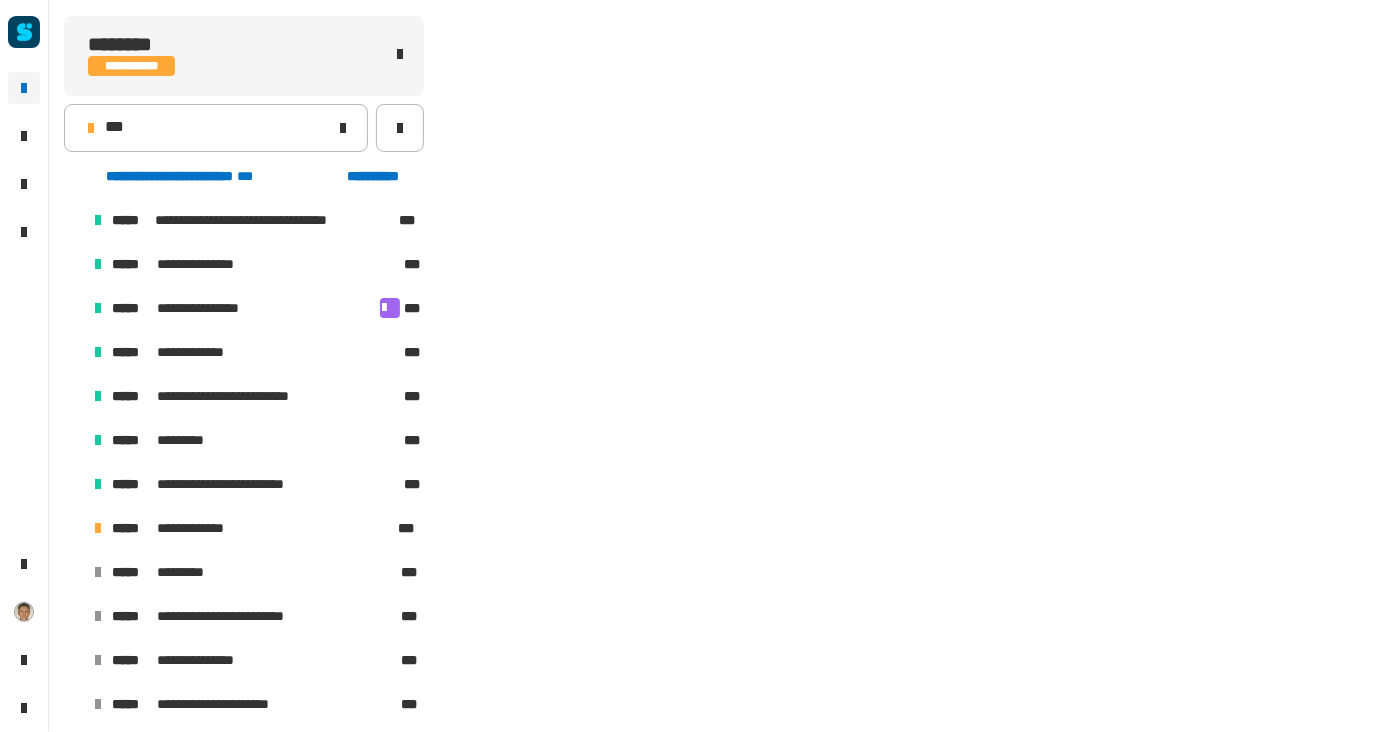 scroll, scrollTop: 122, scrollLeft: 0, axis: vertical 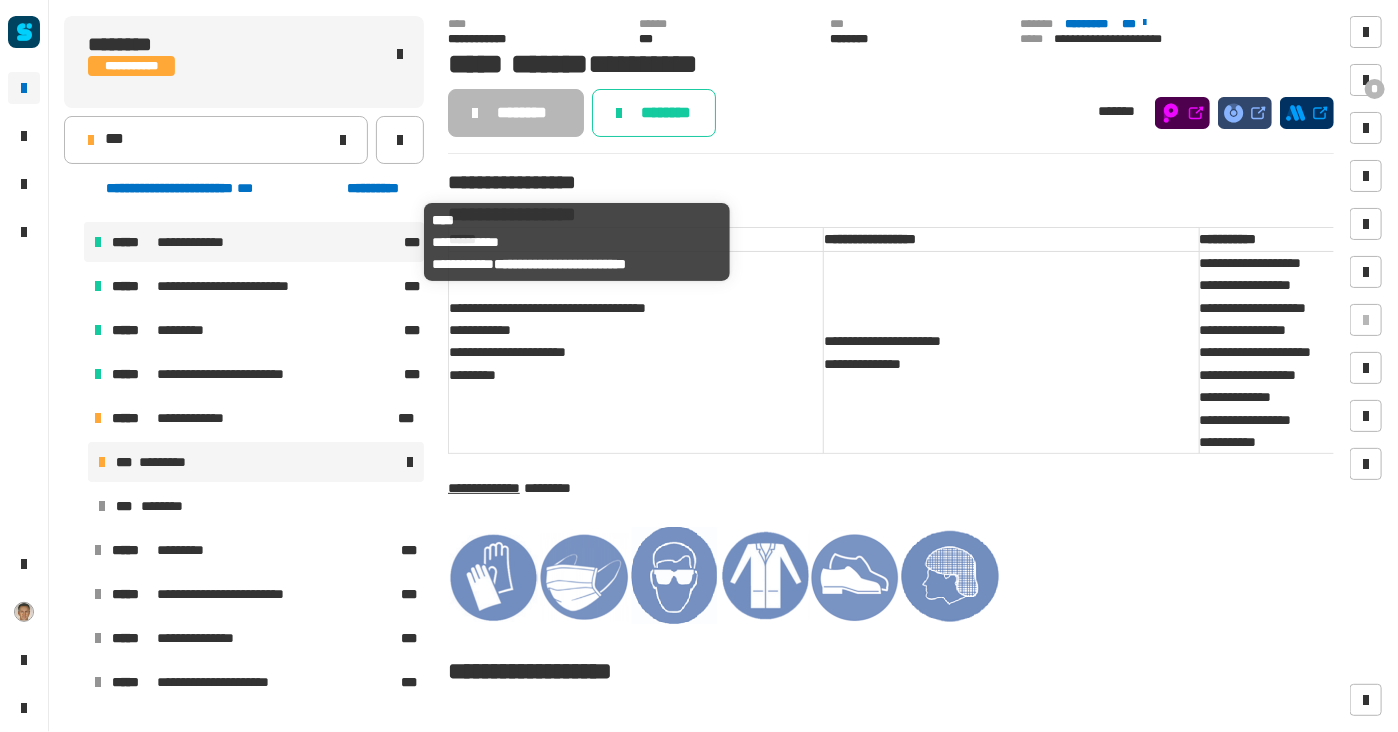 click on "*****" at bounding box center (133, 242) 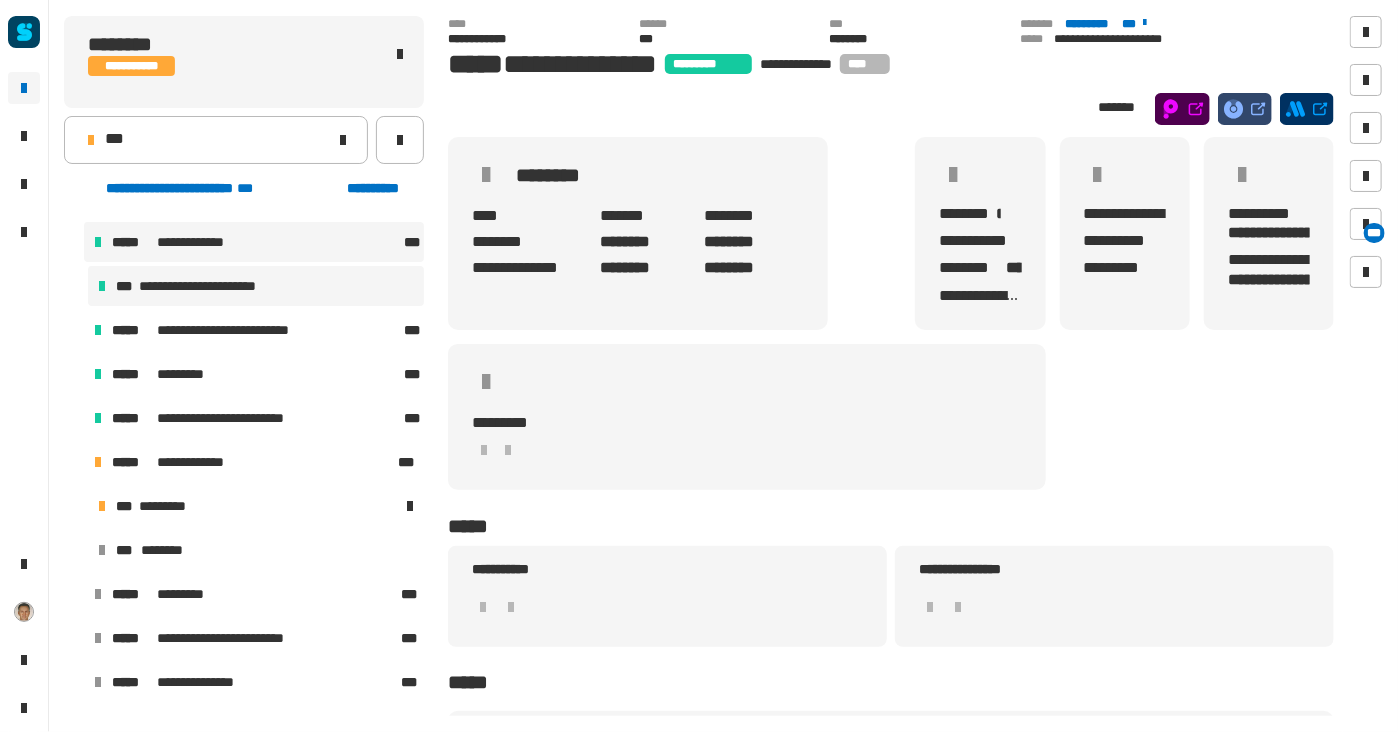 click on "**********" at bounding box center (216, 286) 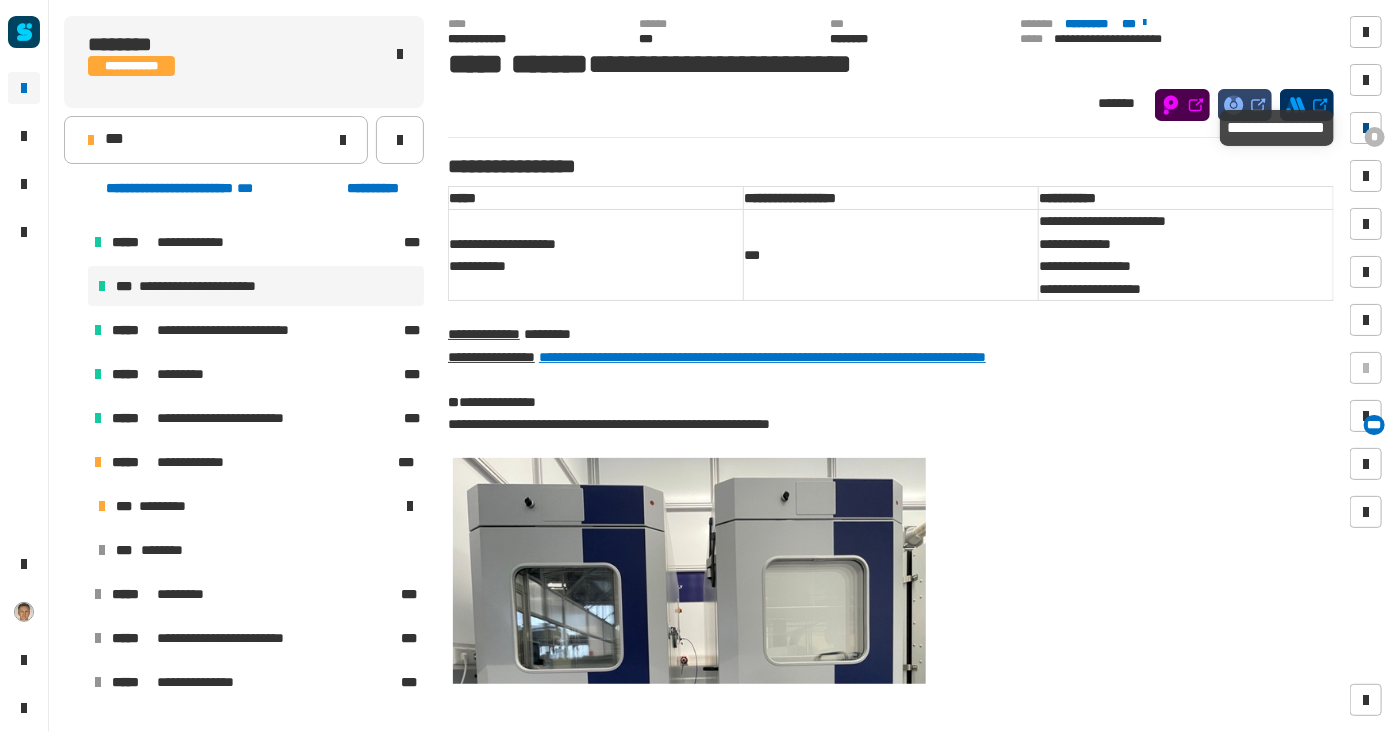 click at bounding box center [1366, 128] 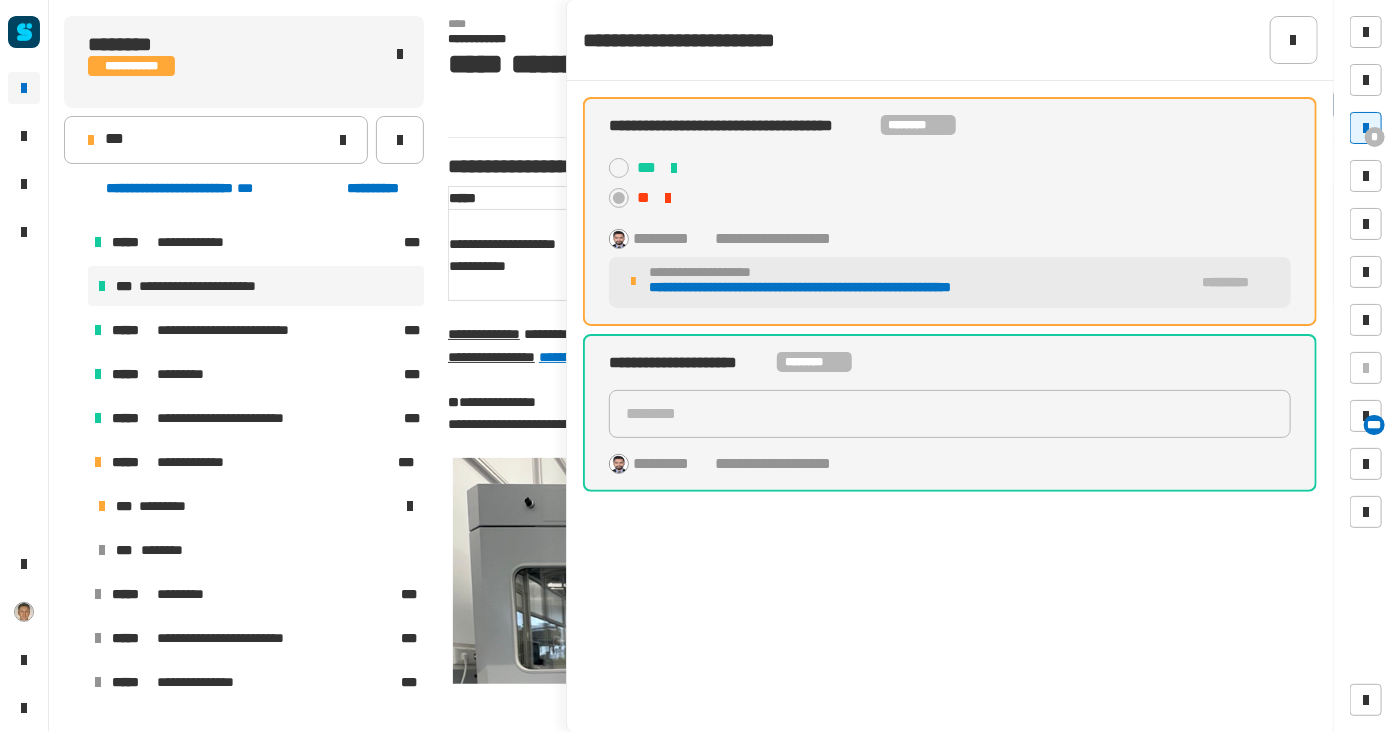 click on "**********" 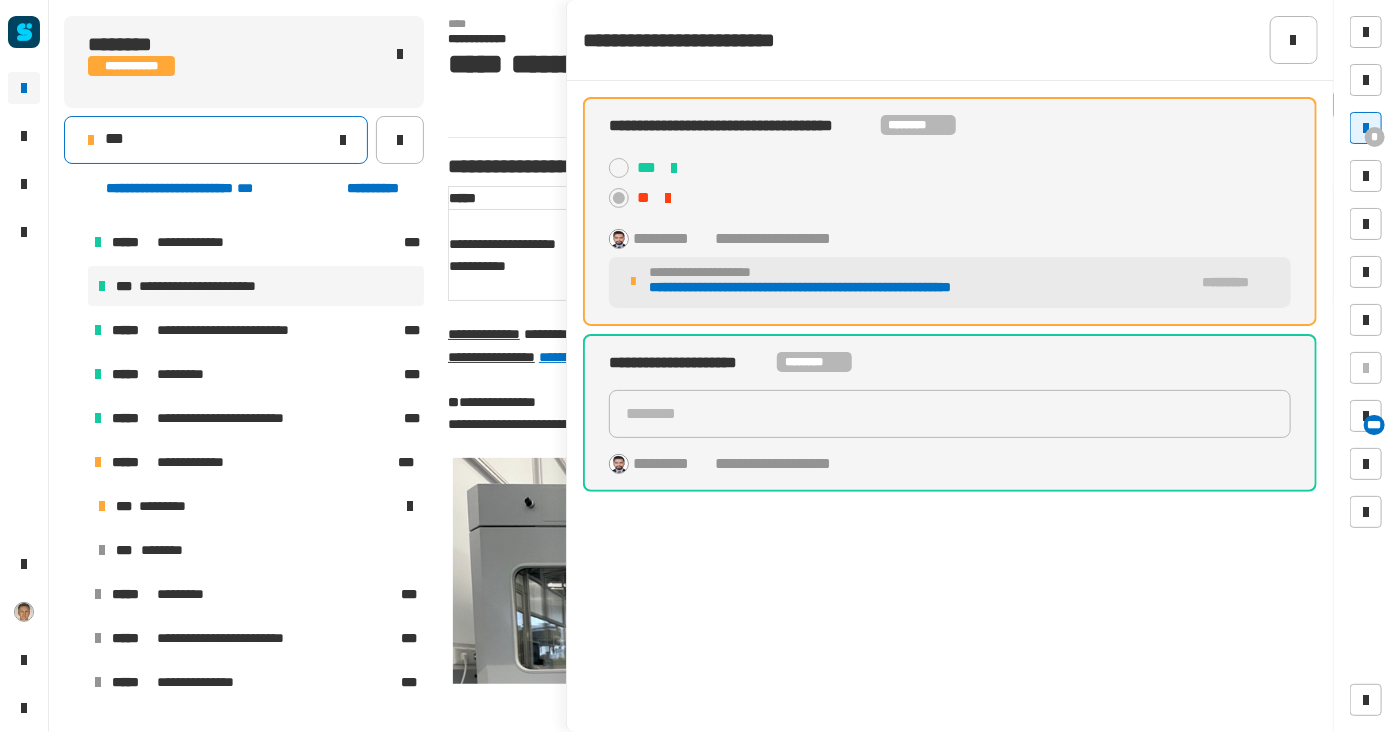 click on "***" 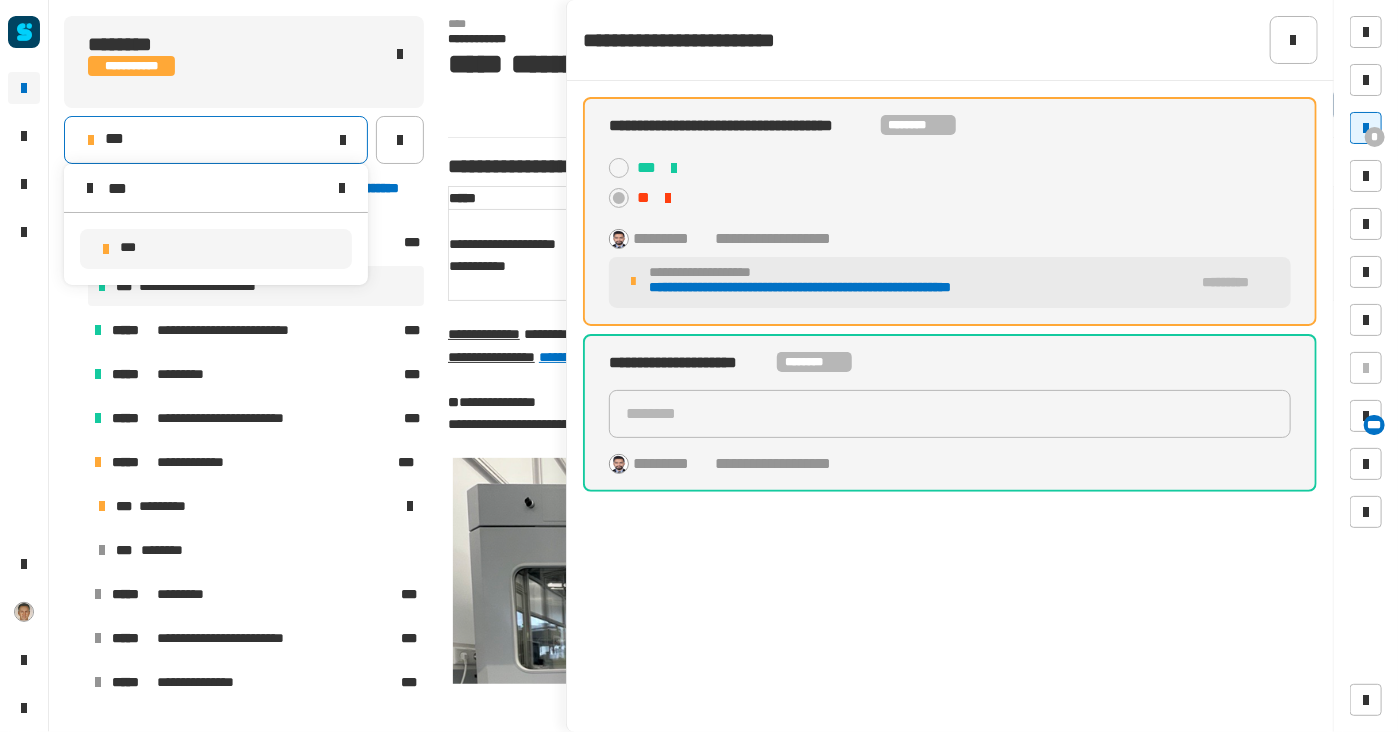 type on "***" 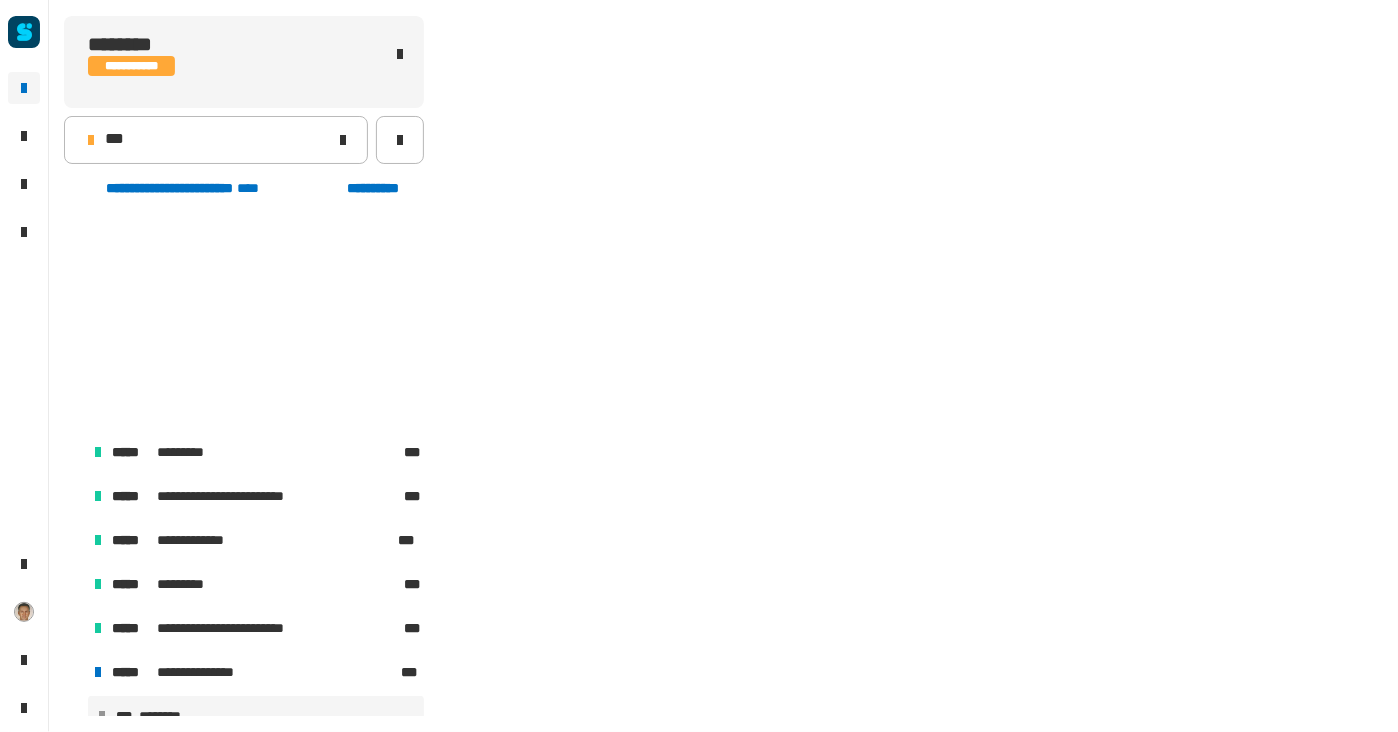 scroll, scrollTop: 232, scrollLeft: 0, axis: vertical 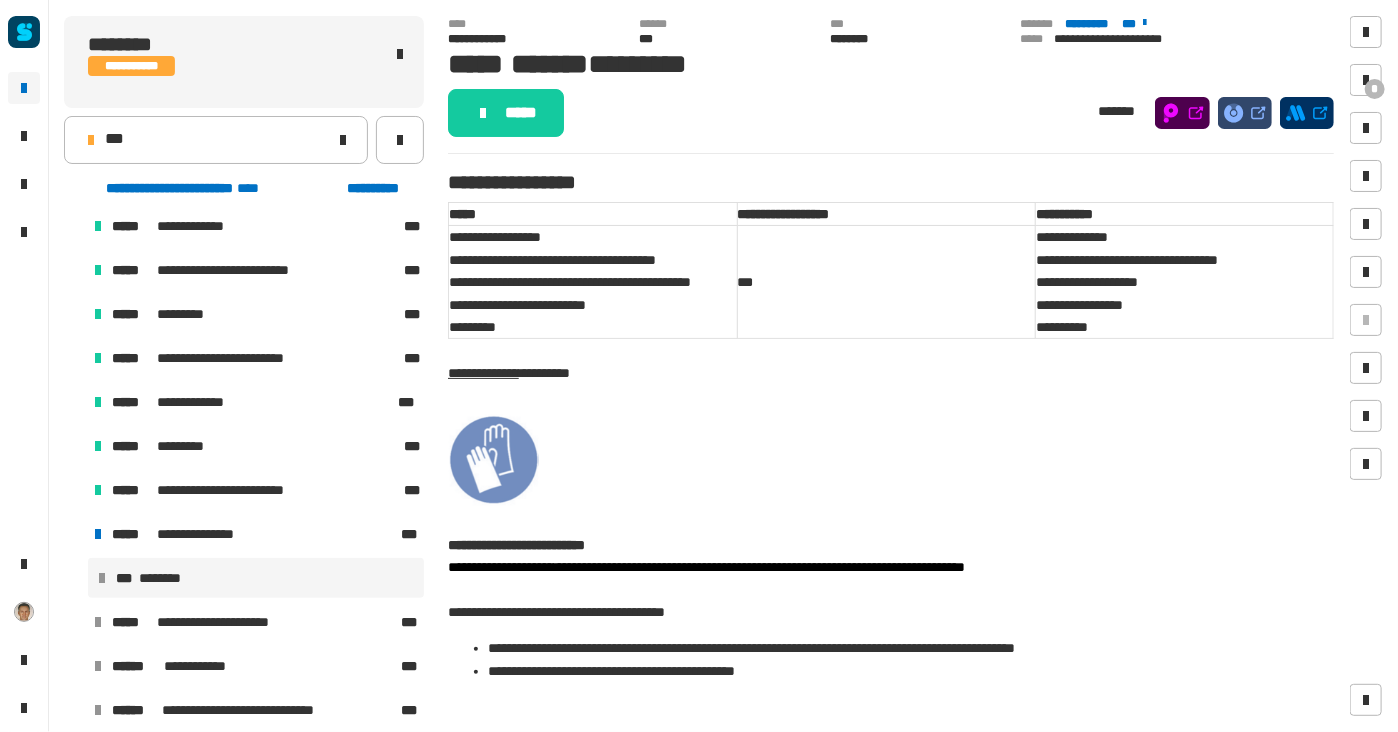 click at bounding box center [74, 226] 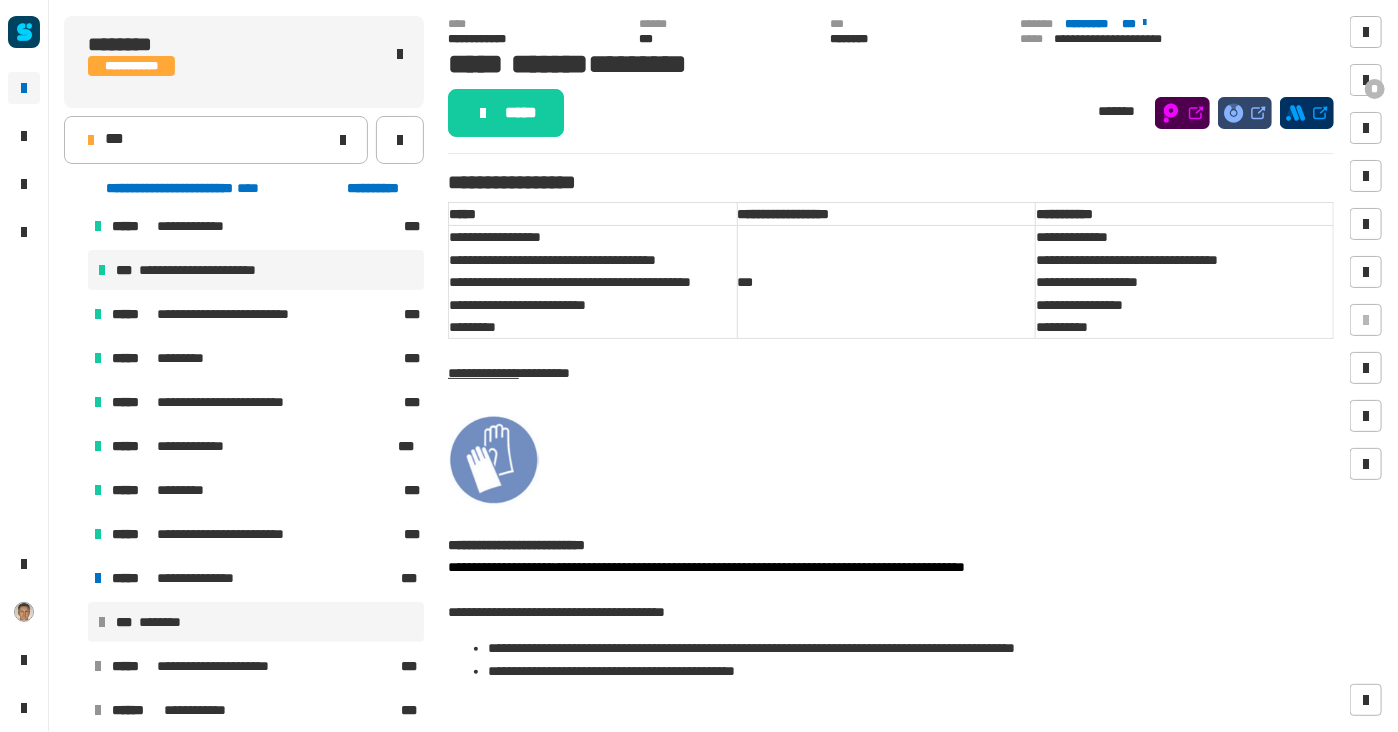 click on "**********" at bounding box center (256, 270) 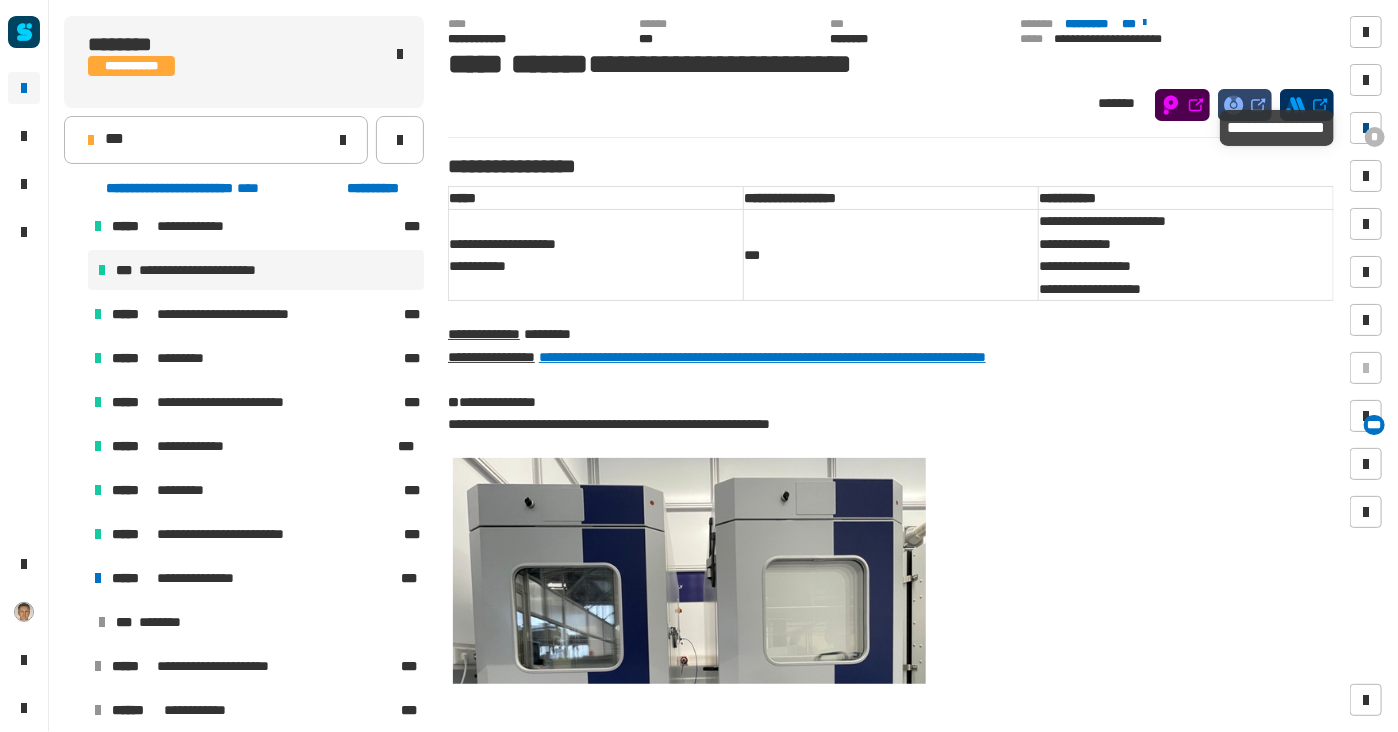 click on "*" at bounding box center [1375, 137] 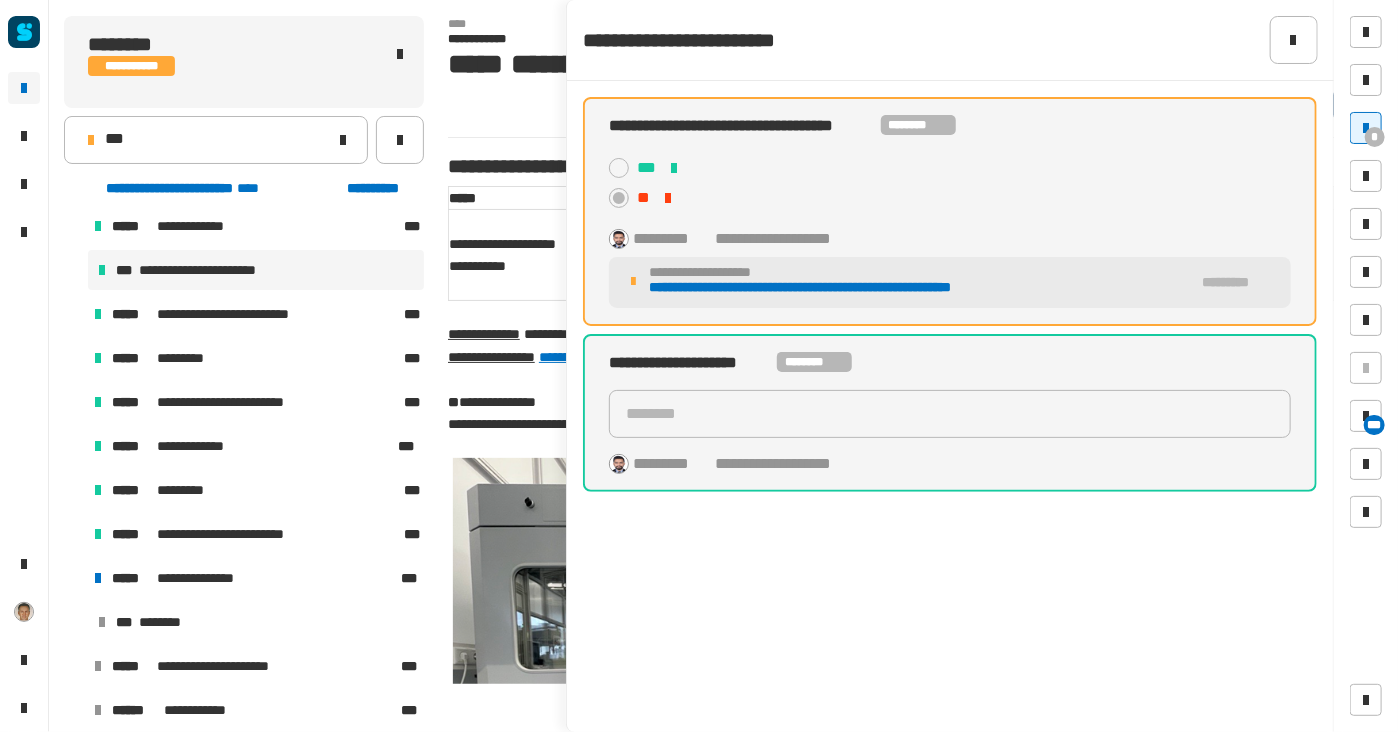click on "**********" 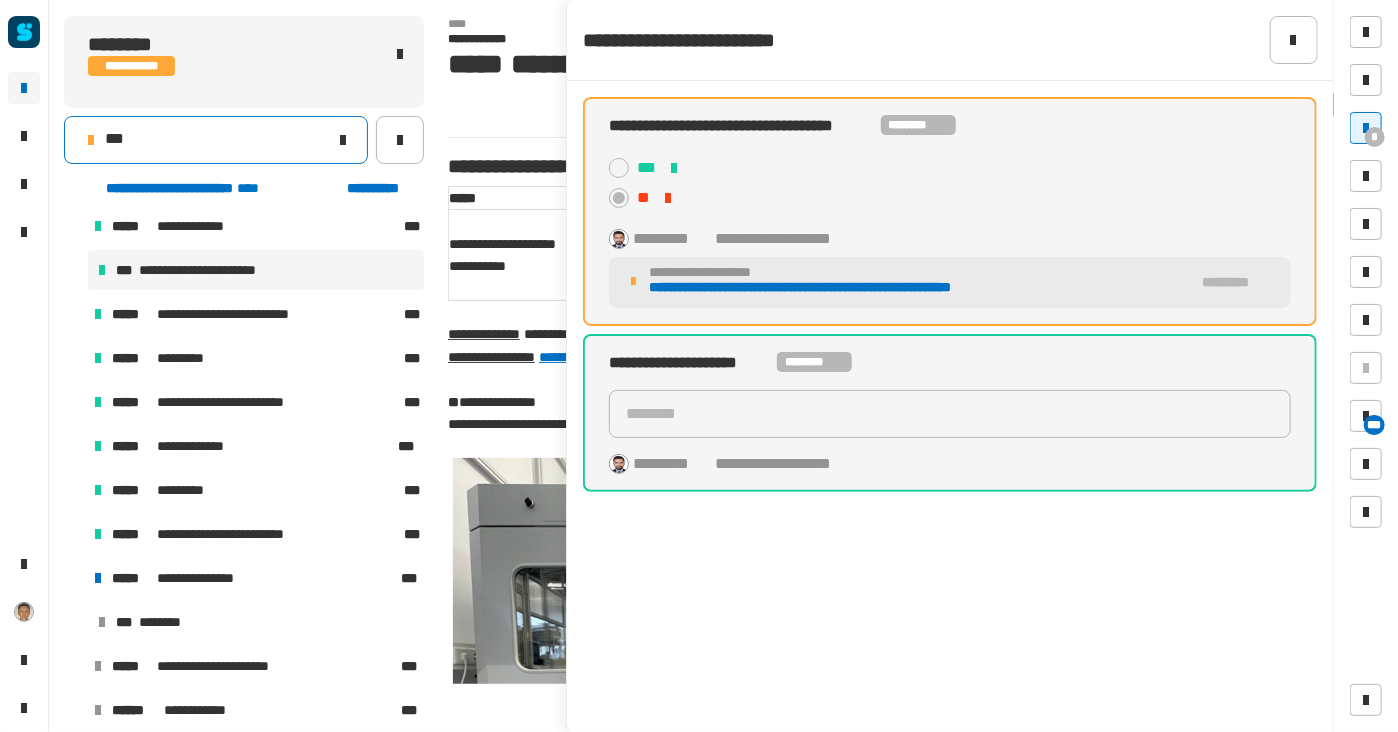 click on "***" 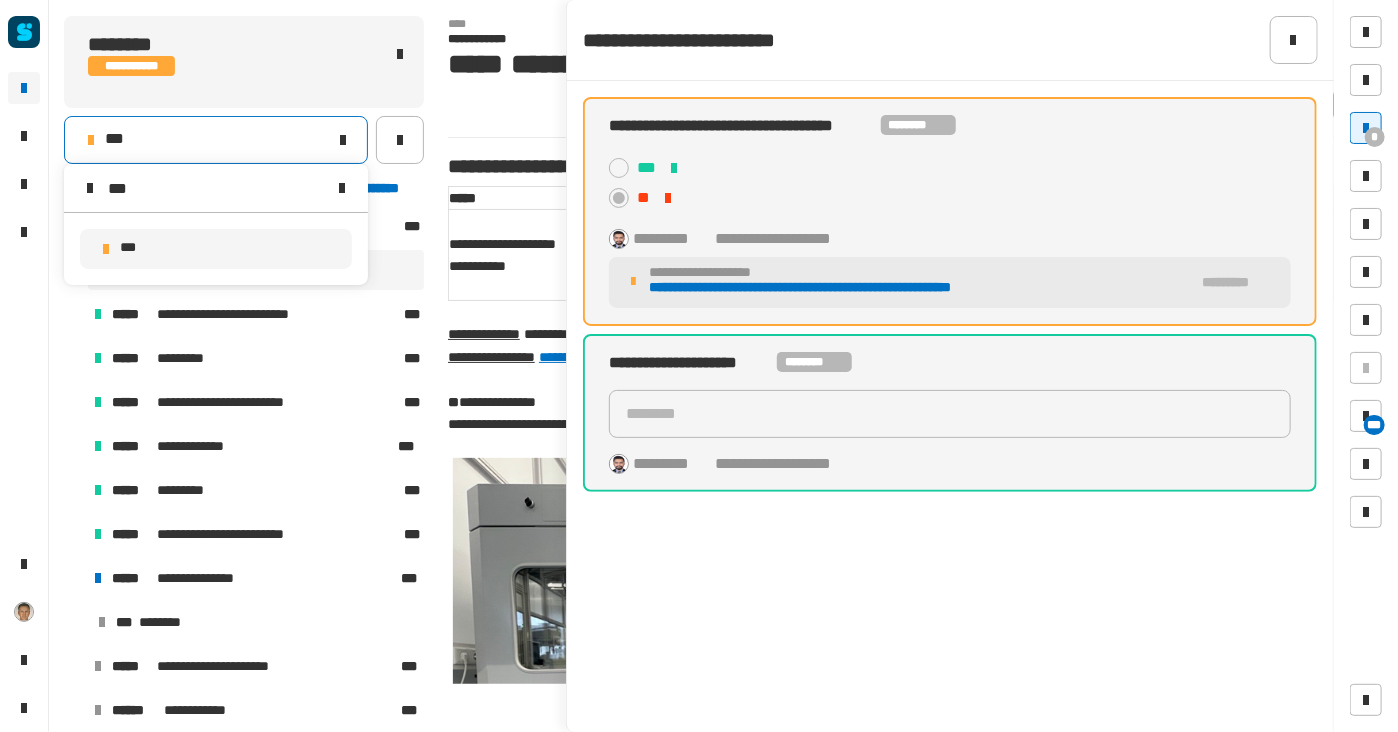 type on "***" 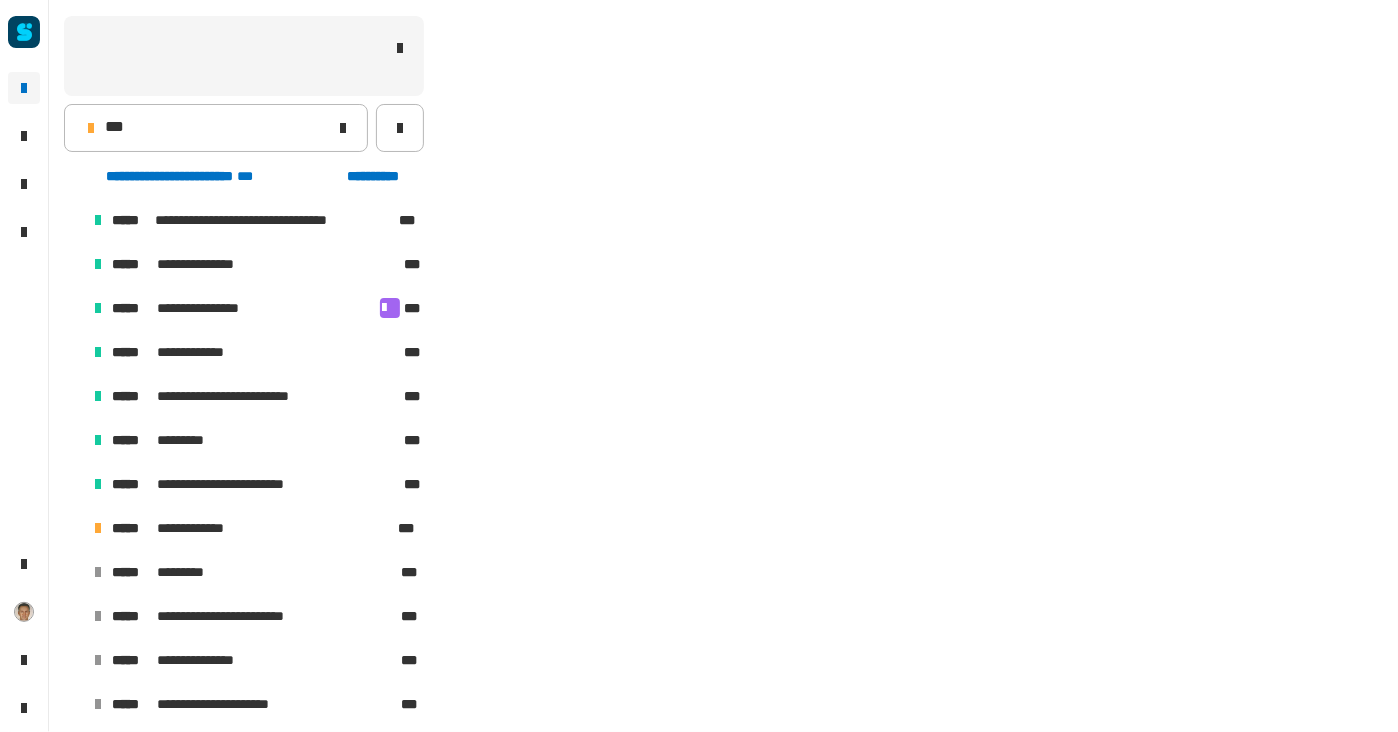 scroll, scrollTop: 116, scrollLeft: 0, axis: vertical 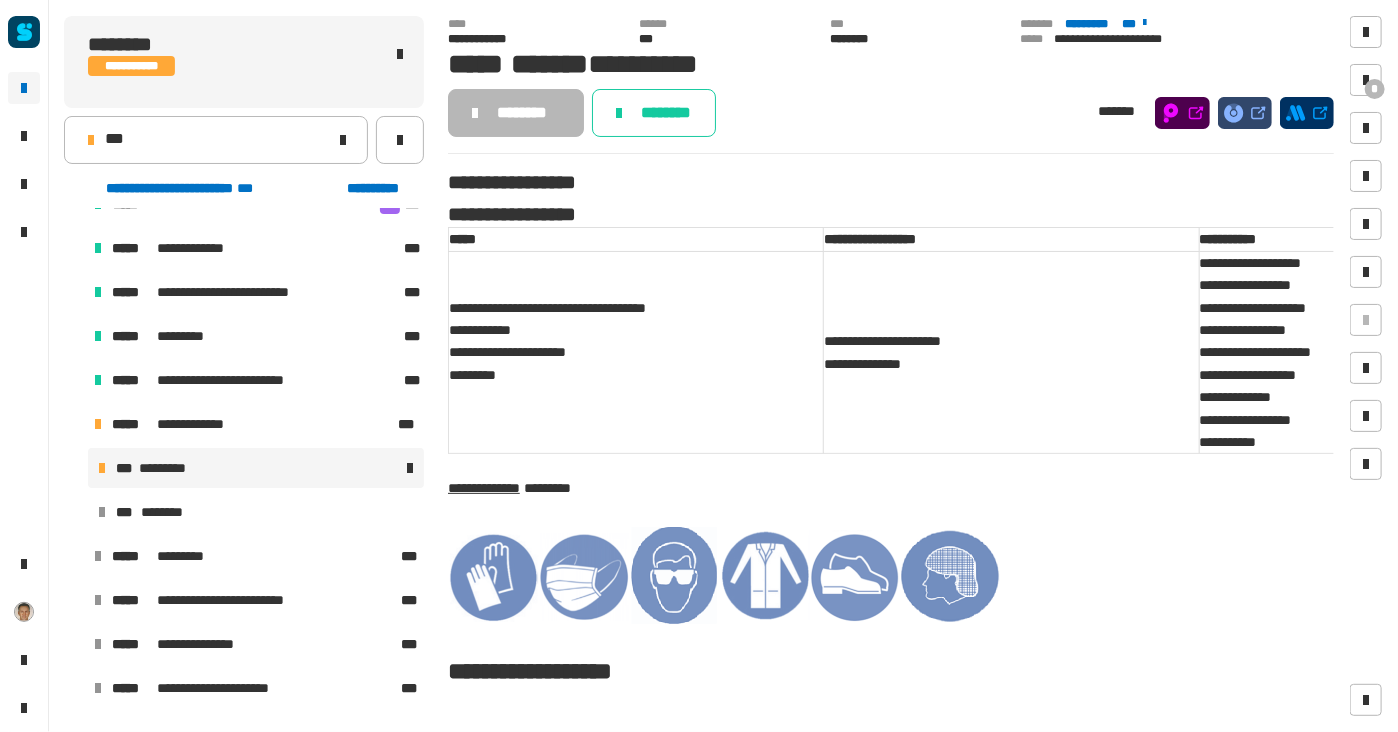 click at bounding box center [74, 248] 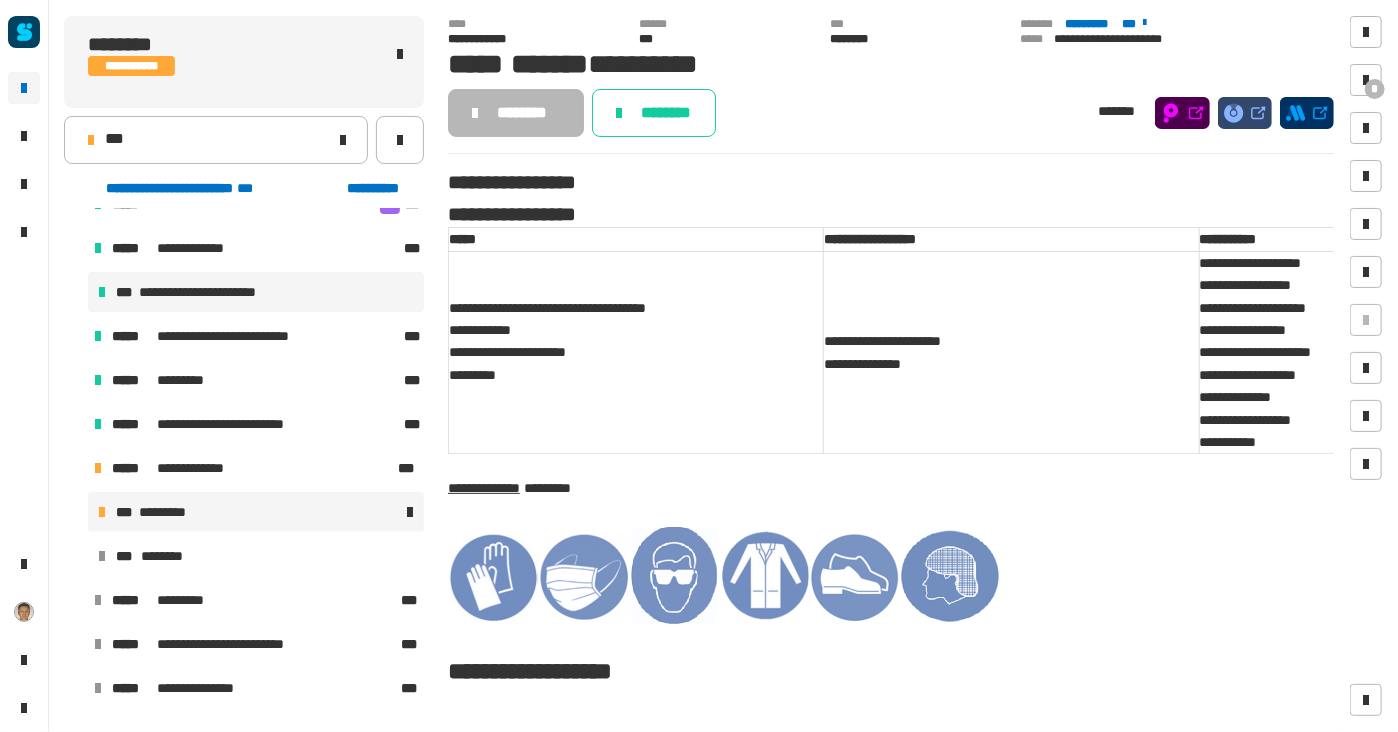 click on "**********" at bounding box center [216, 292] 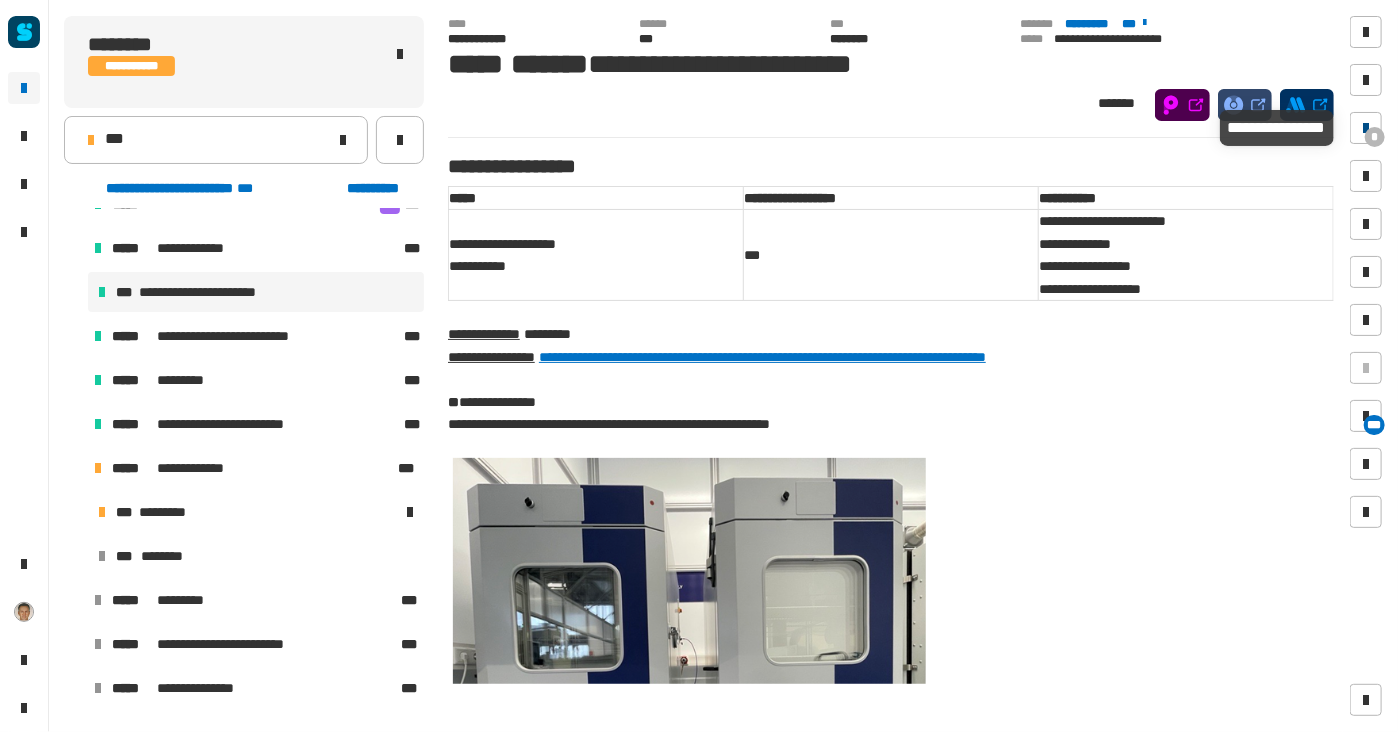 click at bounding box center (1366, 128) 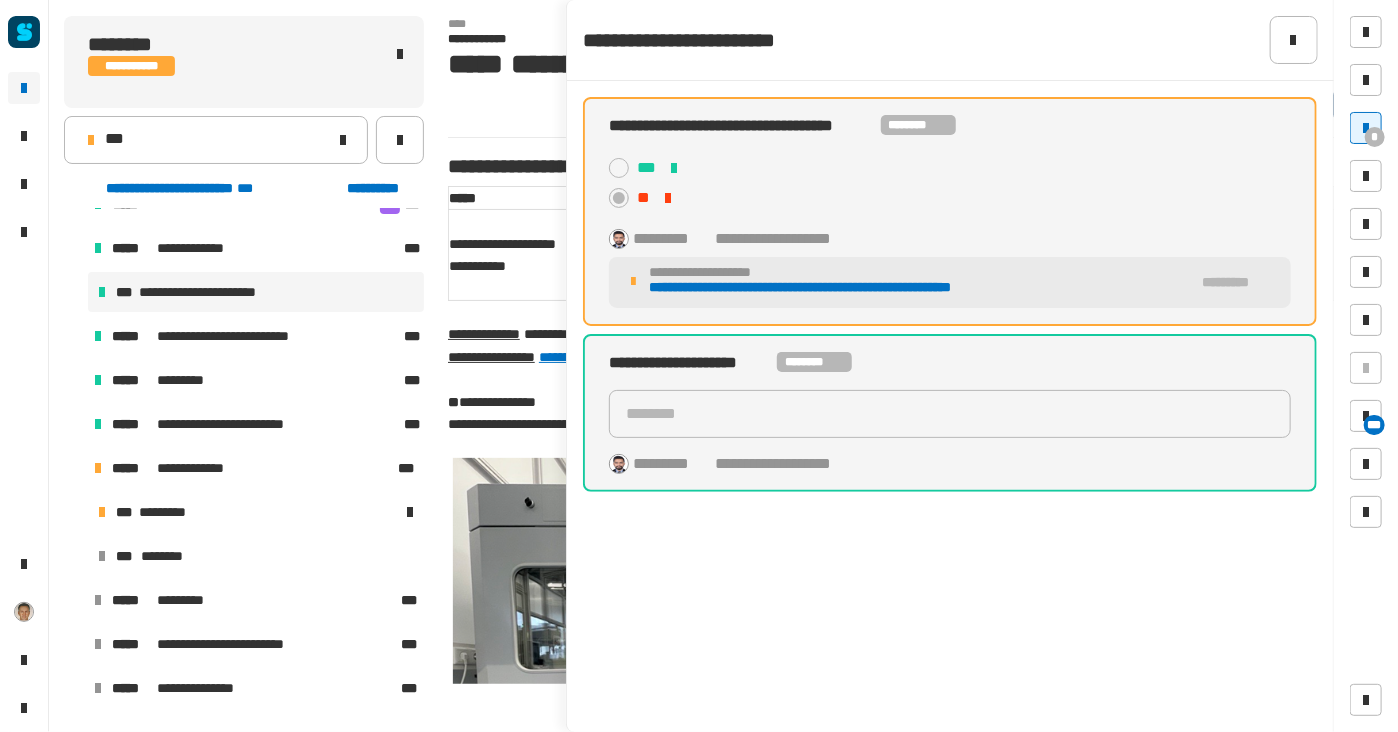 click on "**********" 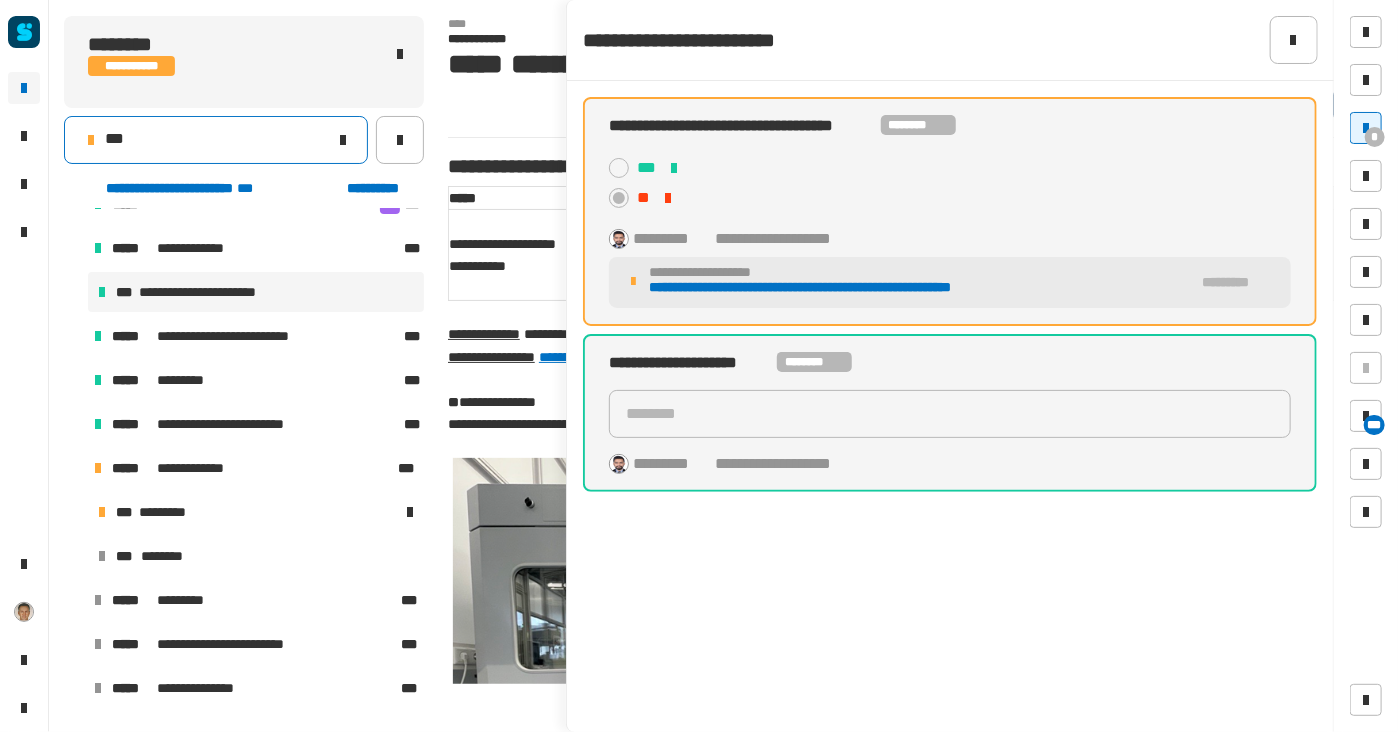 click on "***" 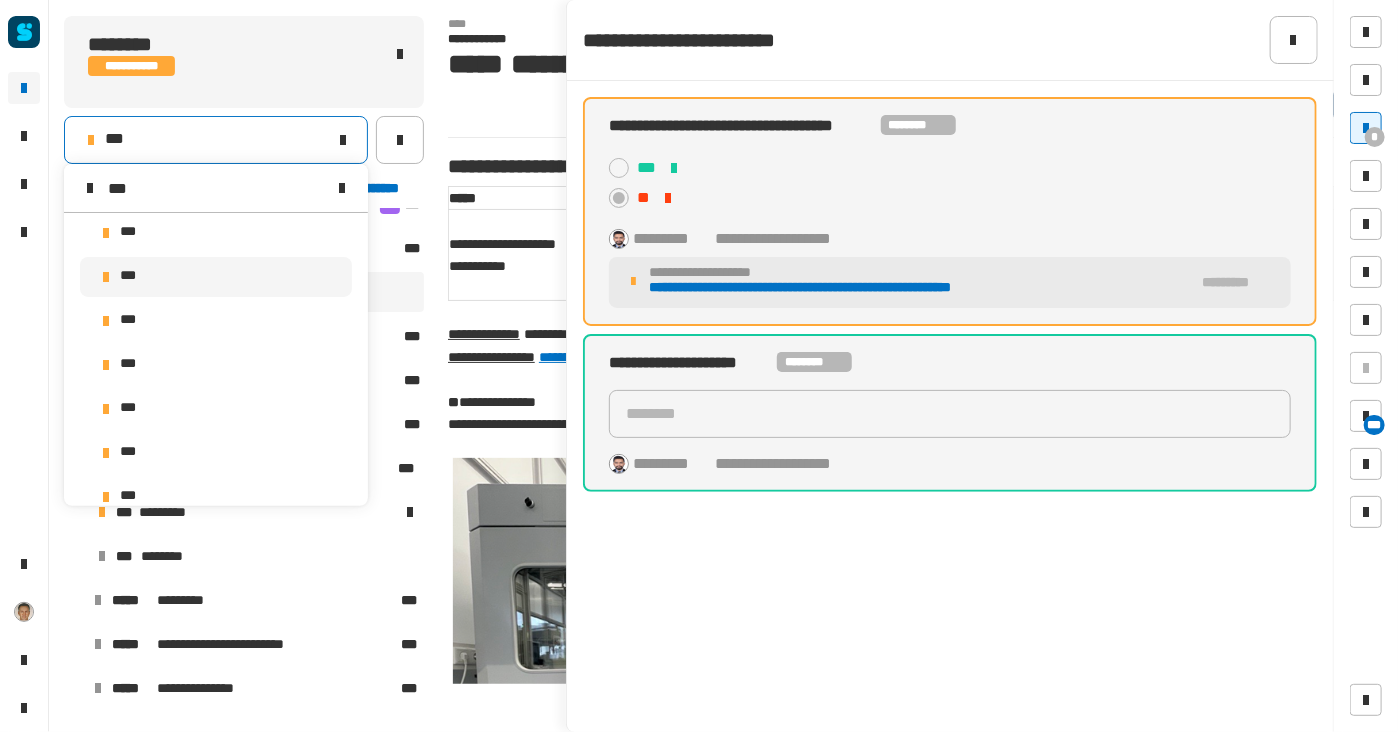 scroll, scrollTop: 0, scrollLeft: 0, axis: both 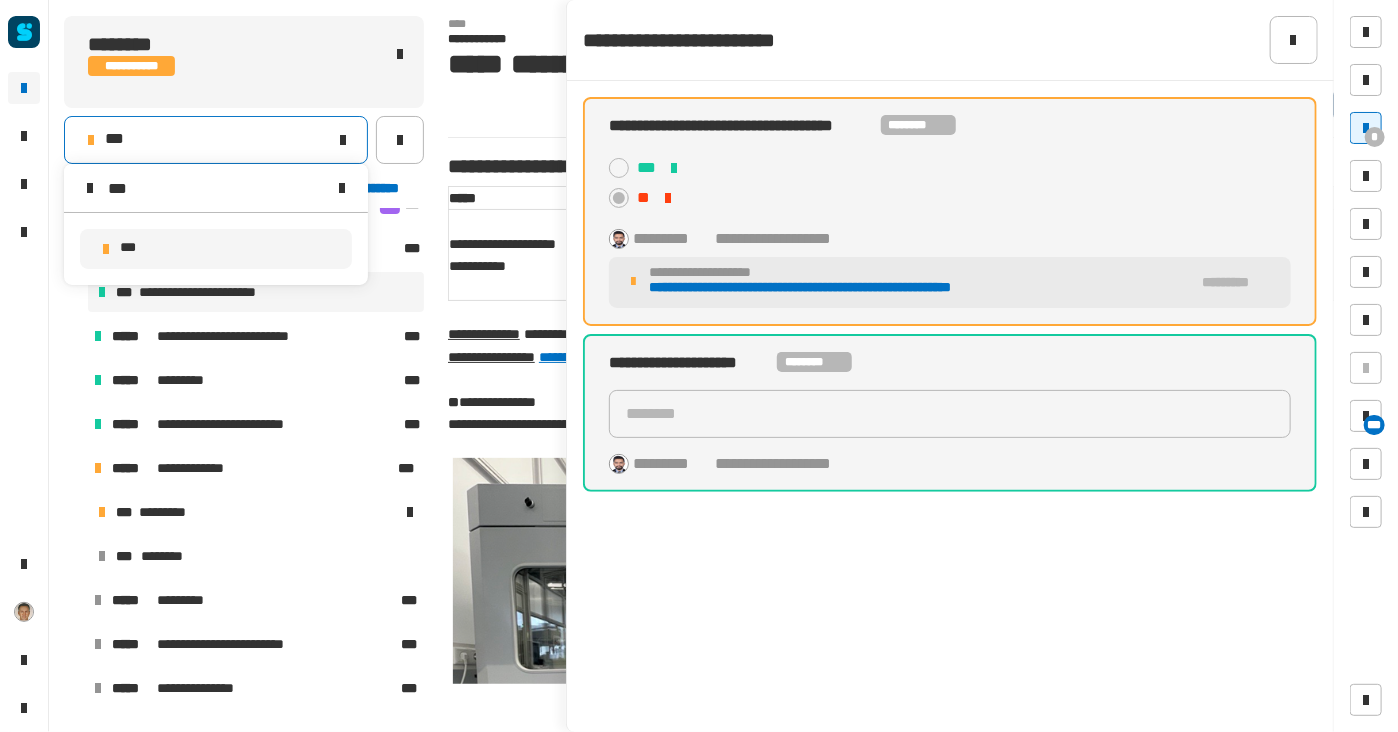 type on "***" 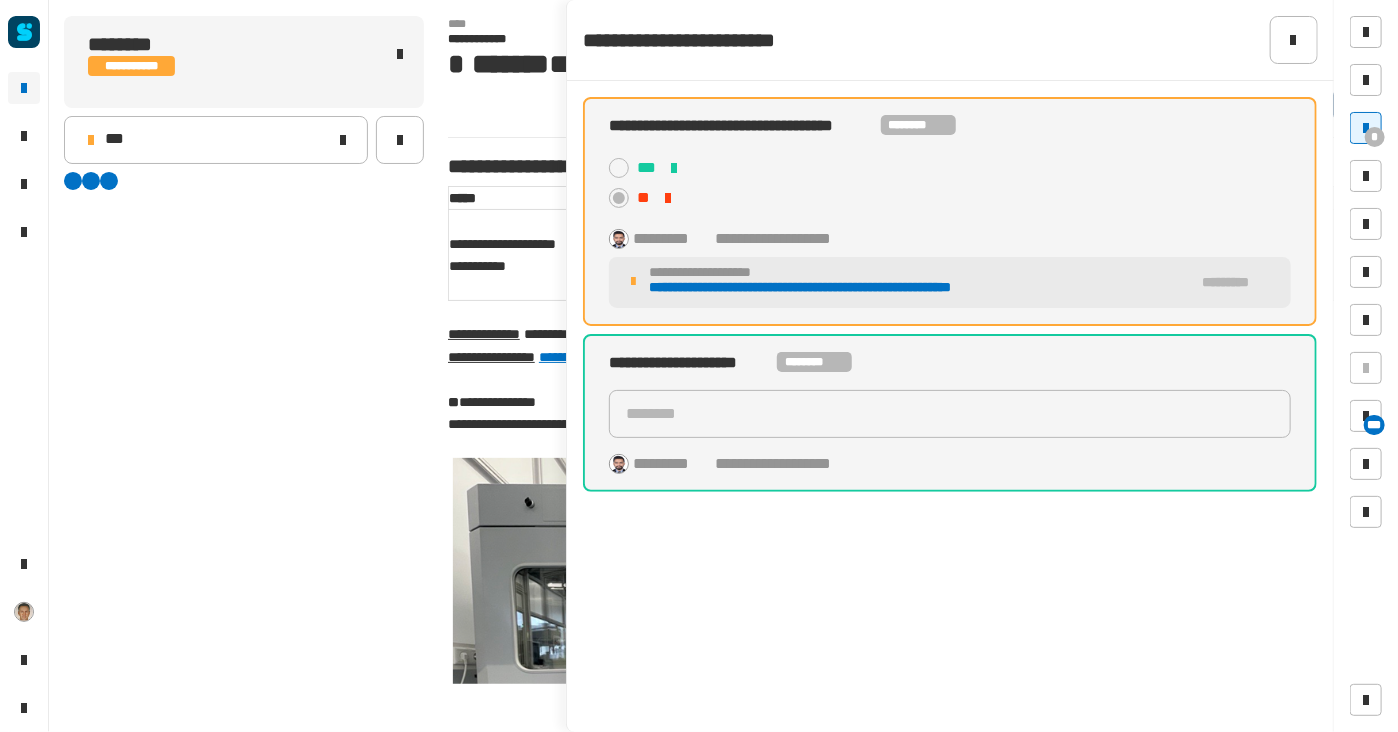scroll, scrollTop: 0, scrollLeft: 0, axis: both 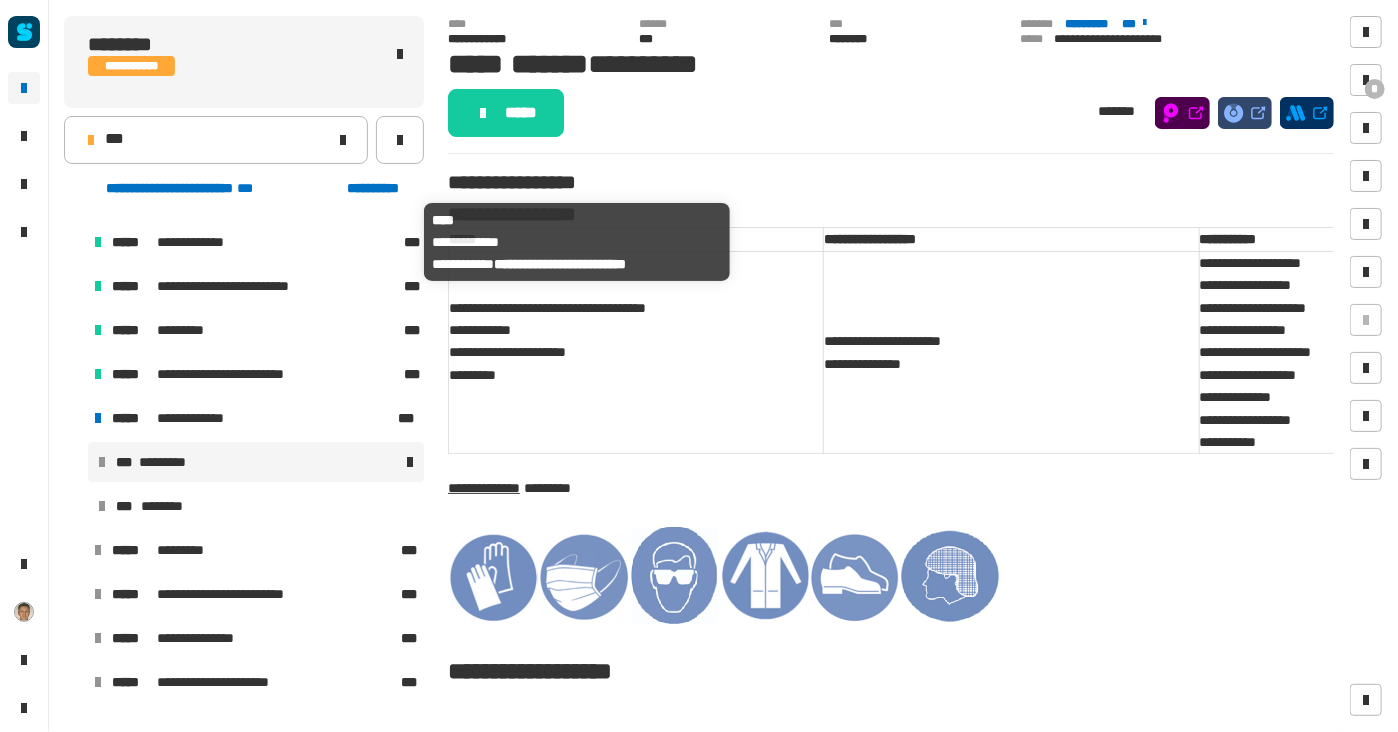 click on "*****" at bounding box center [133, 242] 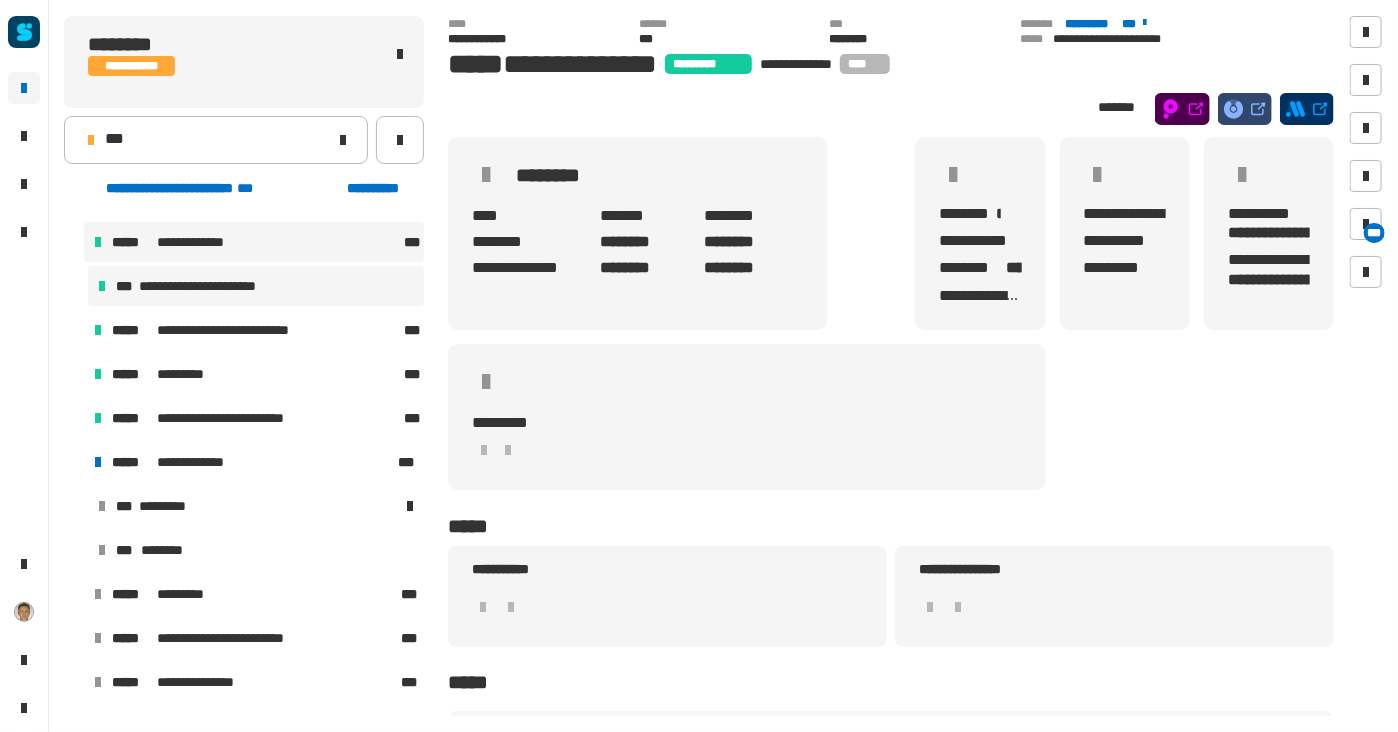 click on "**********" at bounding box center (216, 286) 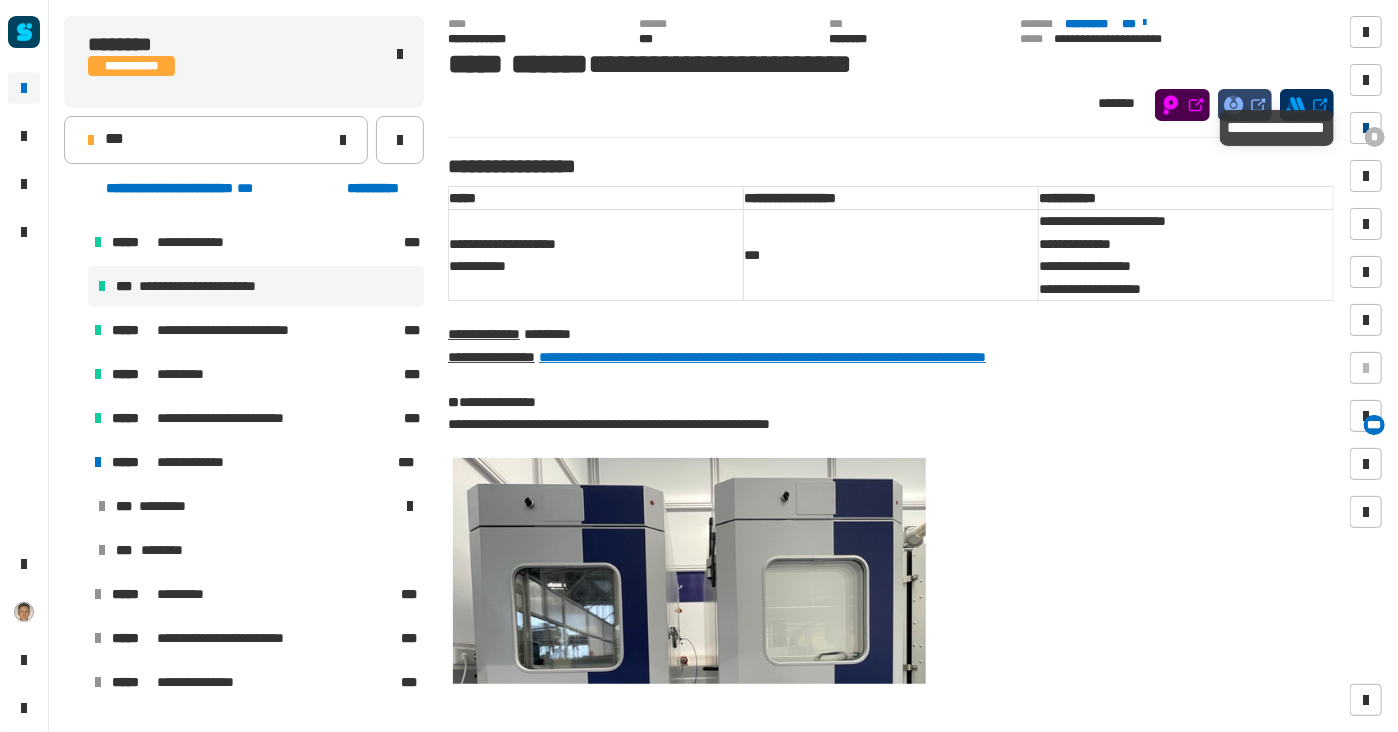 click at bounding box center [1366, 128] 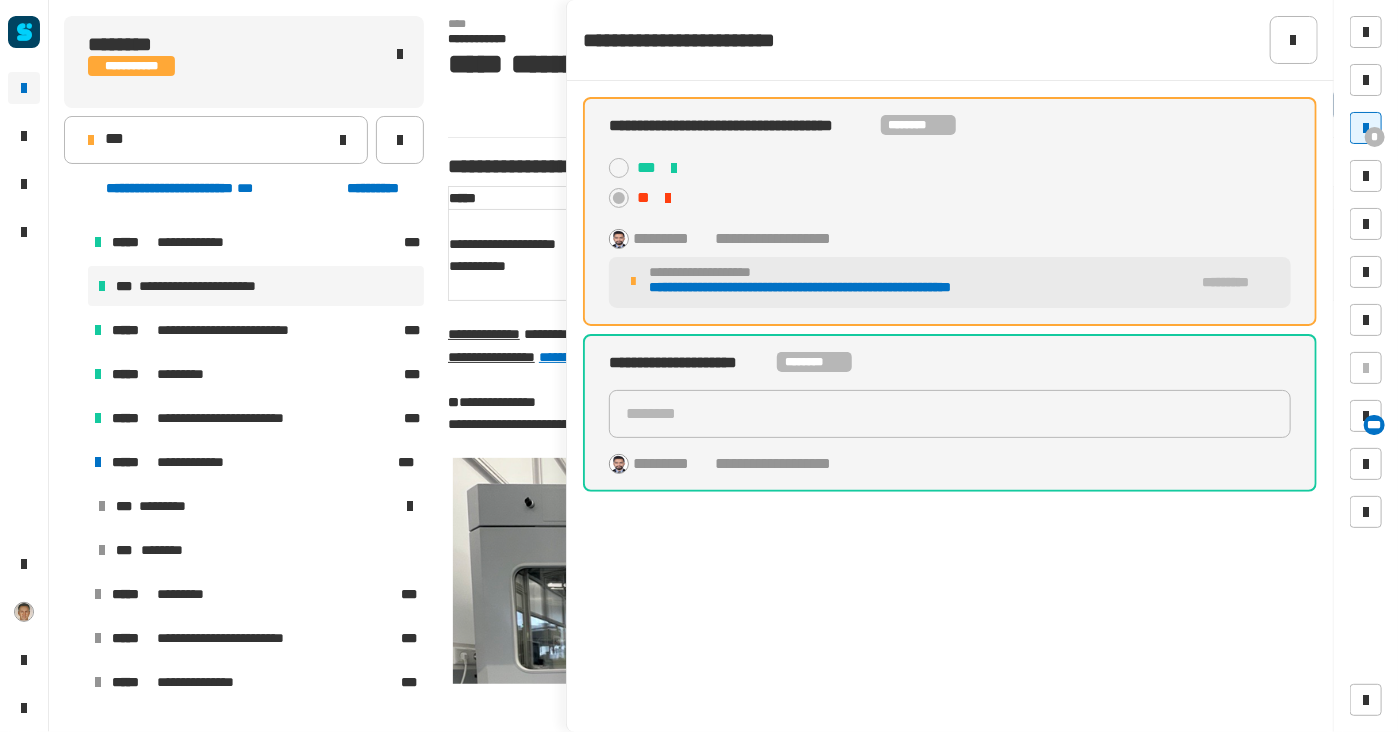 click on "**********" 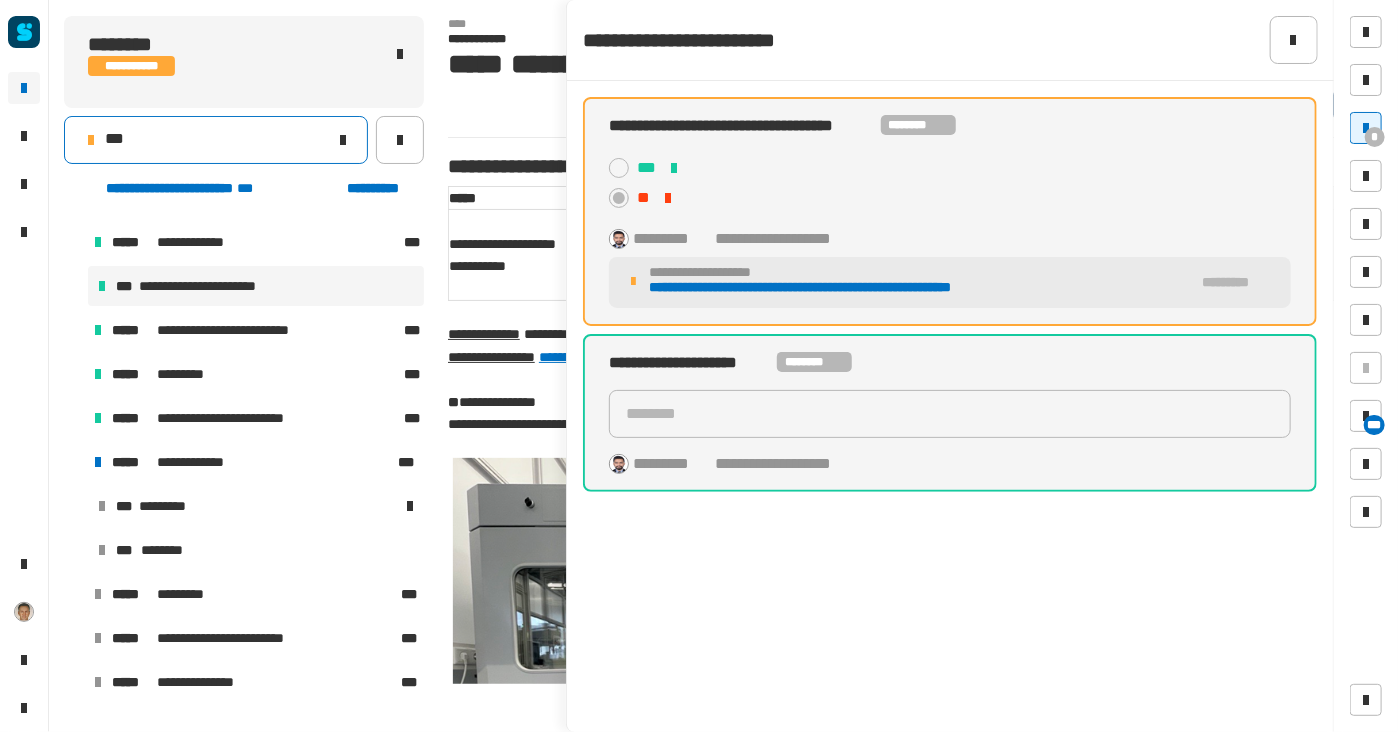 click on "***" 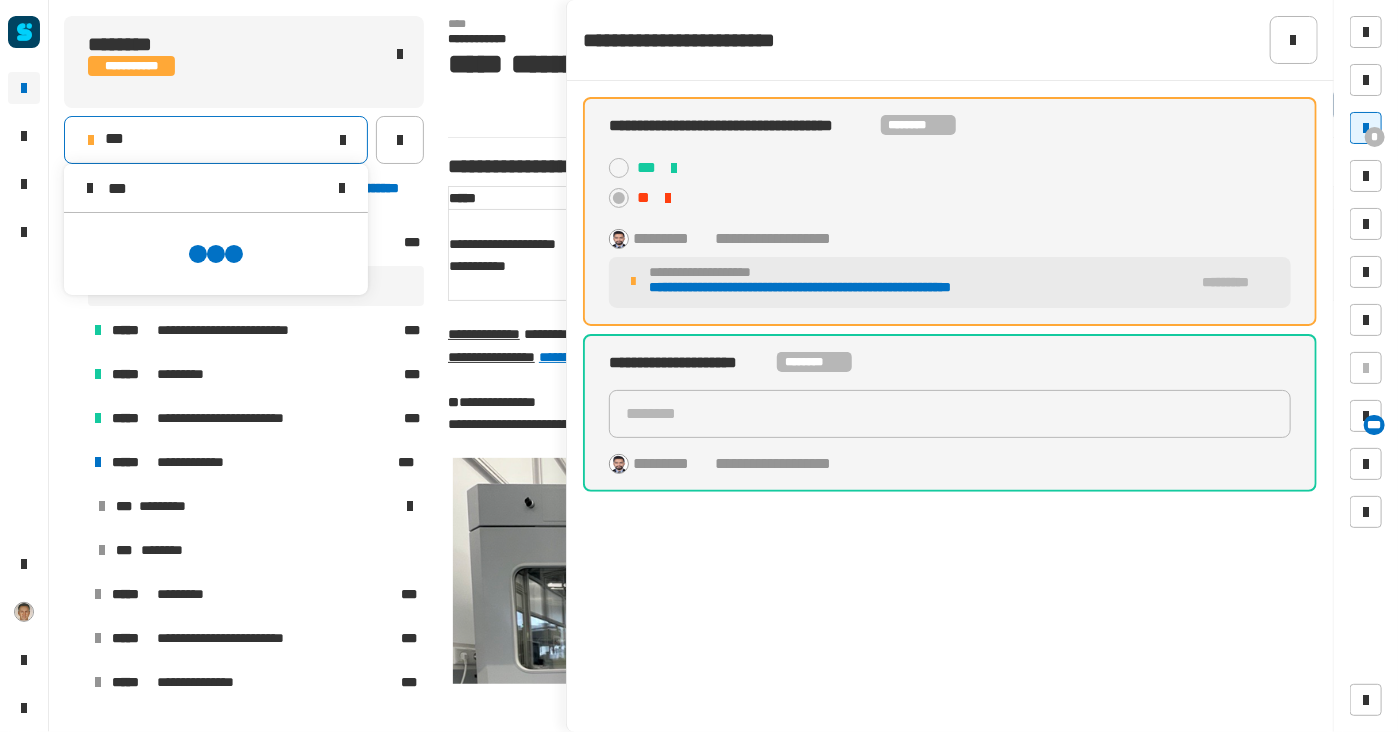 scroll, scrollTop: 0, scrollLeft: 0, axis: both 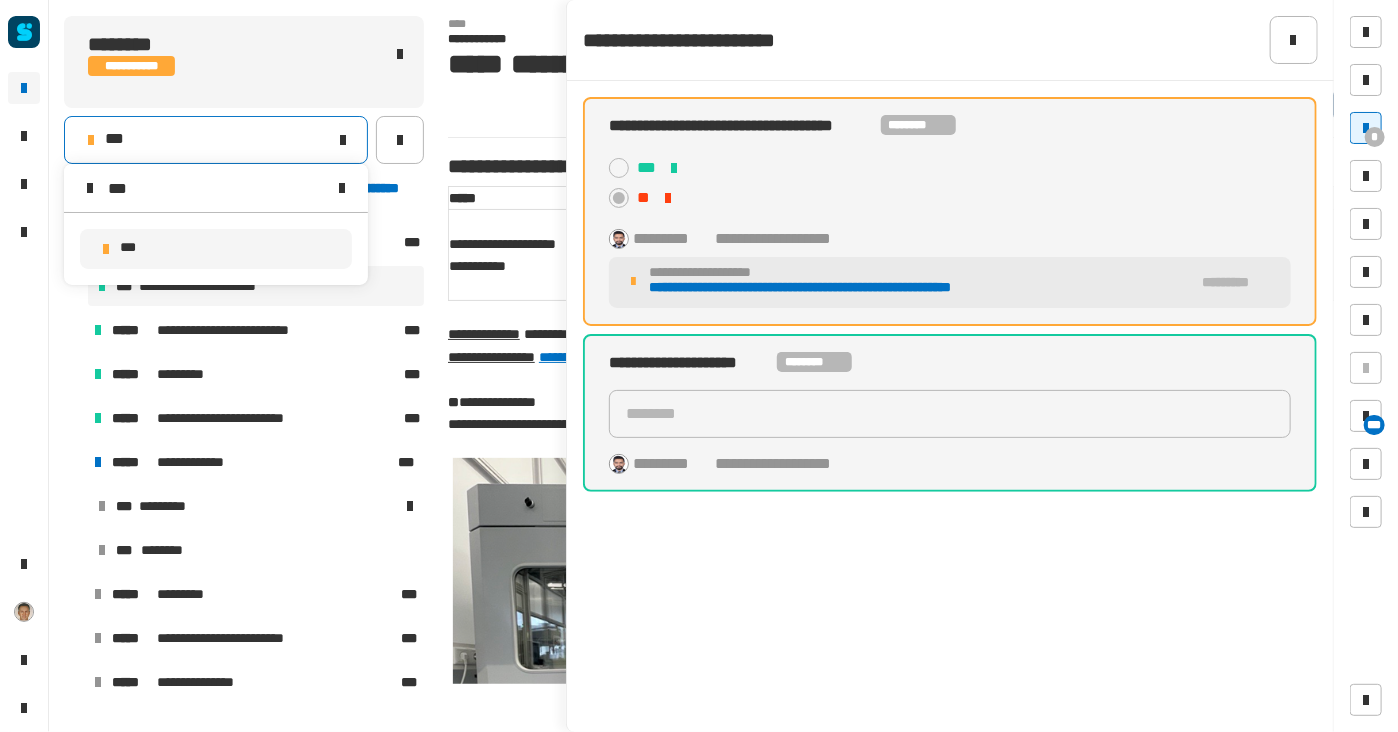 type on "***" 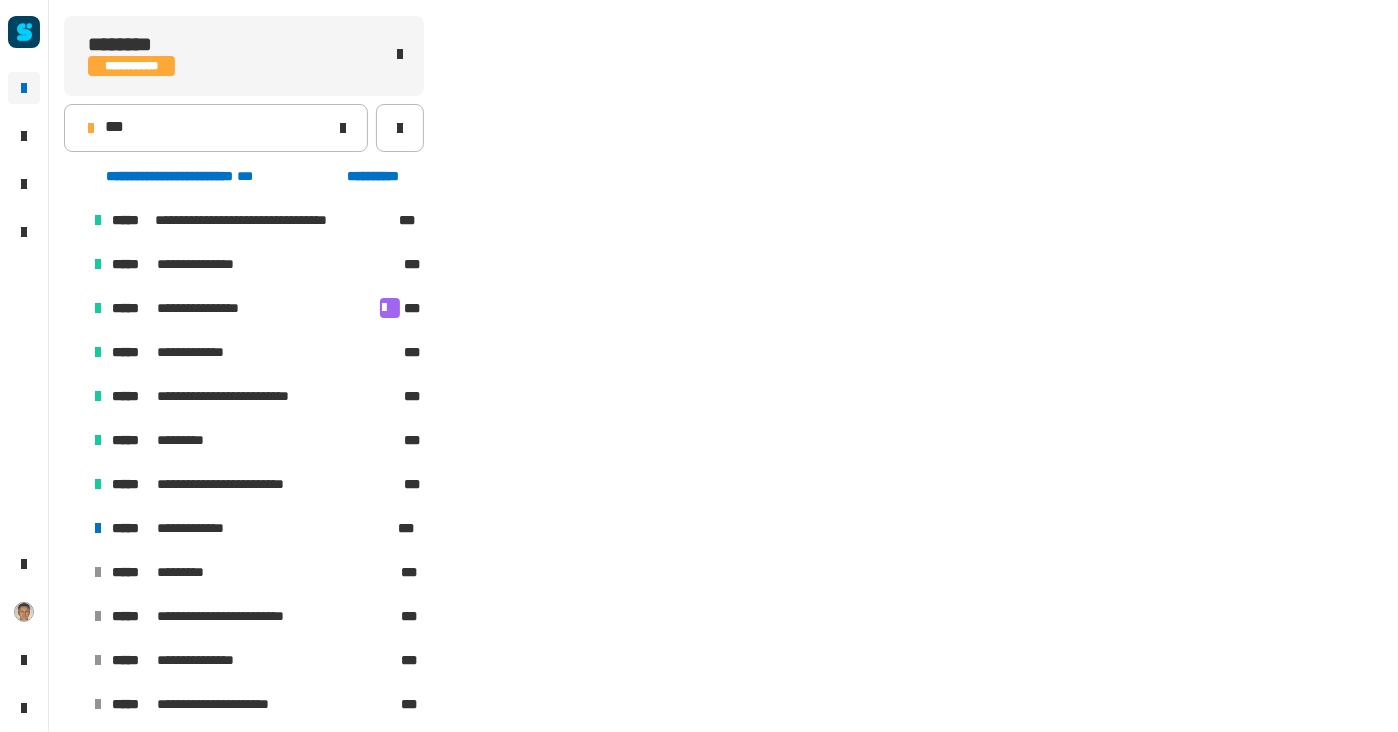 scroll, scrollTop: 122, scrollLeft: 0, axis: vertical 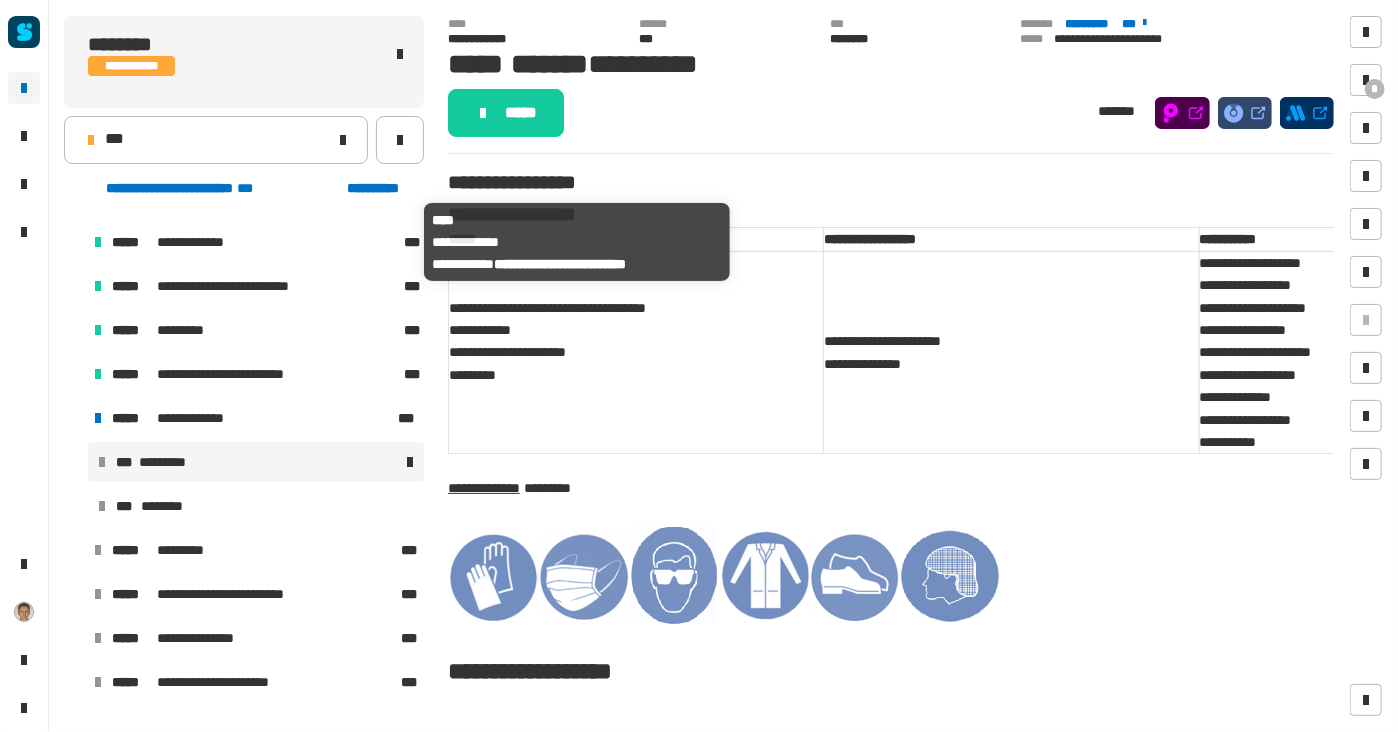 click on "**********" at bounding box center (203, 242) 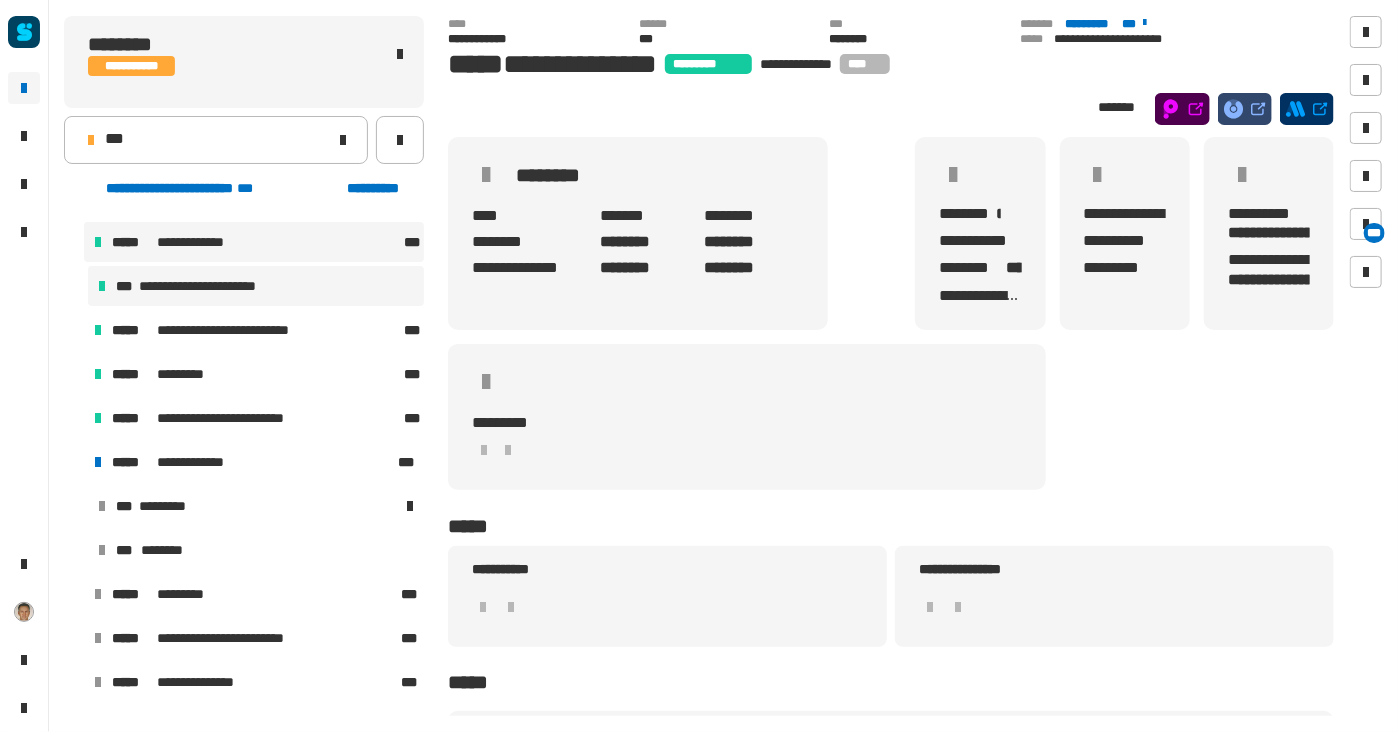click on "**********" at bounding box center [216, 286] 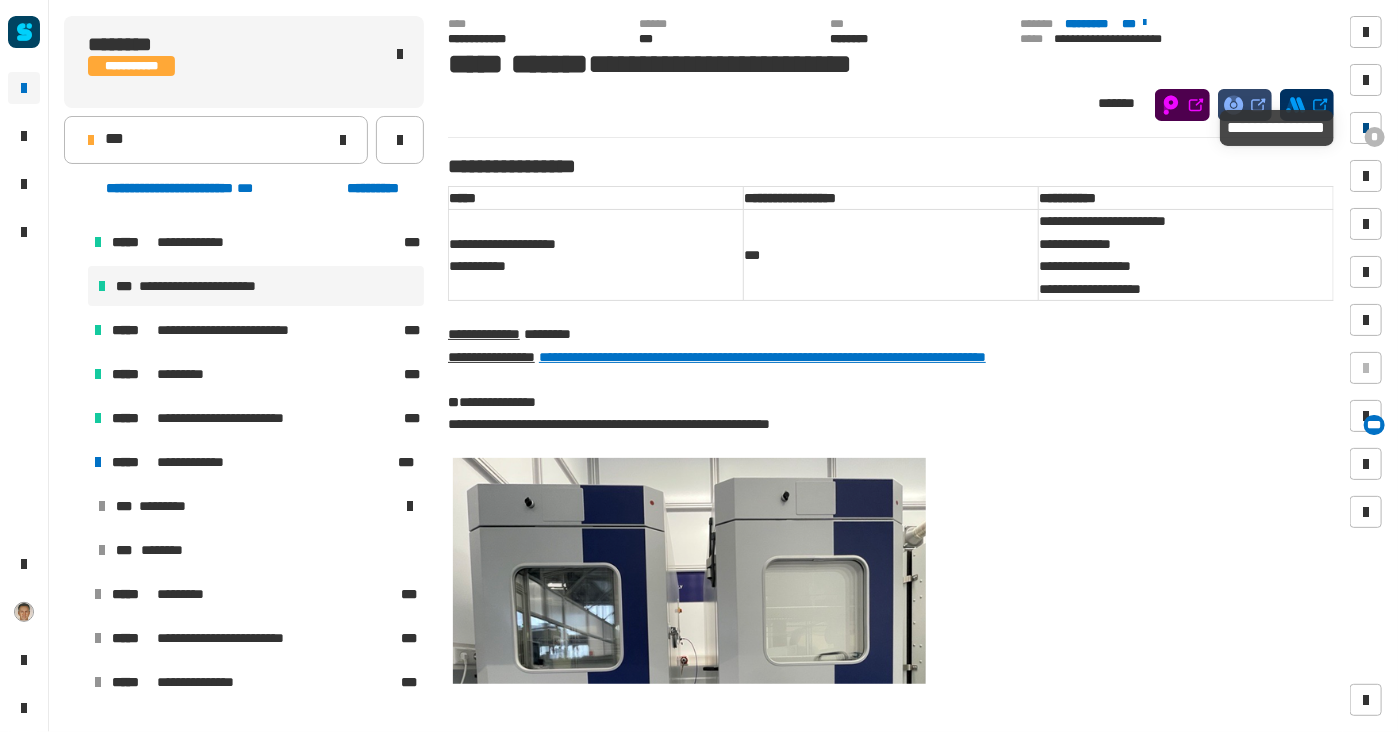 click at bounding box center (1366, 128) 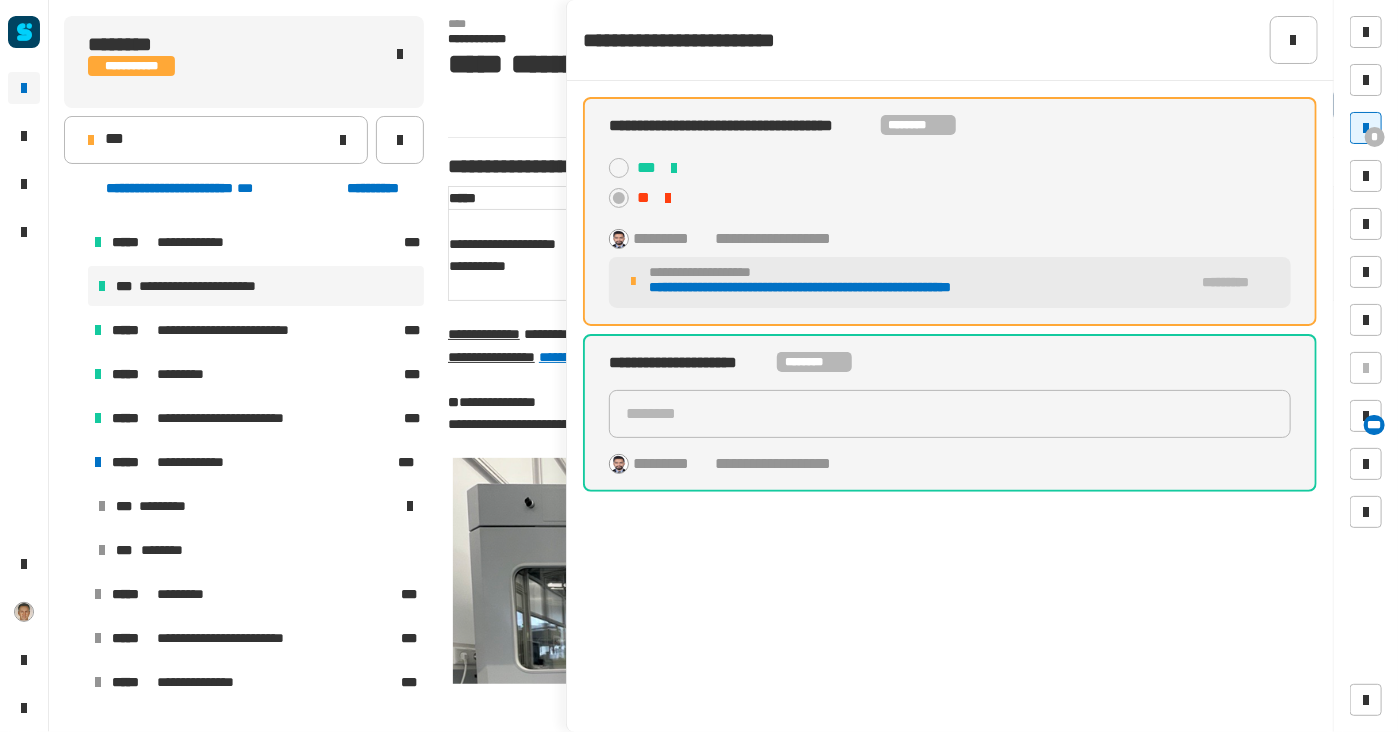 click on "**********" 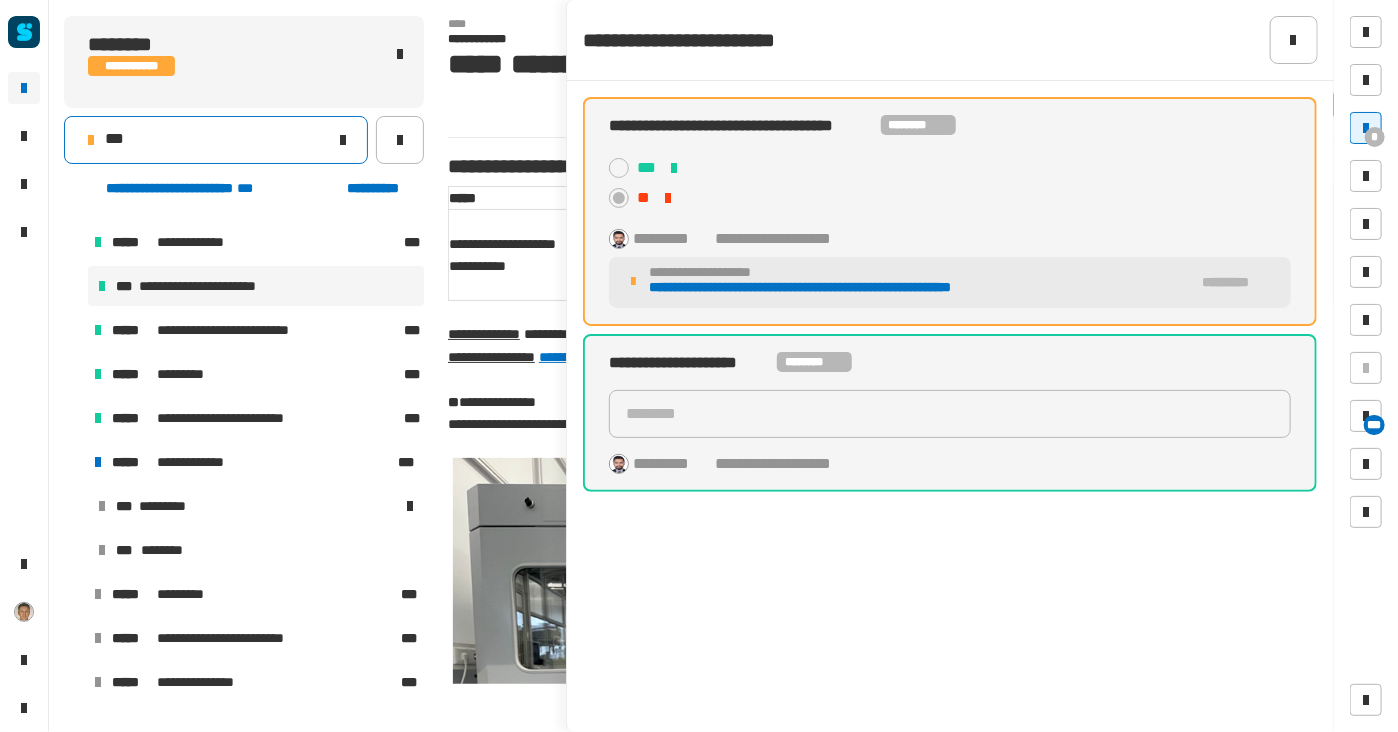 click on "***" 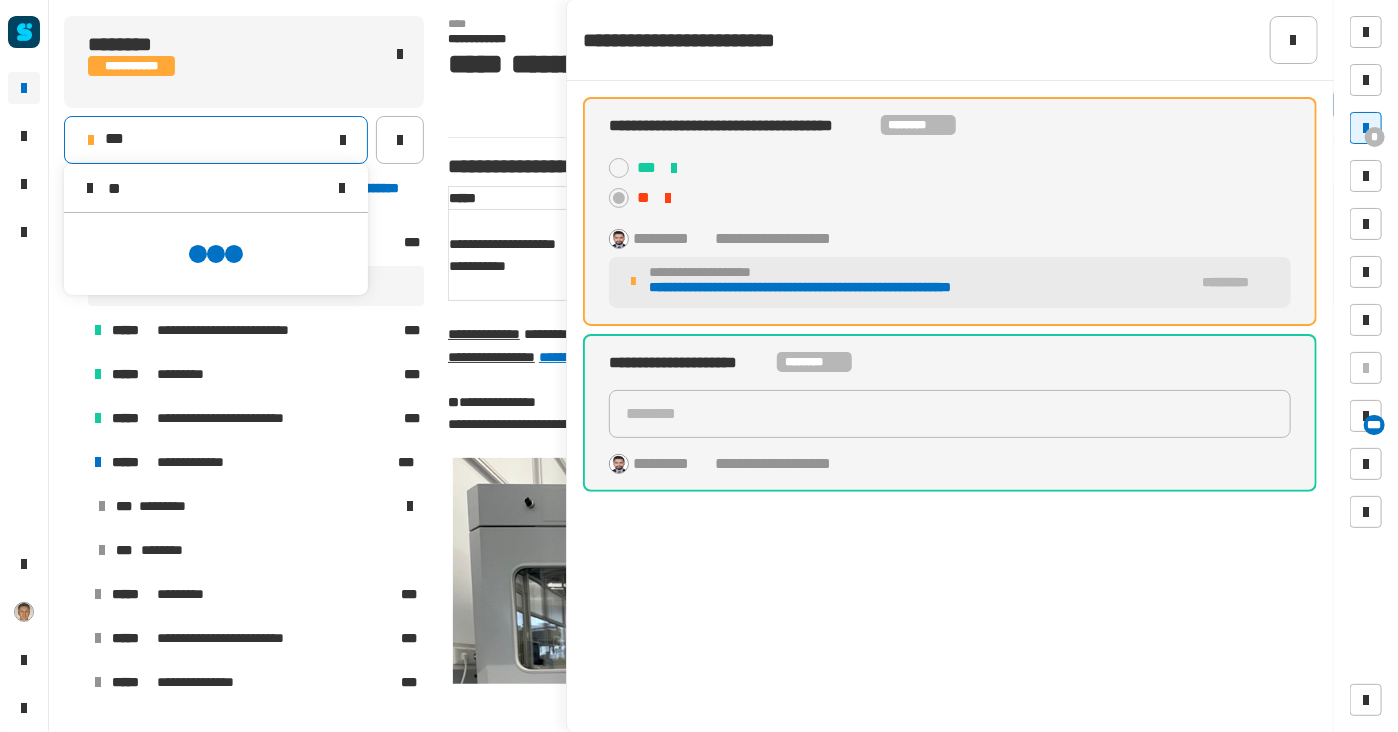 scroll, scrollTop: 0, scrollLeft: 0, axis: both 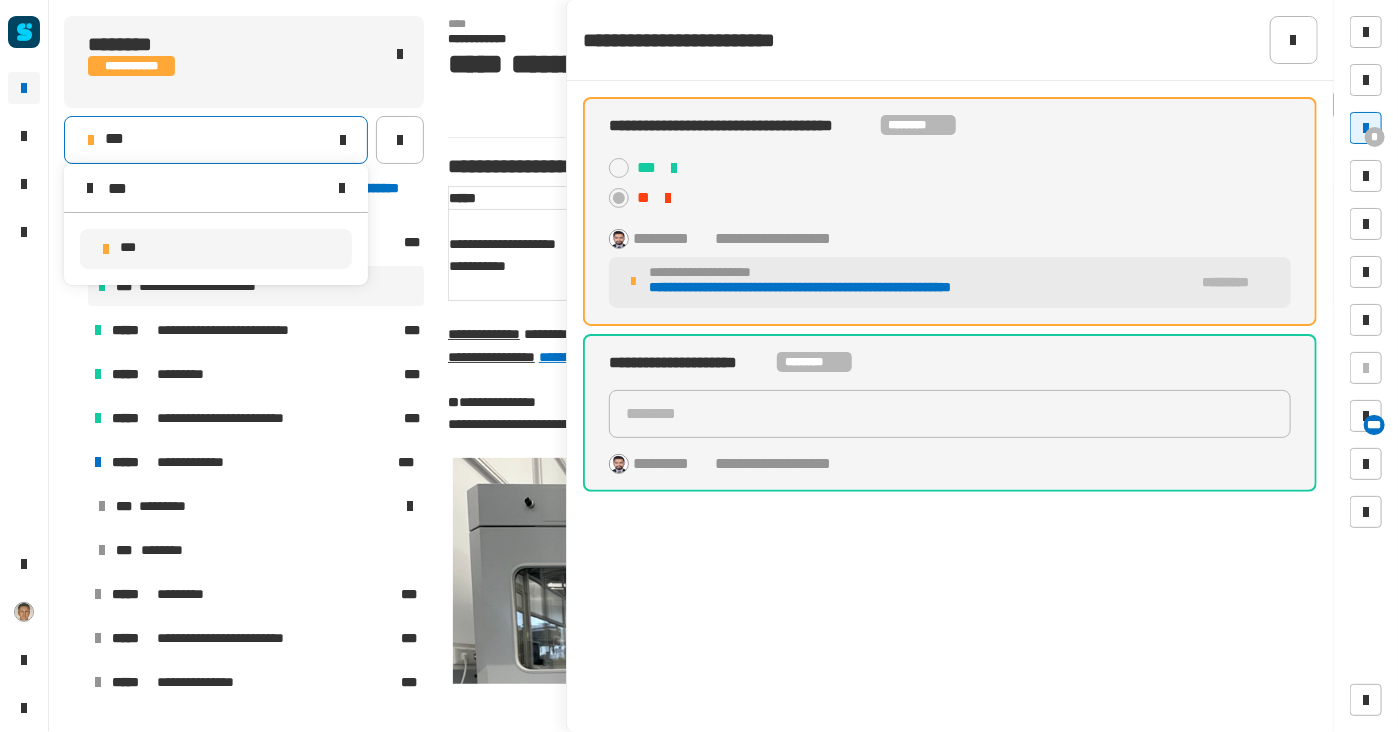 type on "***" 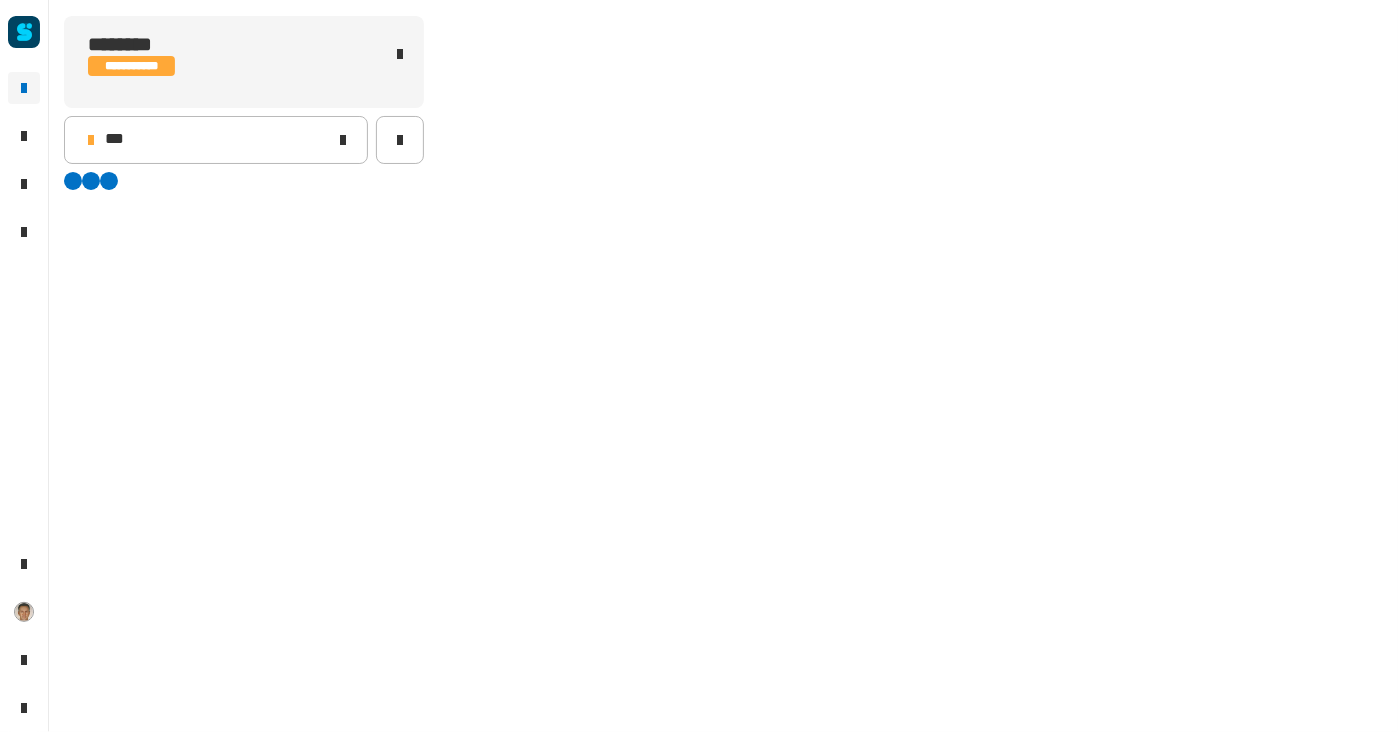 scroll, scrollTop: 0, scrollLeft: 0, axis: both 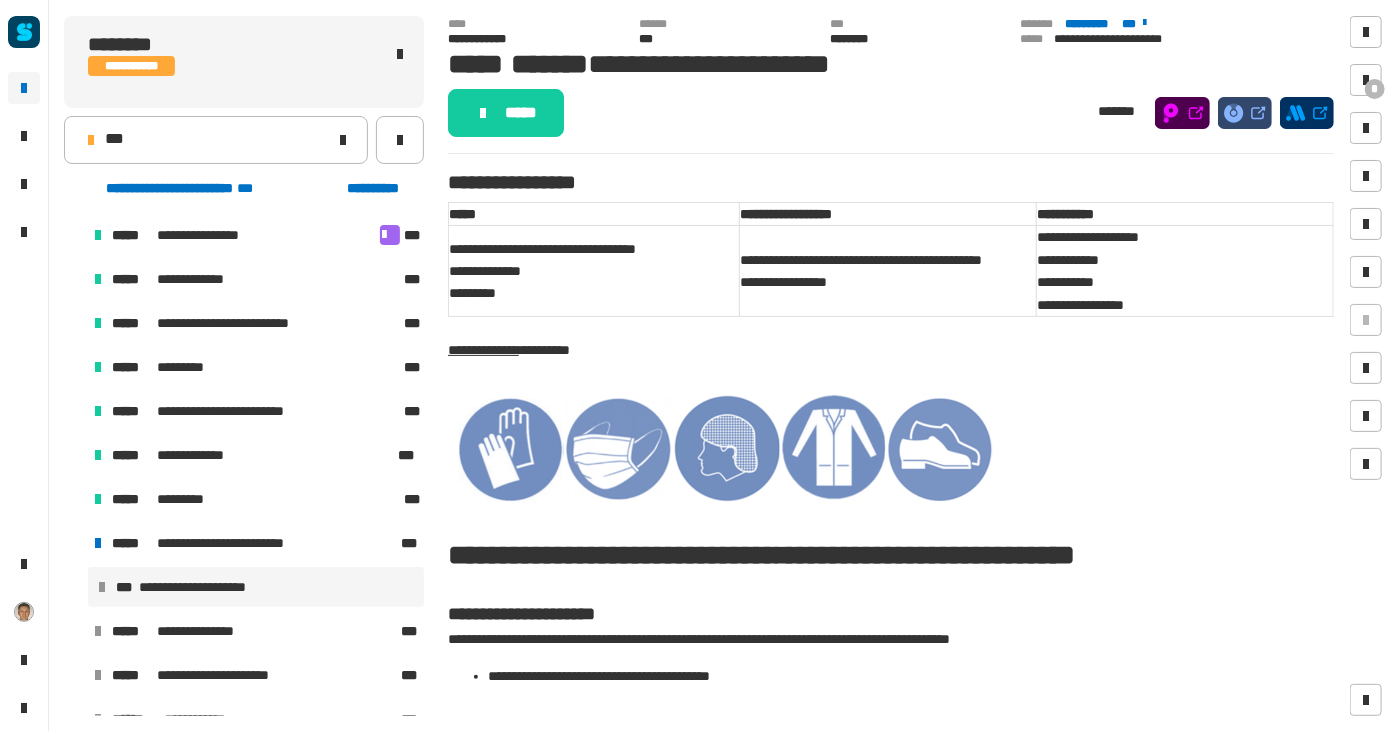 click at bounding box center [74, 279] 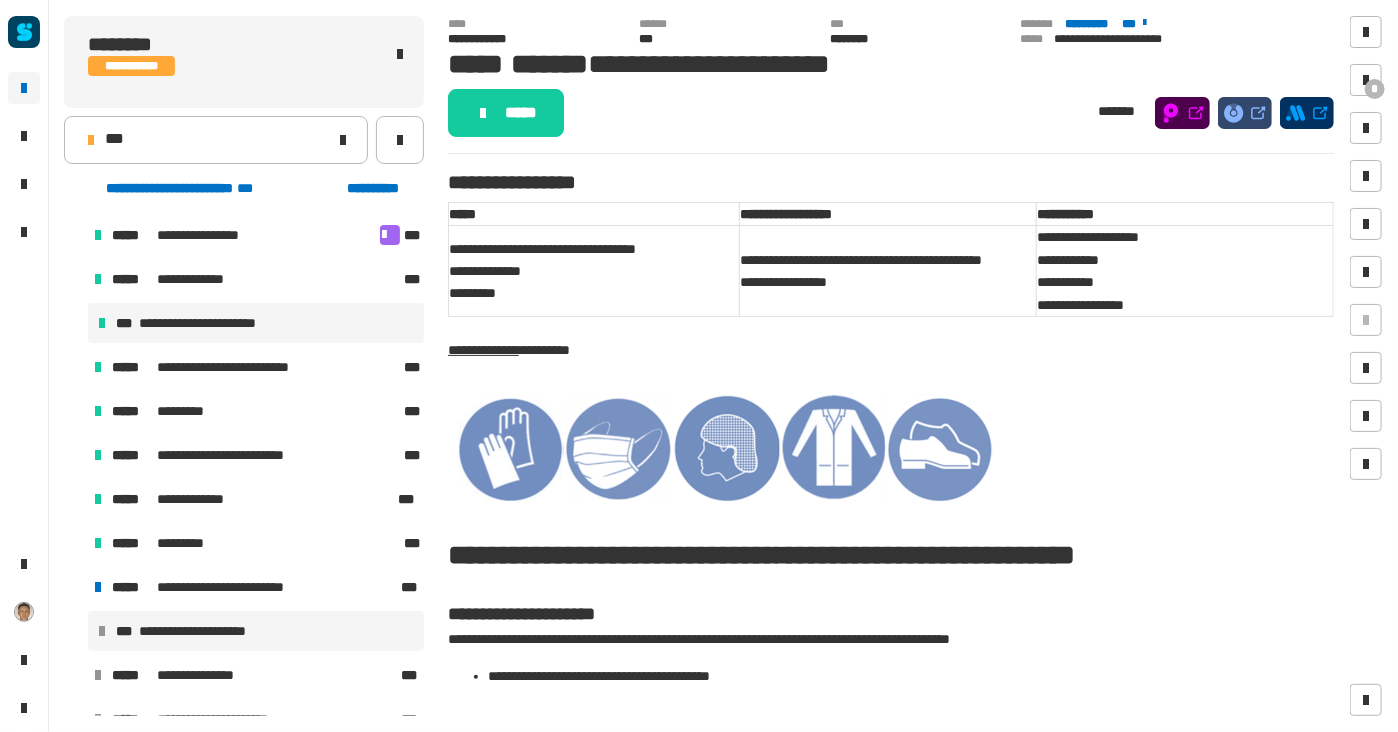 click on "**********" at bounding box center [216, 323] 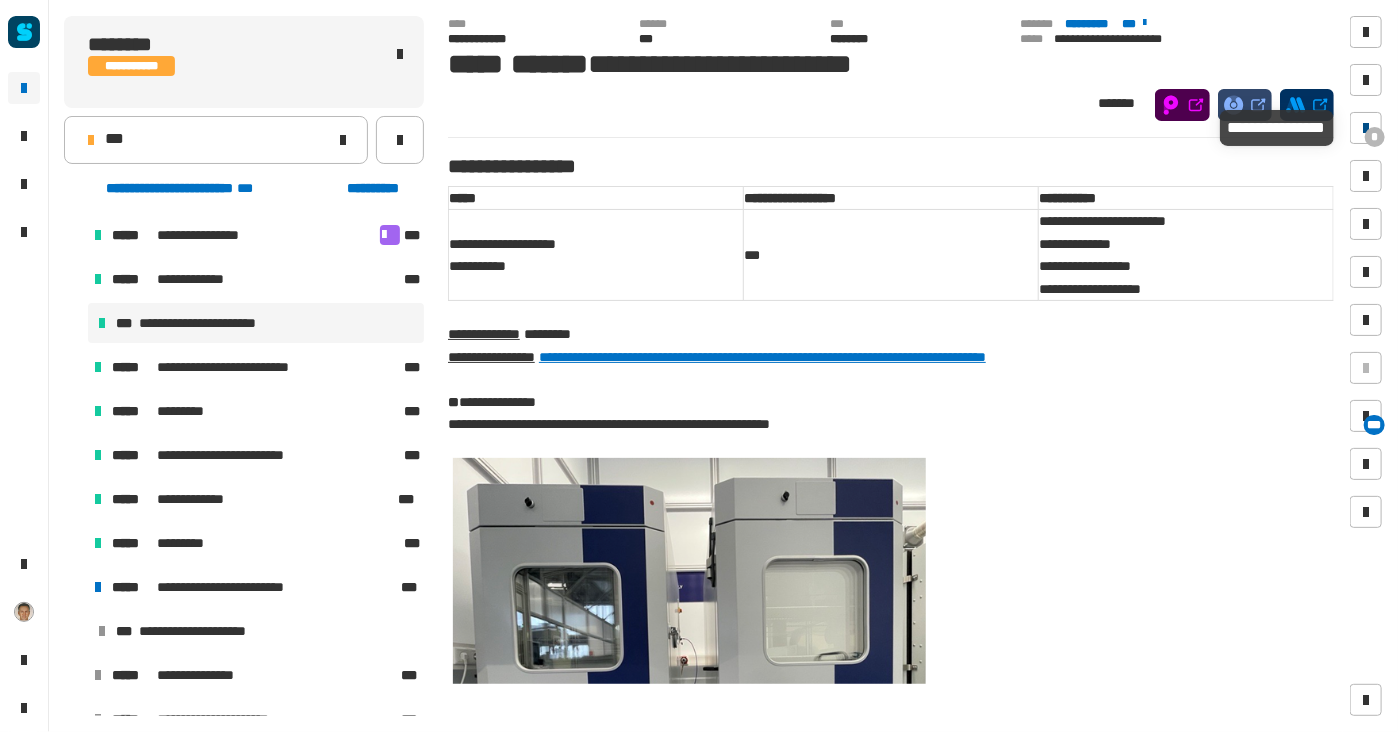 click at bounding box center [1366, 128] 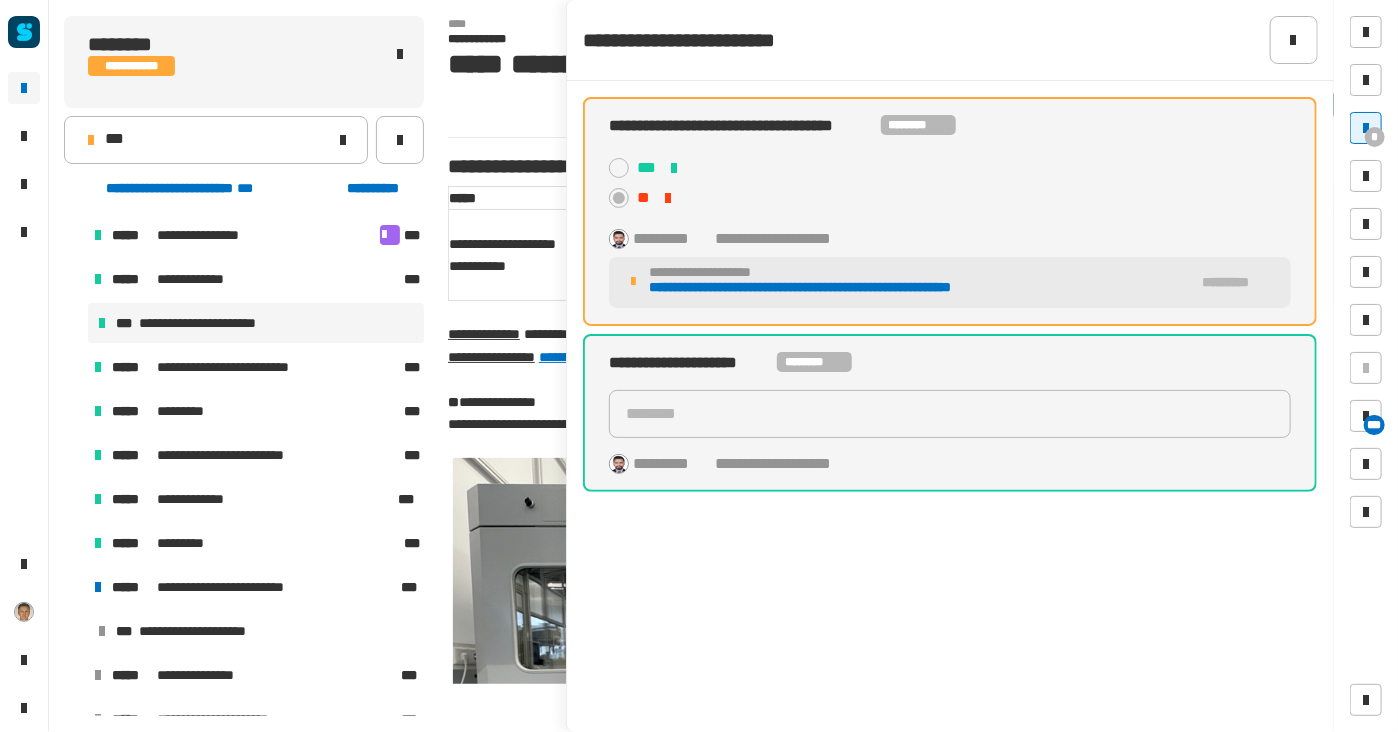 click on "**********" 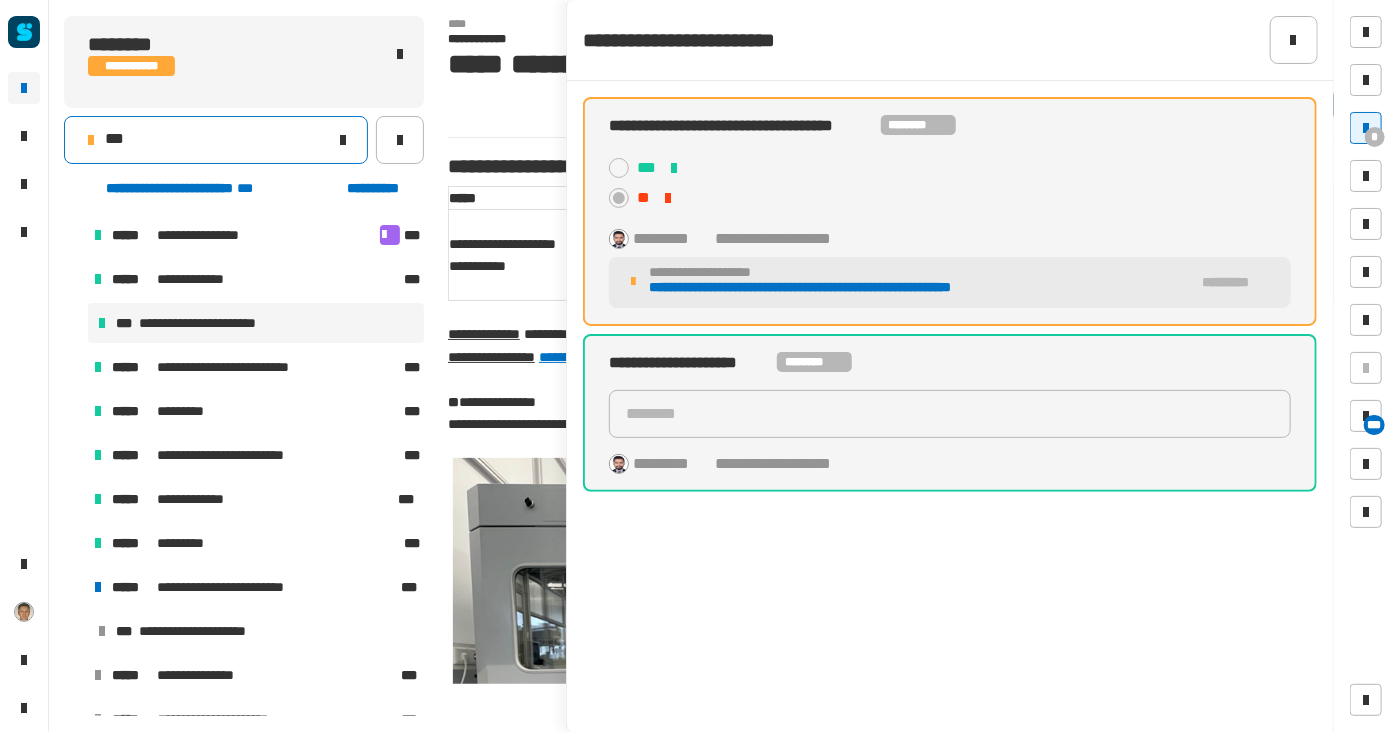 click on "***" 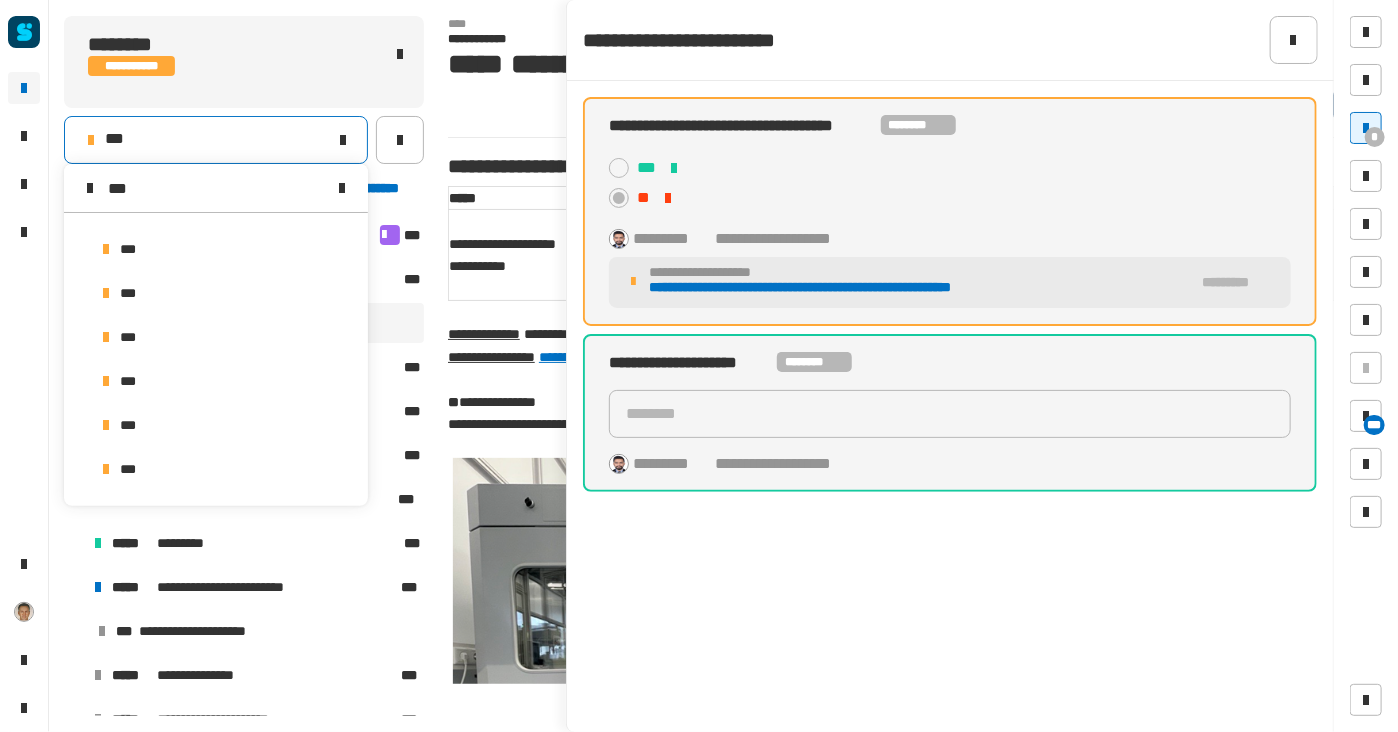 scroll, scrollTop: 0, scrollLeft: 0, axis: both 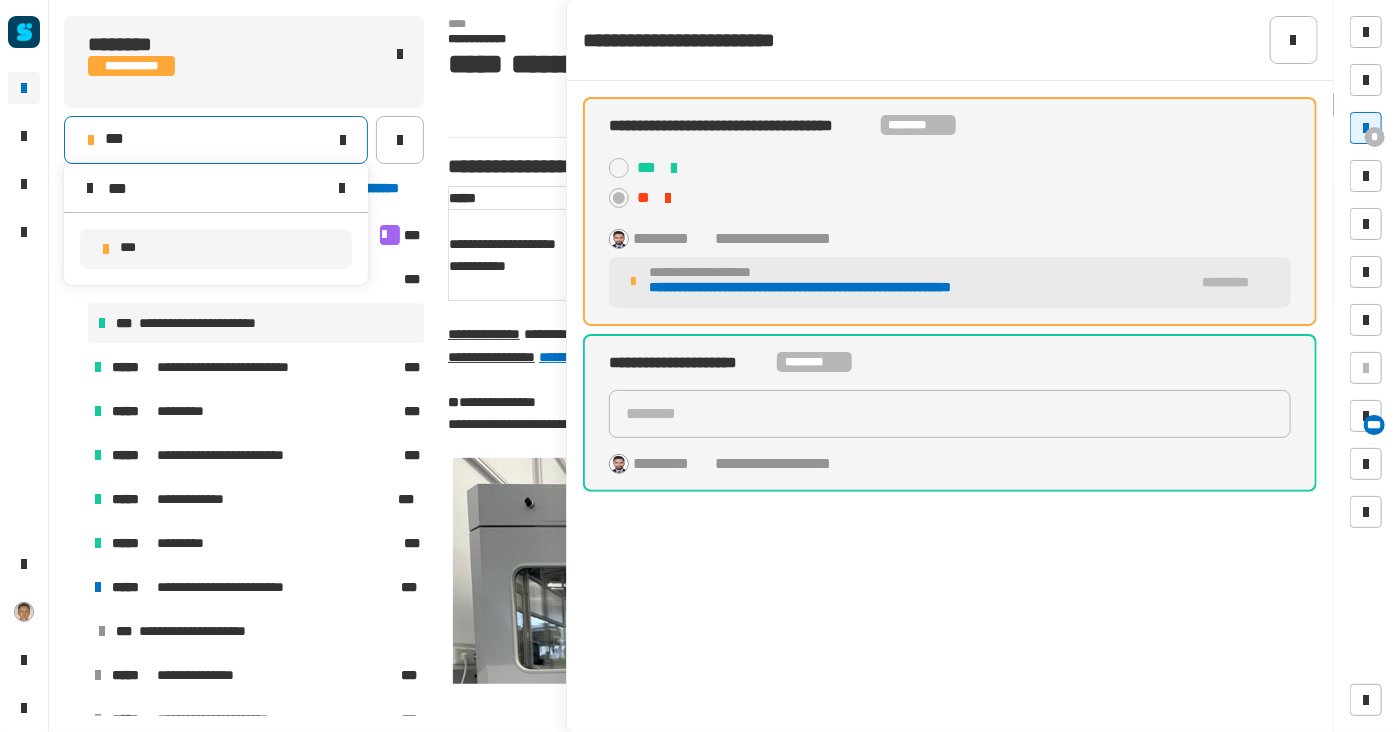 type on "***" 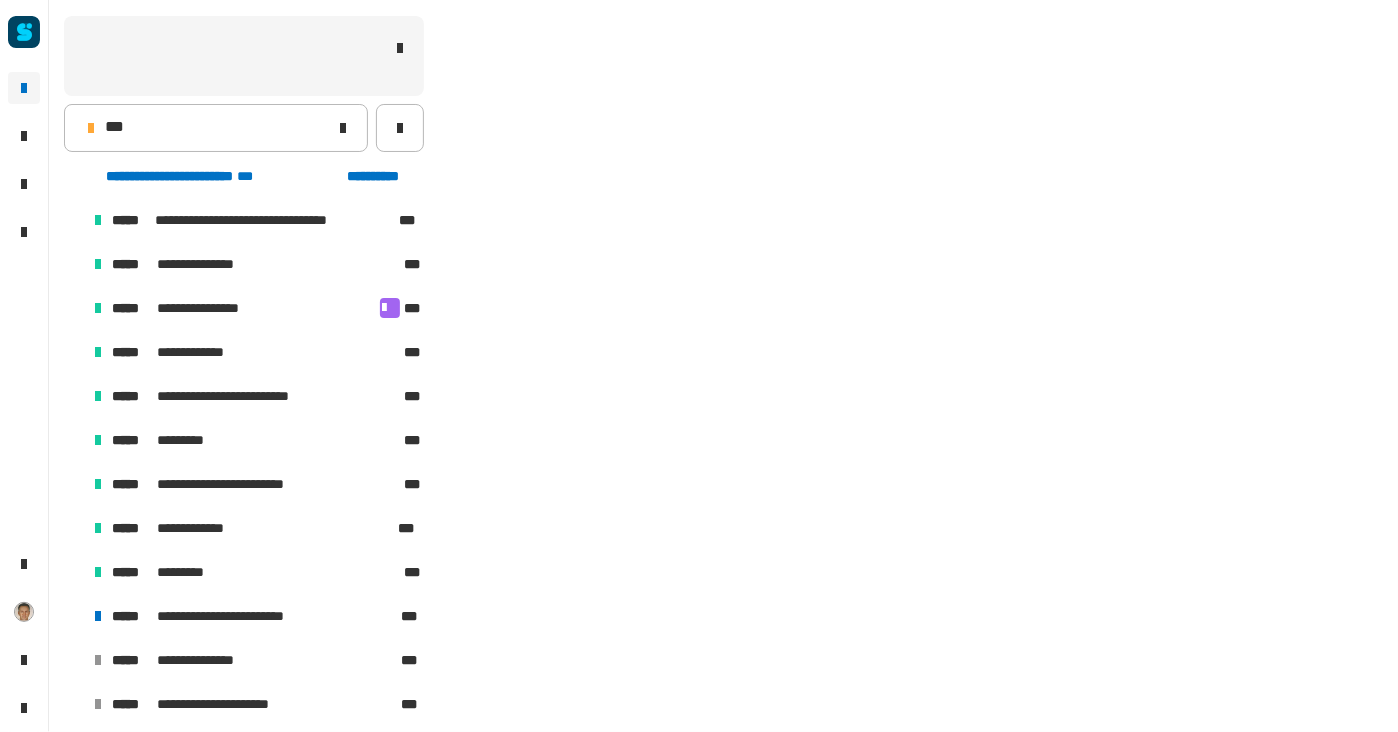 scroll, scrollTop: 188, scrollLeft: 0, axis: vertical 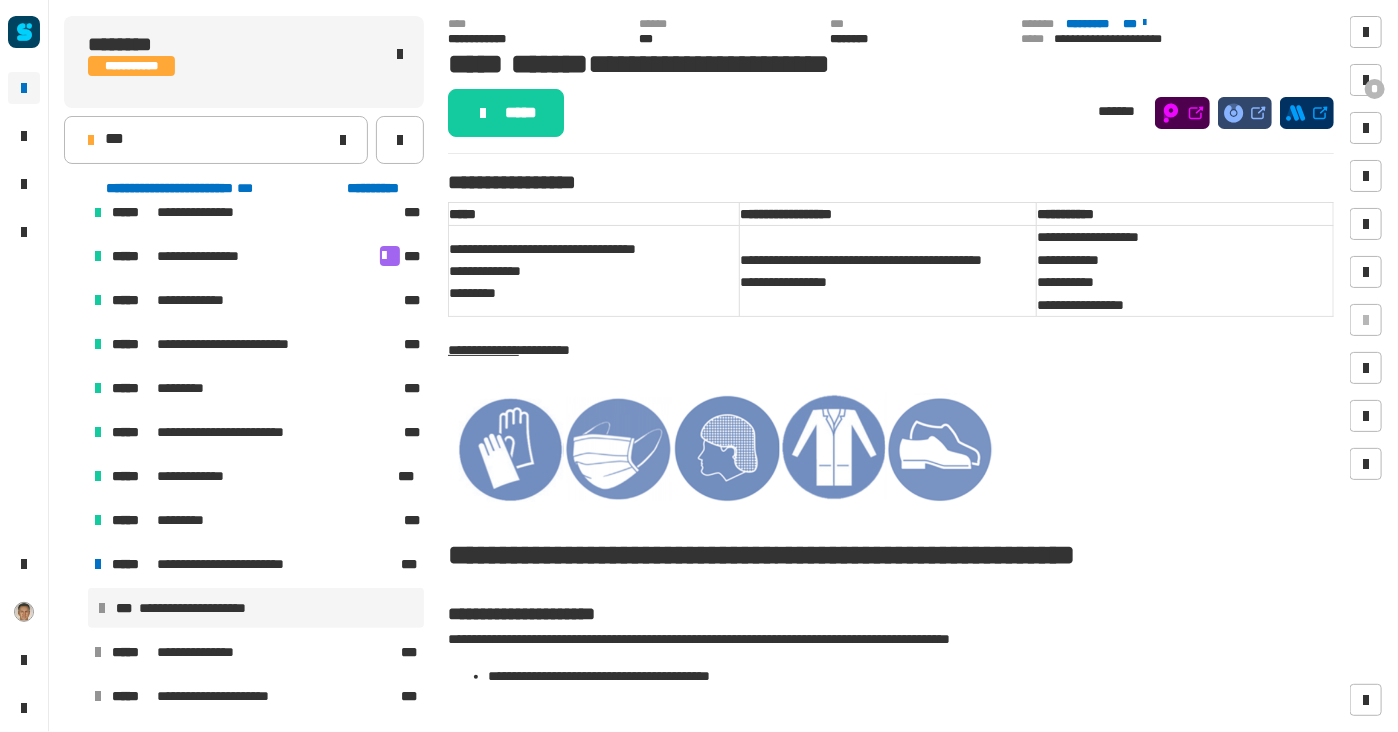 click at bounding box center (74, 300) 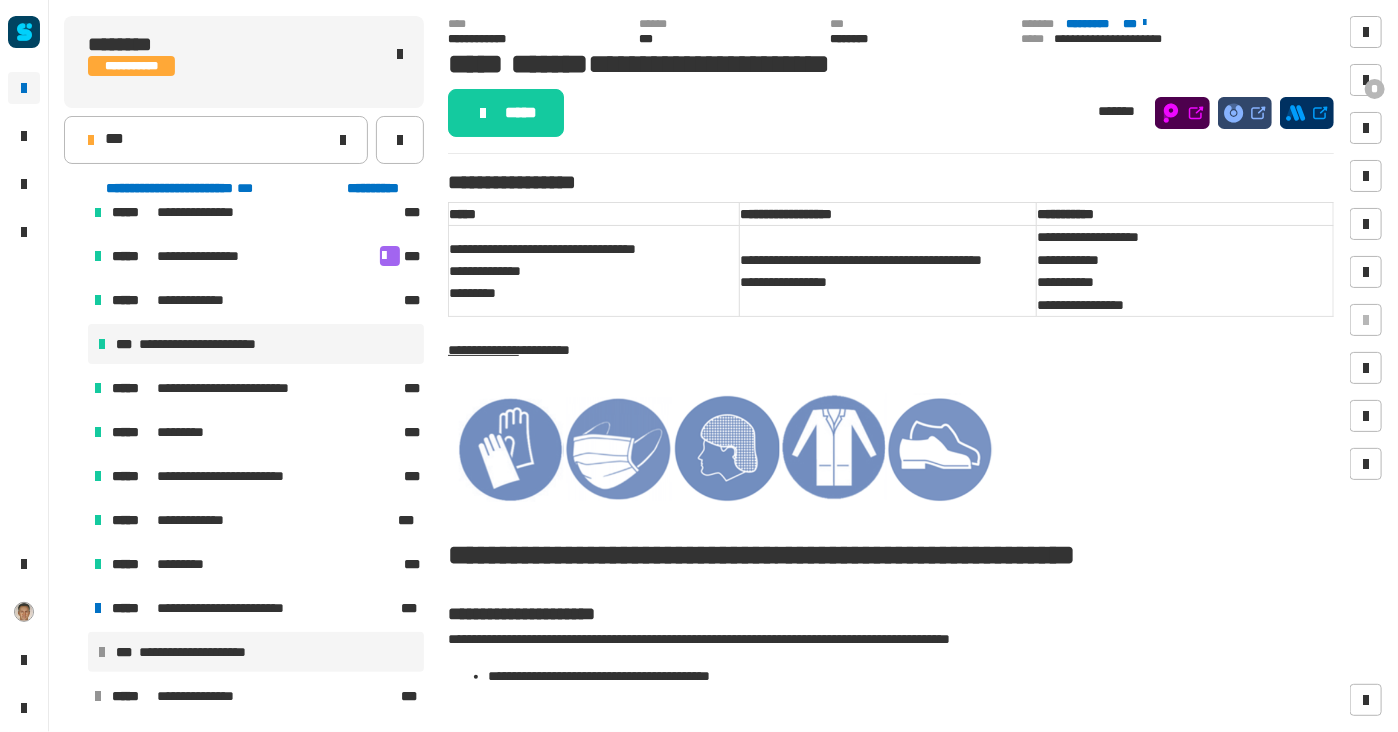 click on "**********" at bounding box center (256, 344) 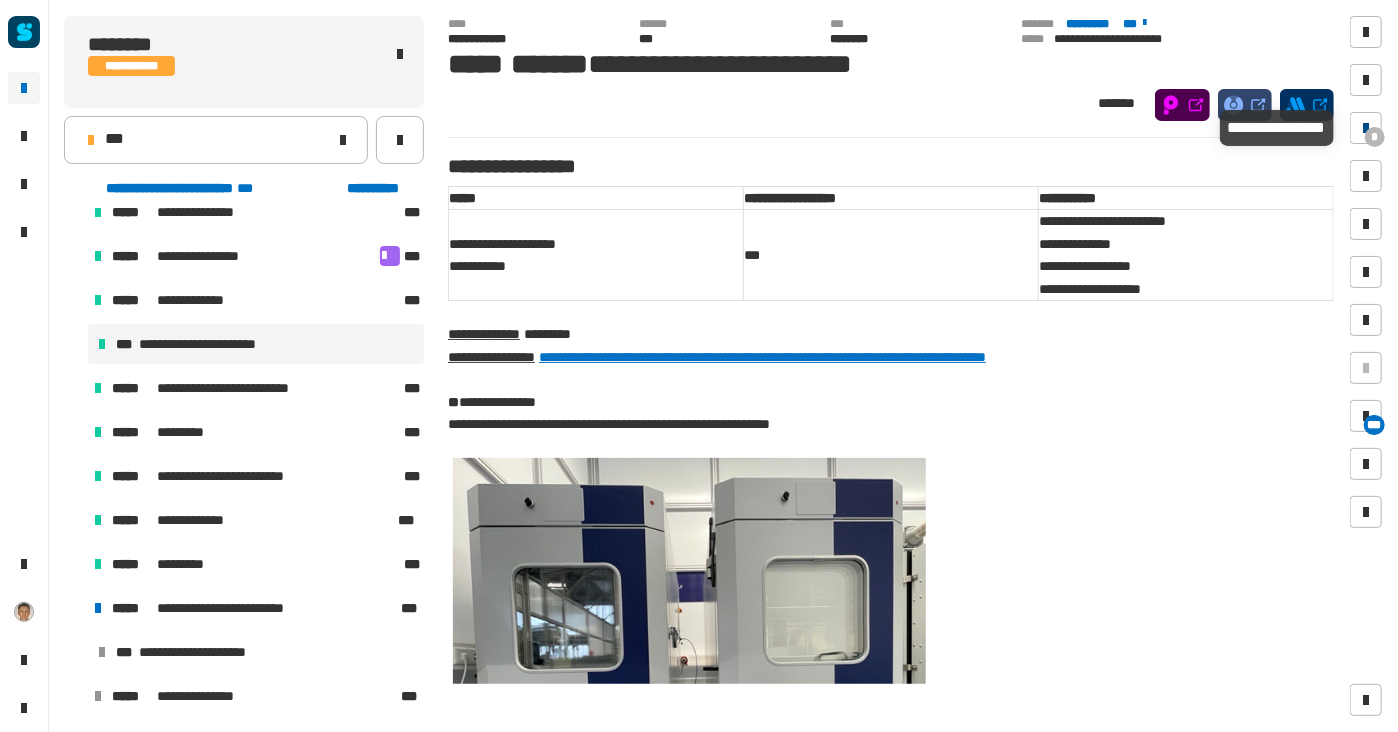 click on "*" at bounding box center [1375, 137] 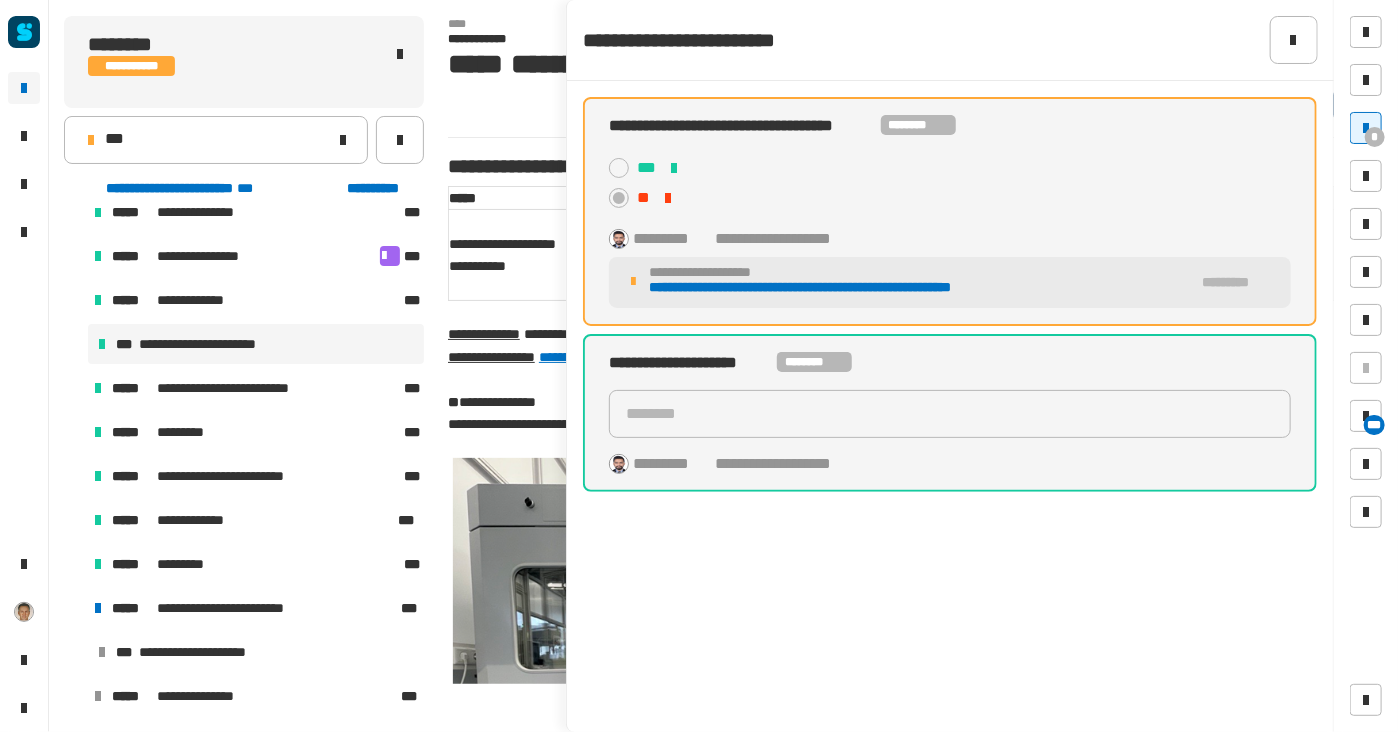 click on "**********" 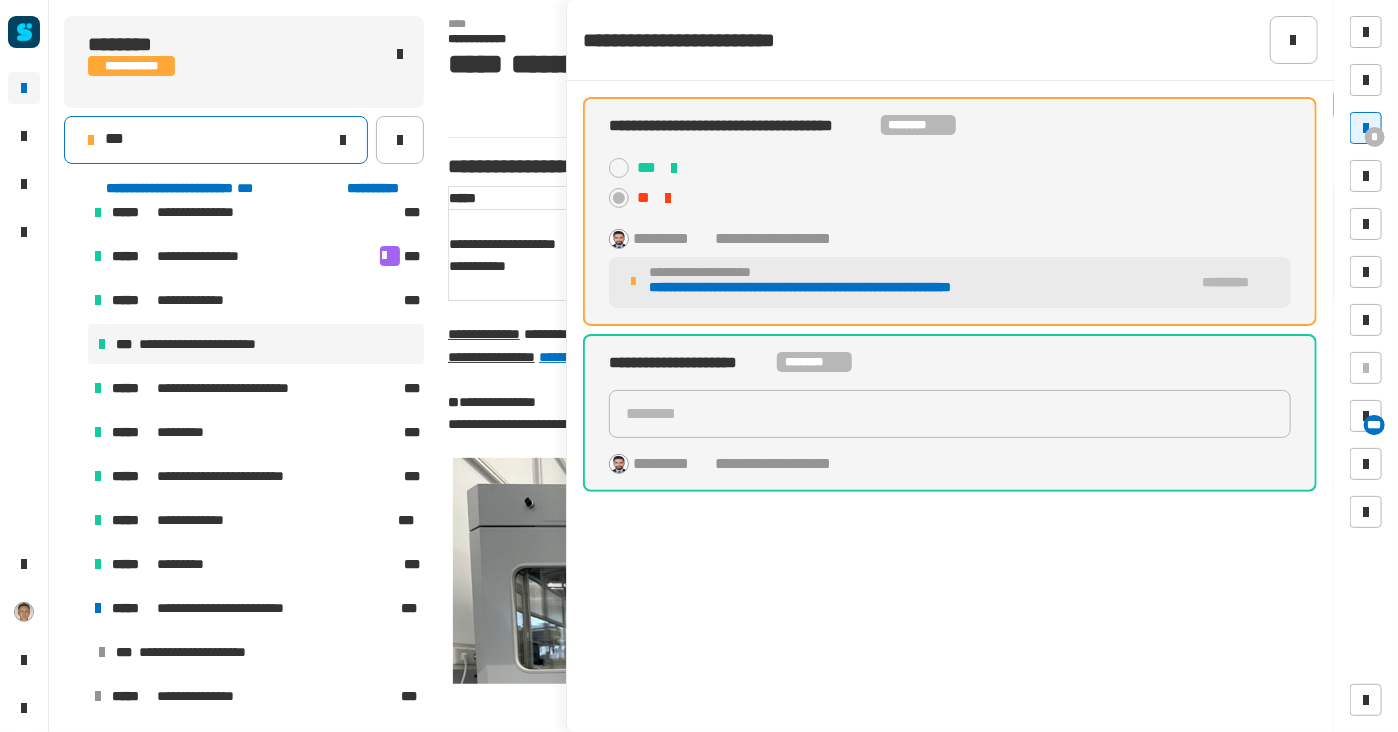 click on "***" 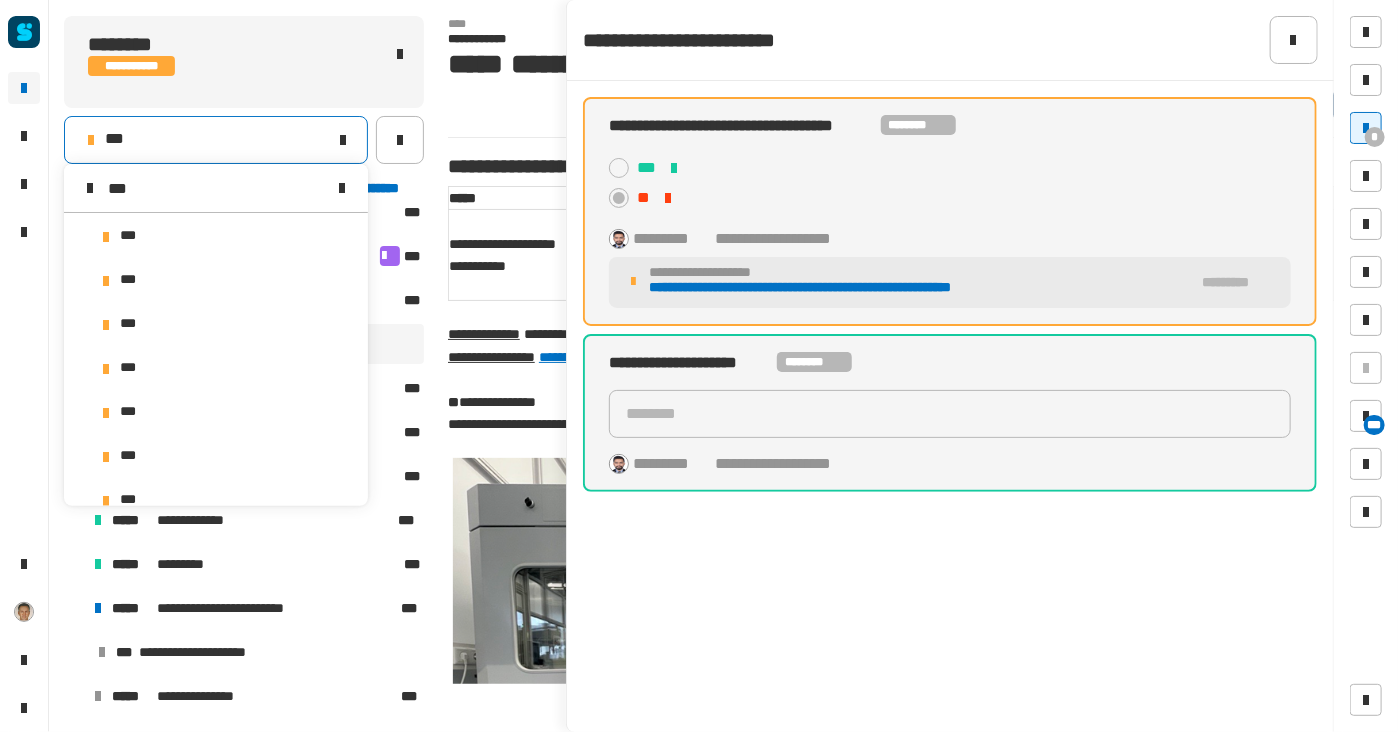 scroll, scrollTop: 0, scrollLeft: 0, axis: both 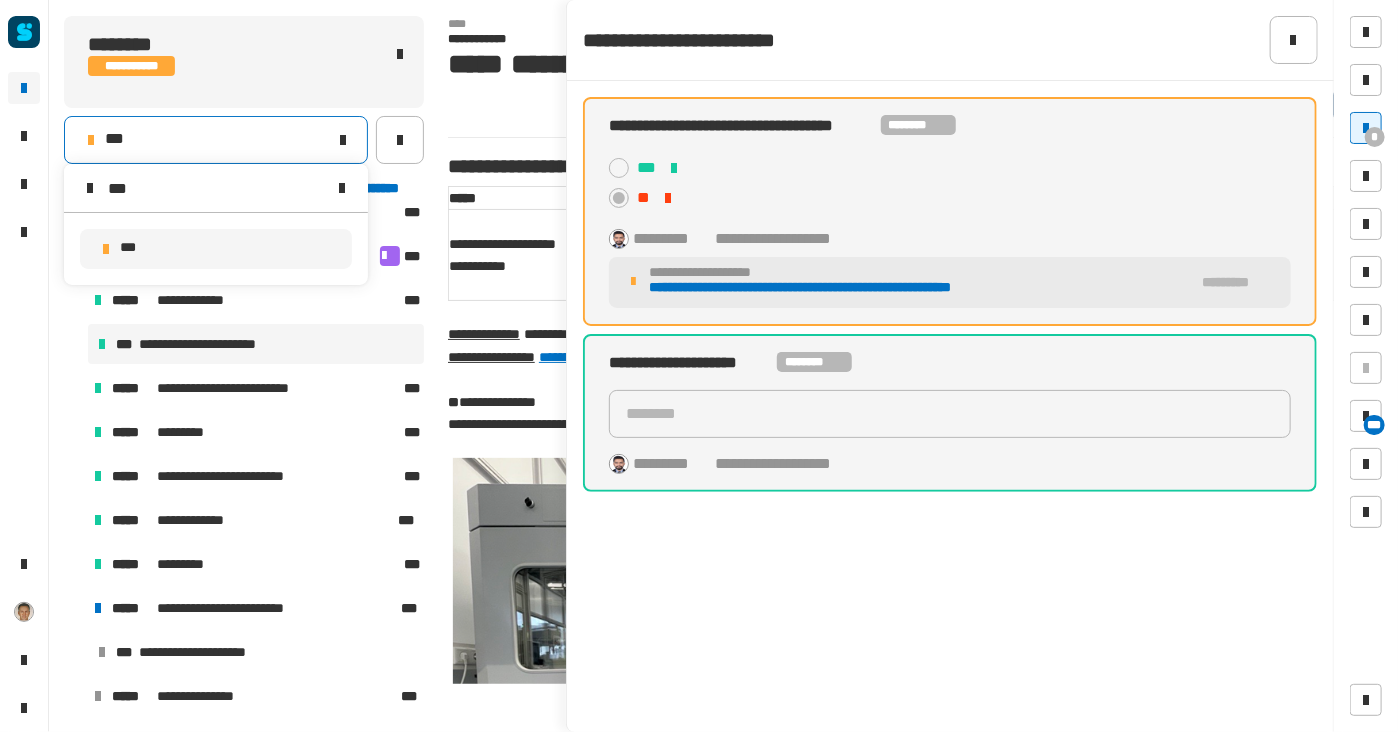 type on "***" 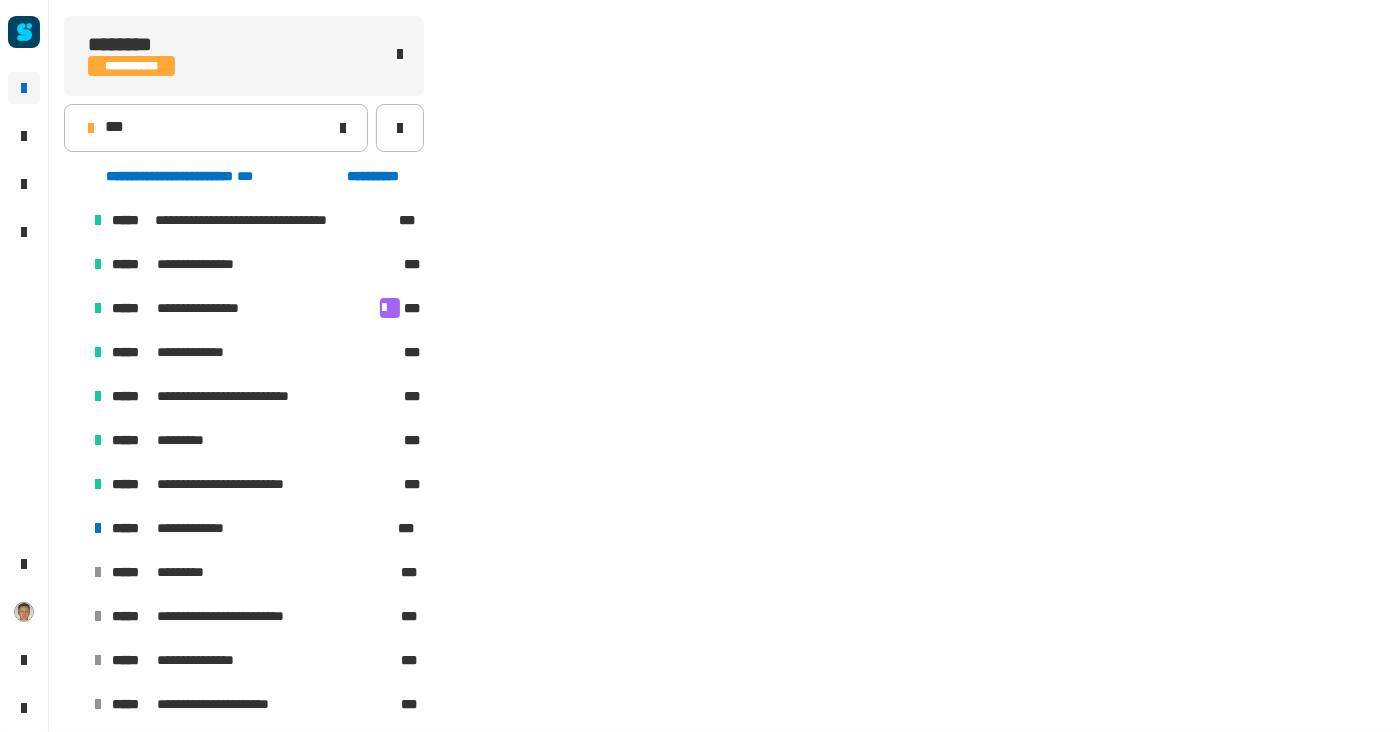 scroll, scrollTop: 122, scrollLeft: 0, axis: vertical 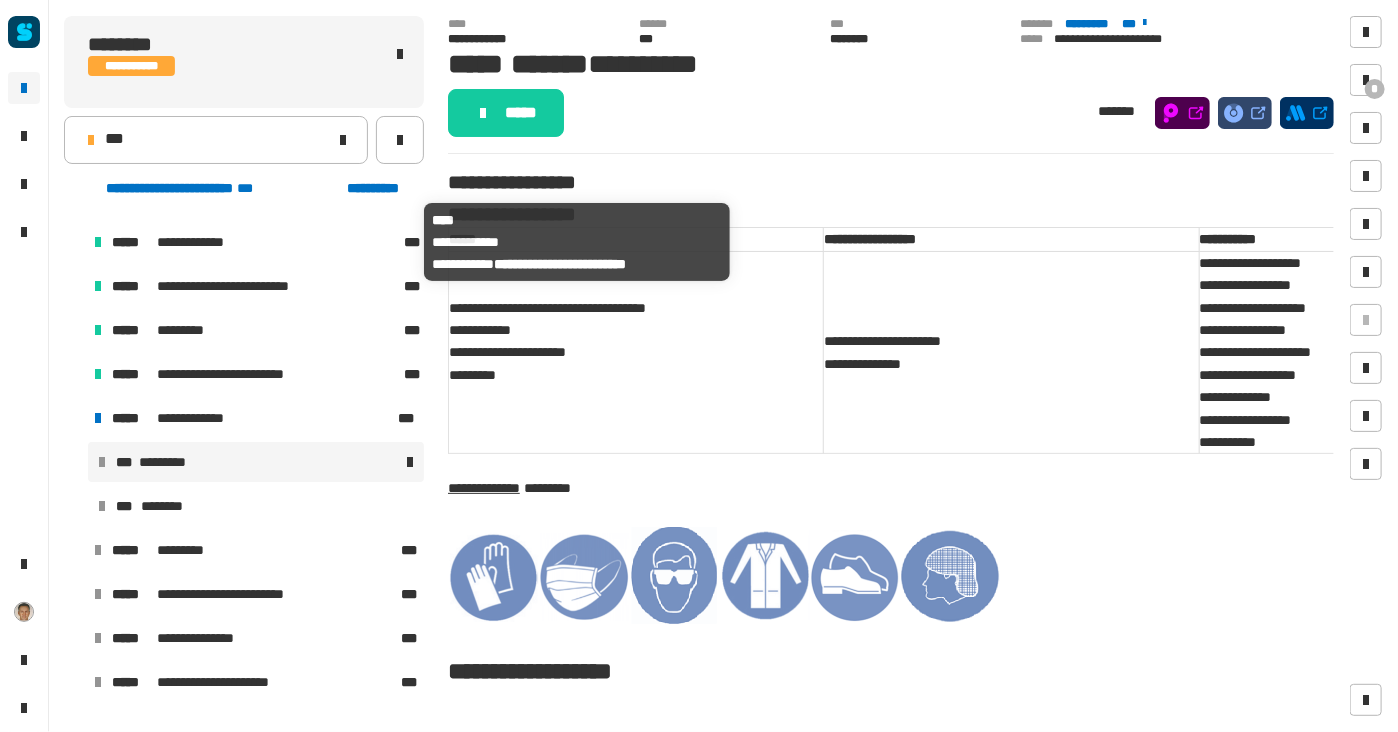 click on "*****" at bounding box center [133, 242] 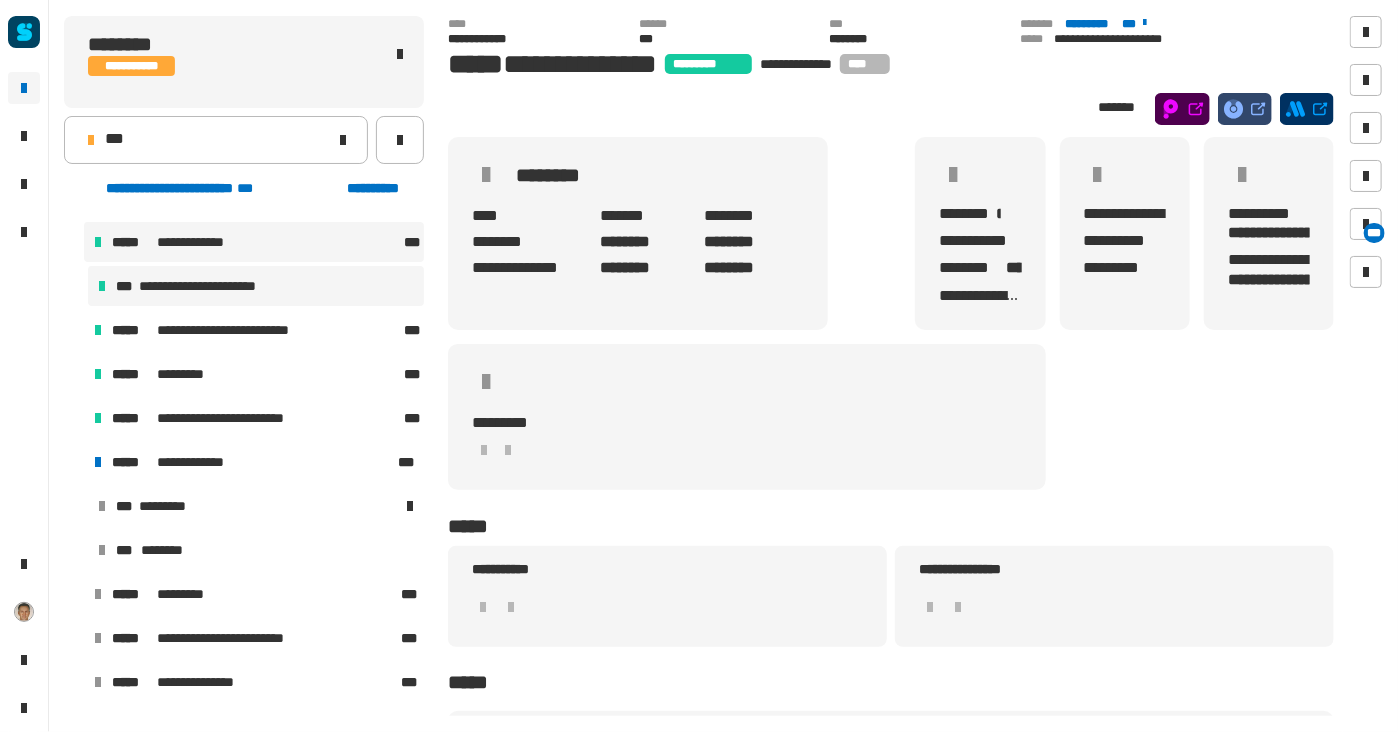 click on "**********" at bounding box center (216, 286) 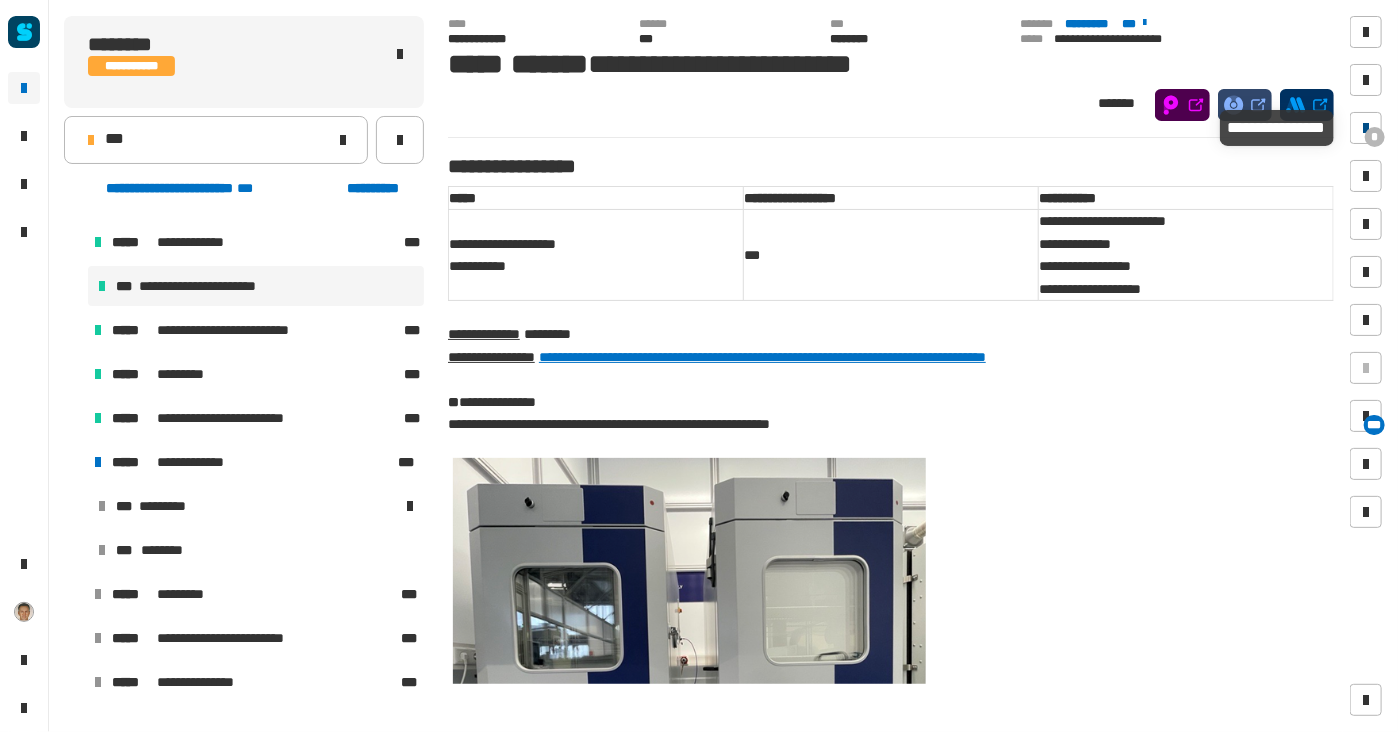 click at bounding box center (1366, 128) 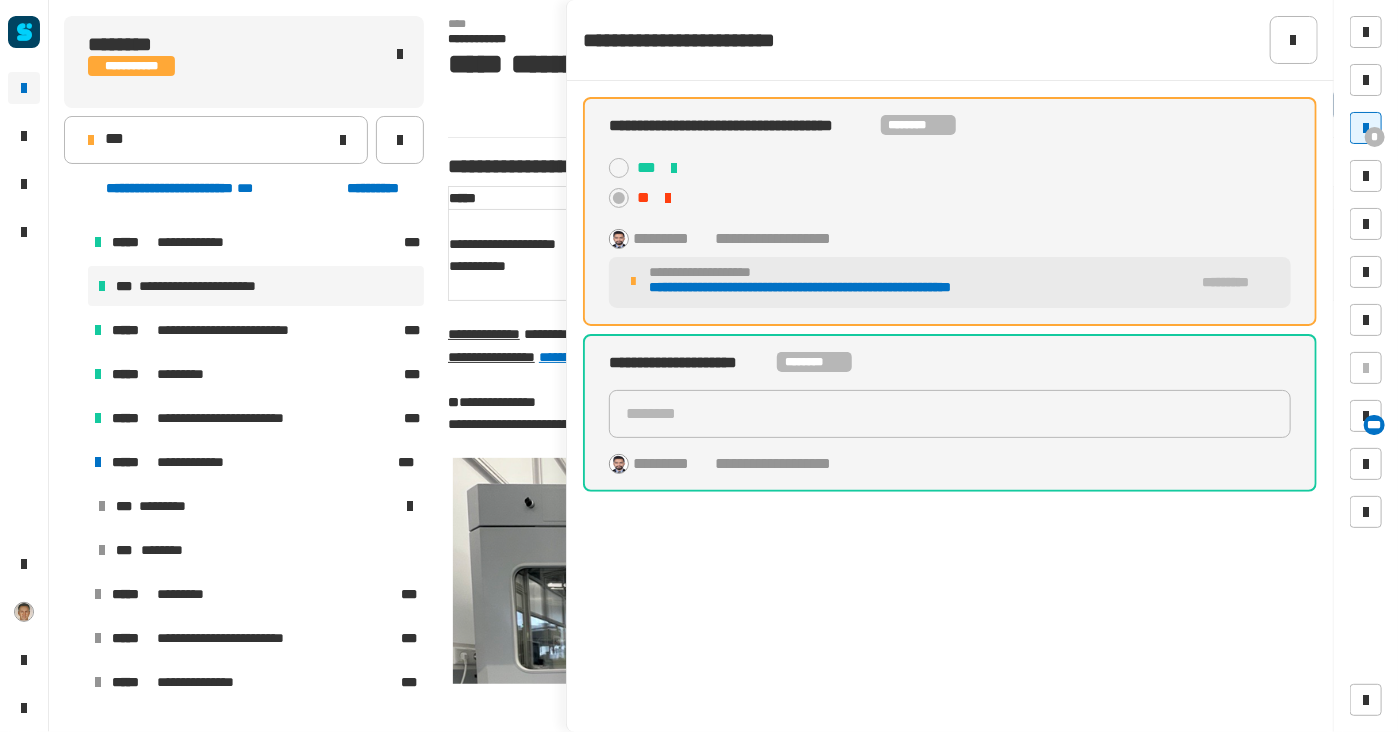 click on "**********" 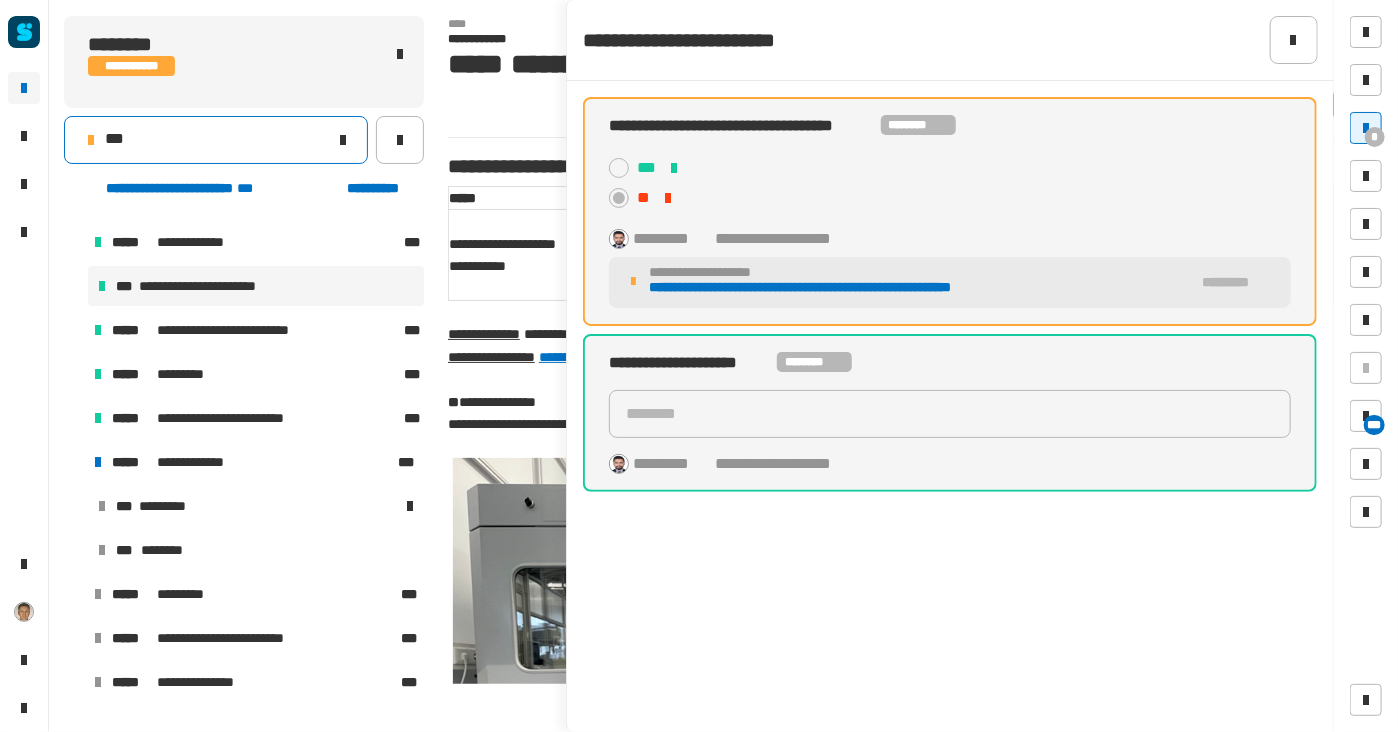 click on "***" 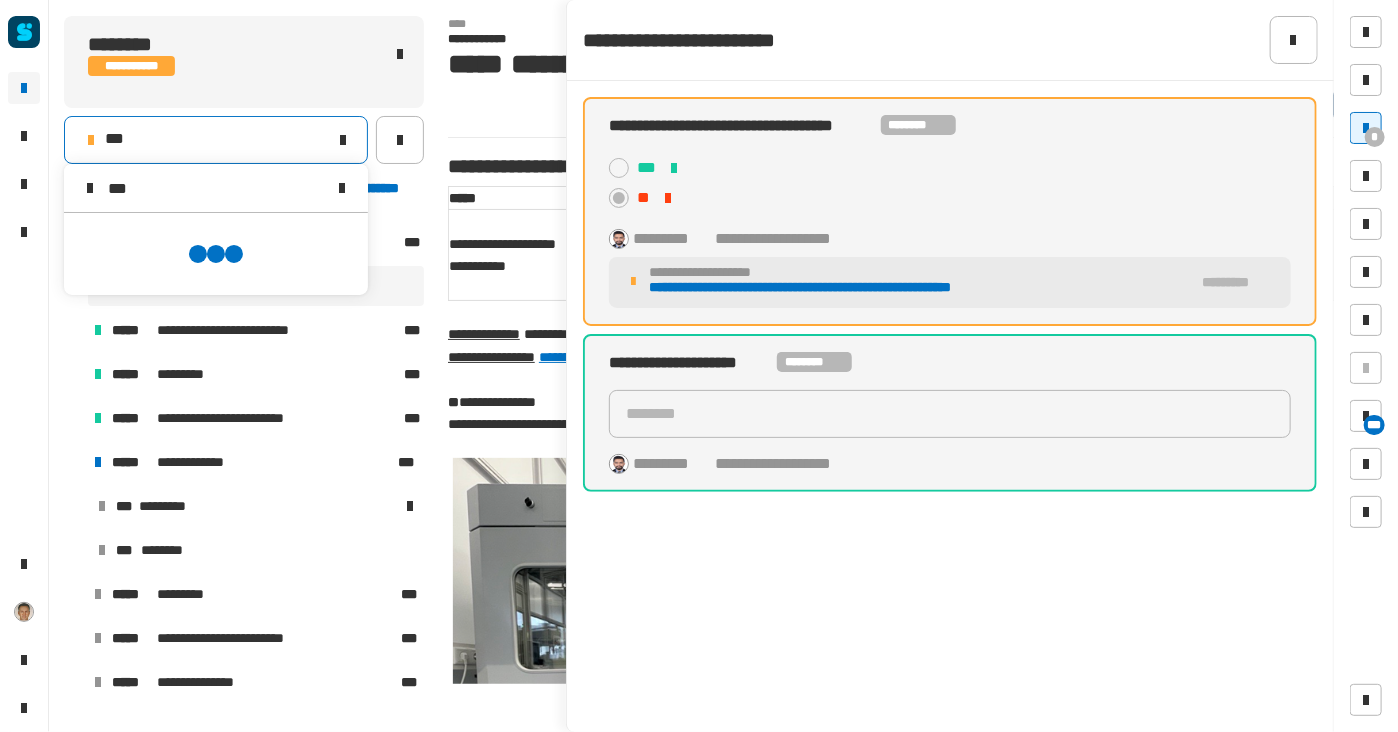 scroll, scrollTop: 0, scrollLeft: 0, axis: both 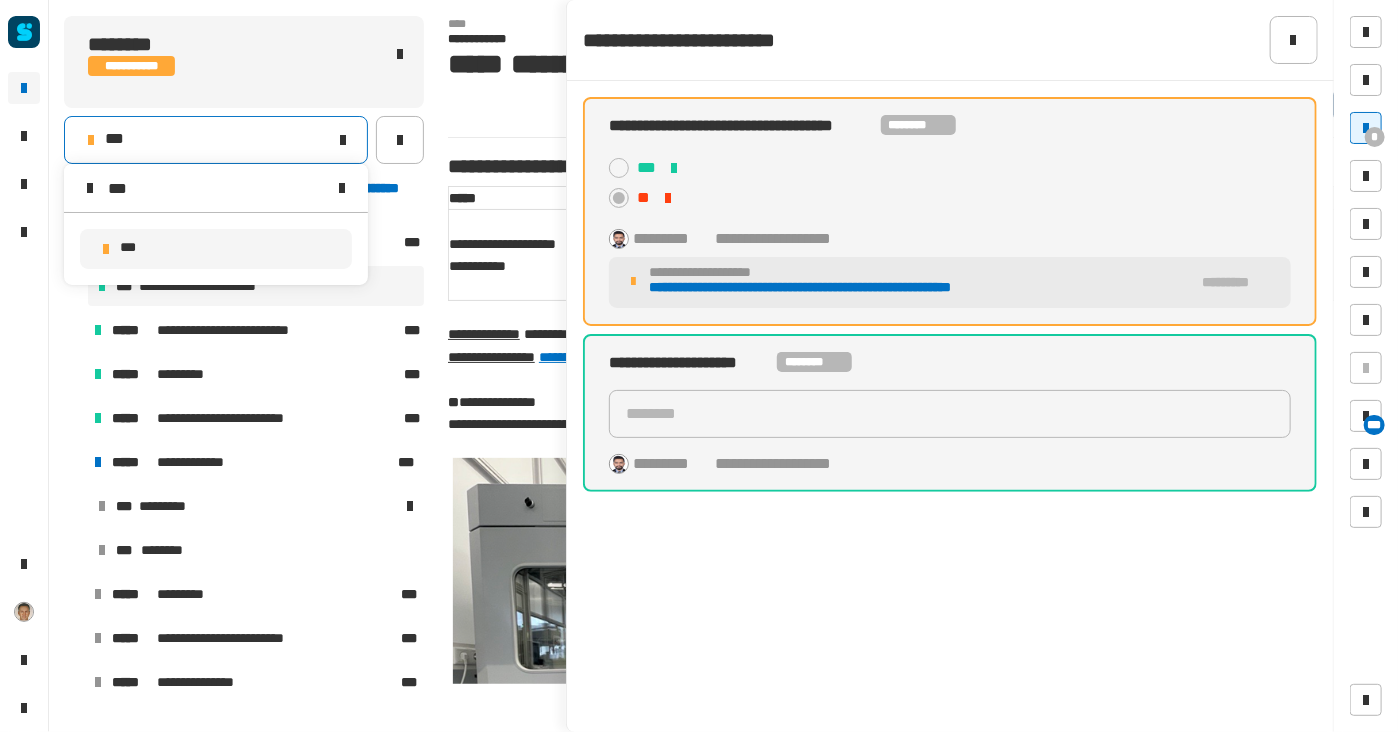 type on "***" 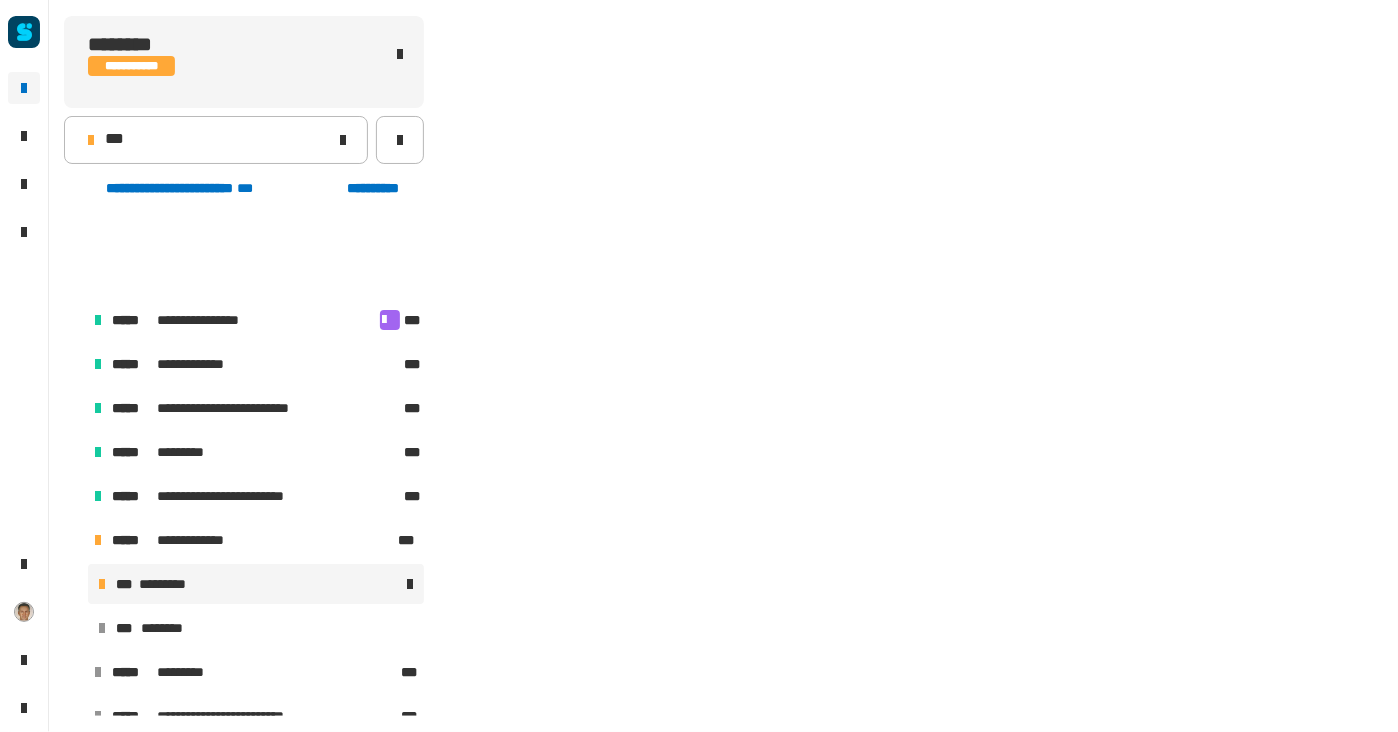 scroll, scrollTop: 122, scrollLeft: 0, axis: vertical 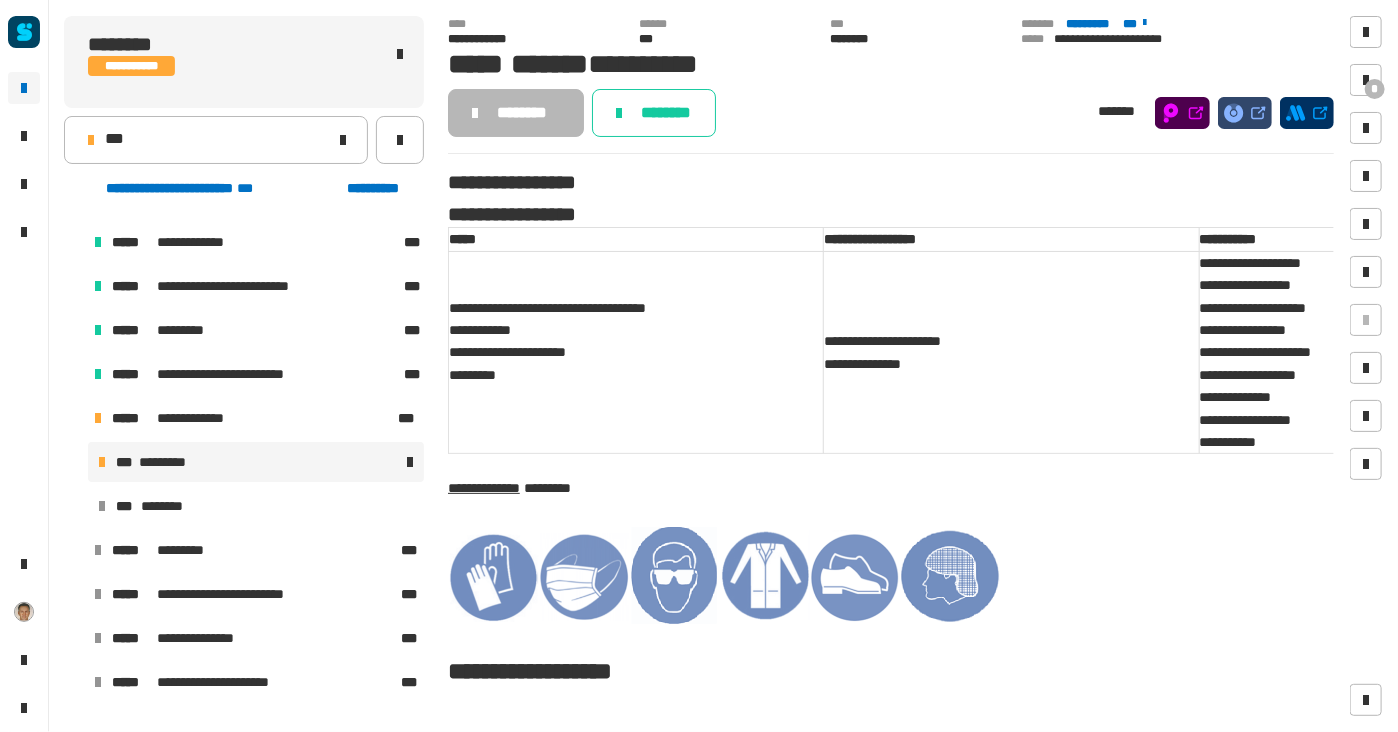 click on "*** *********" at bounding box center [256, 462] 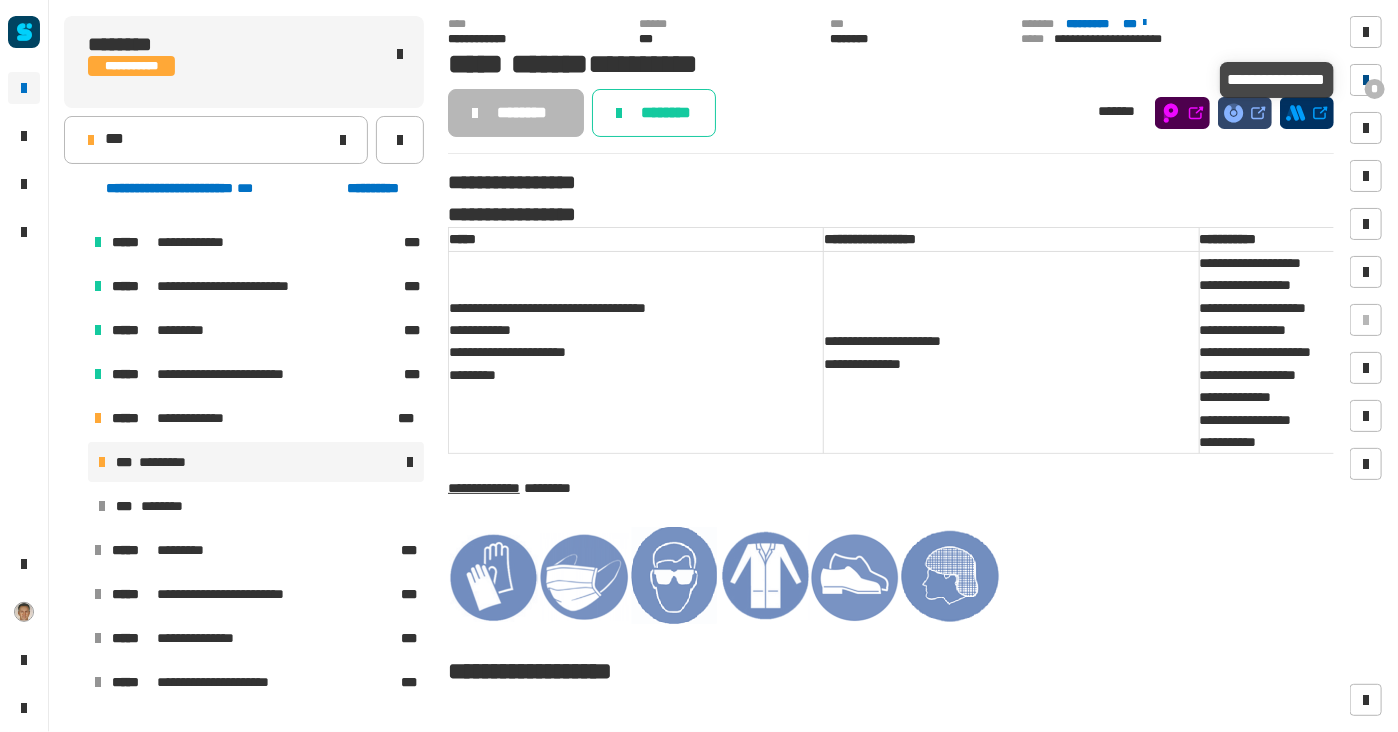 click at bounding box center [1366, 80] 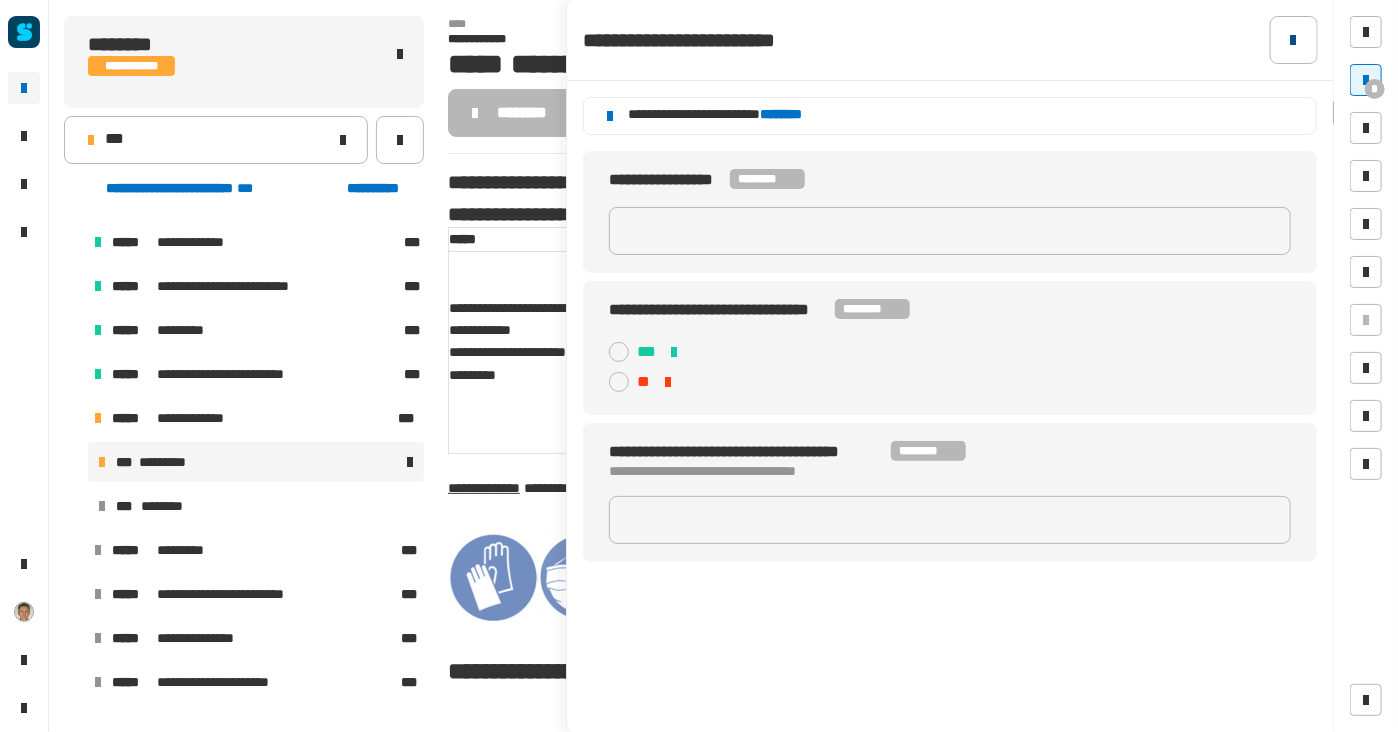 click 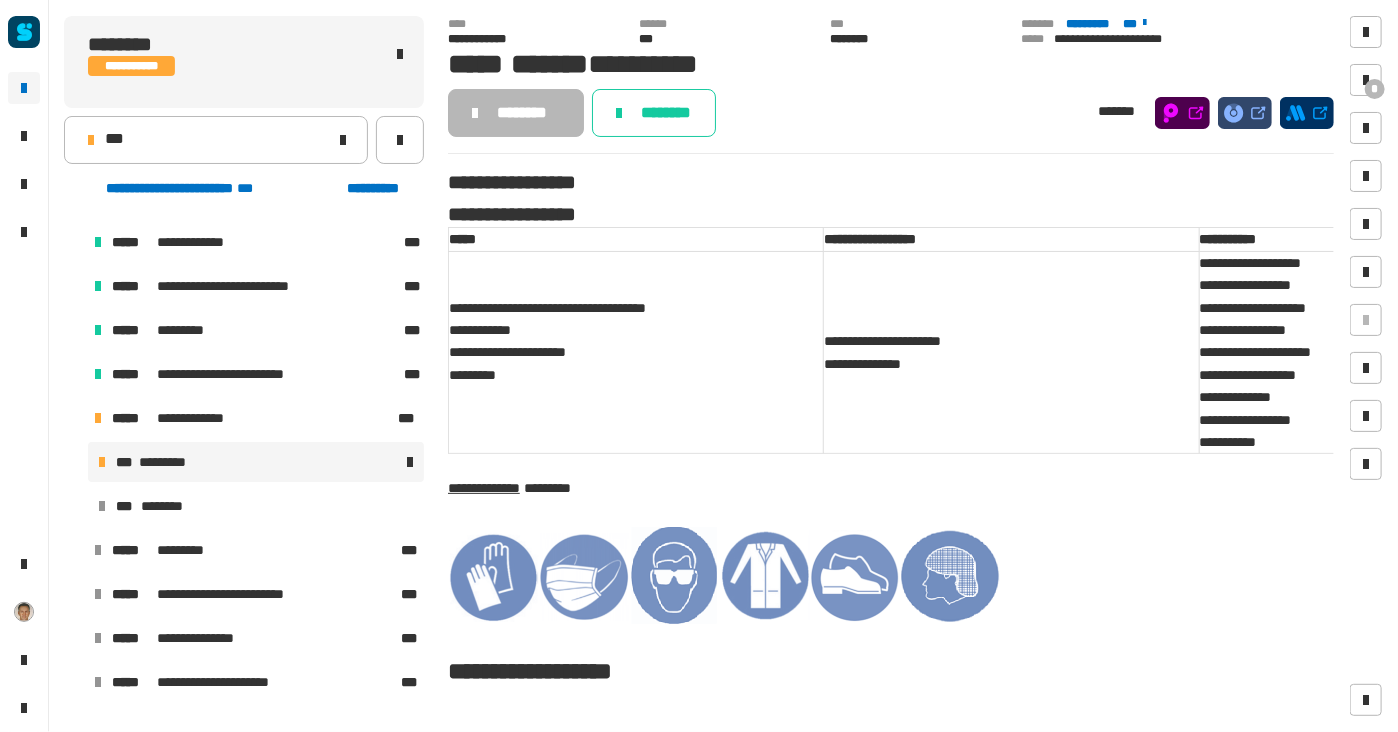click at bounding box center (74, 242) 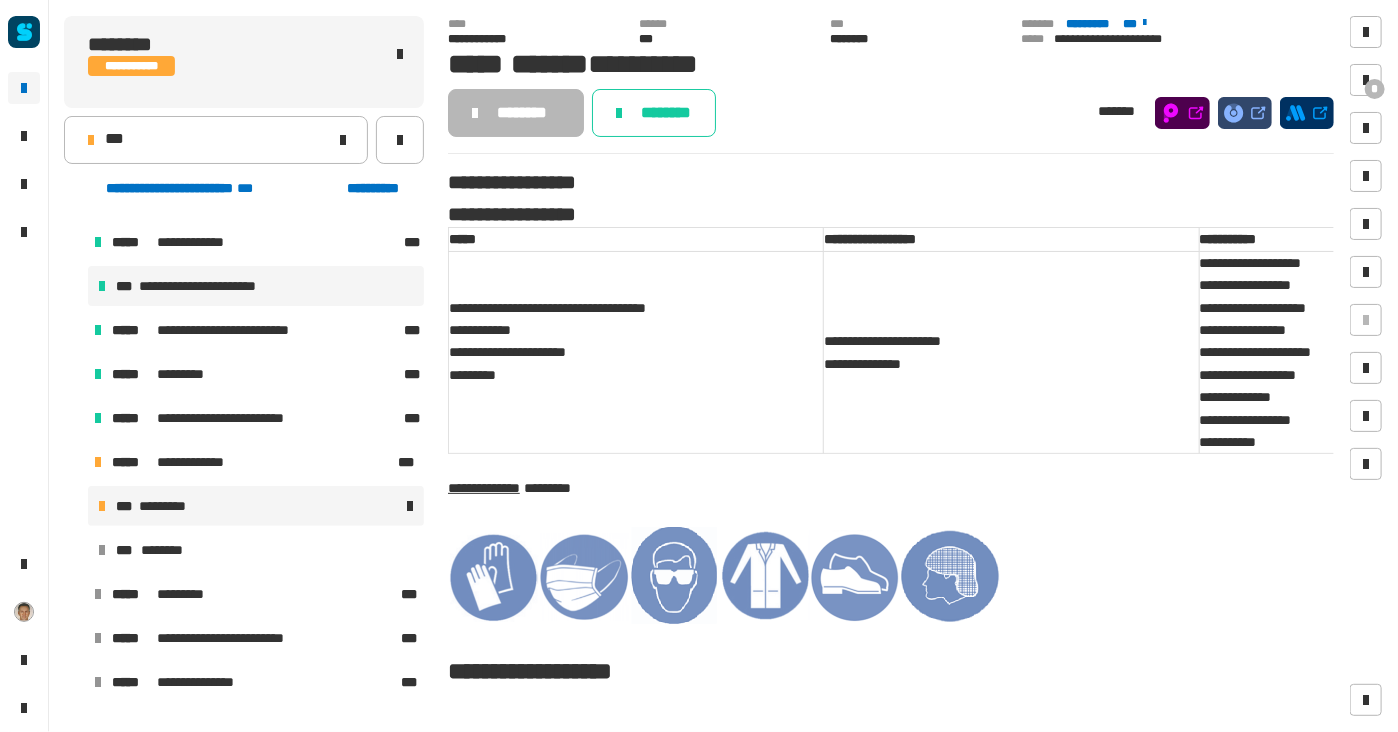 click on "**********" at bounding box center [216, 286] 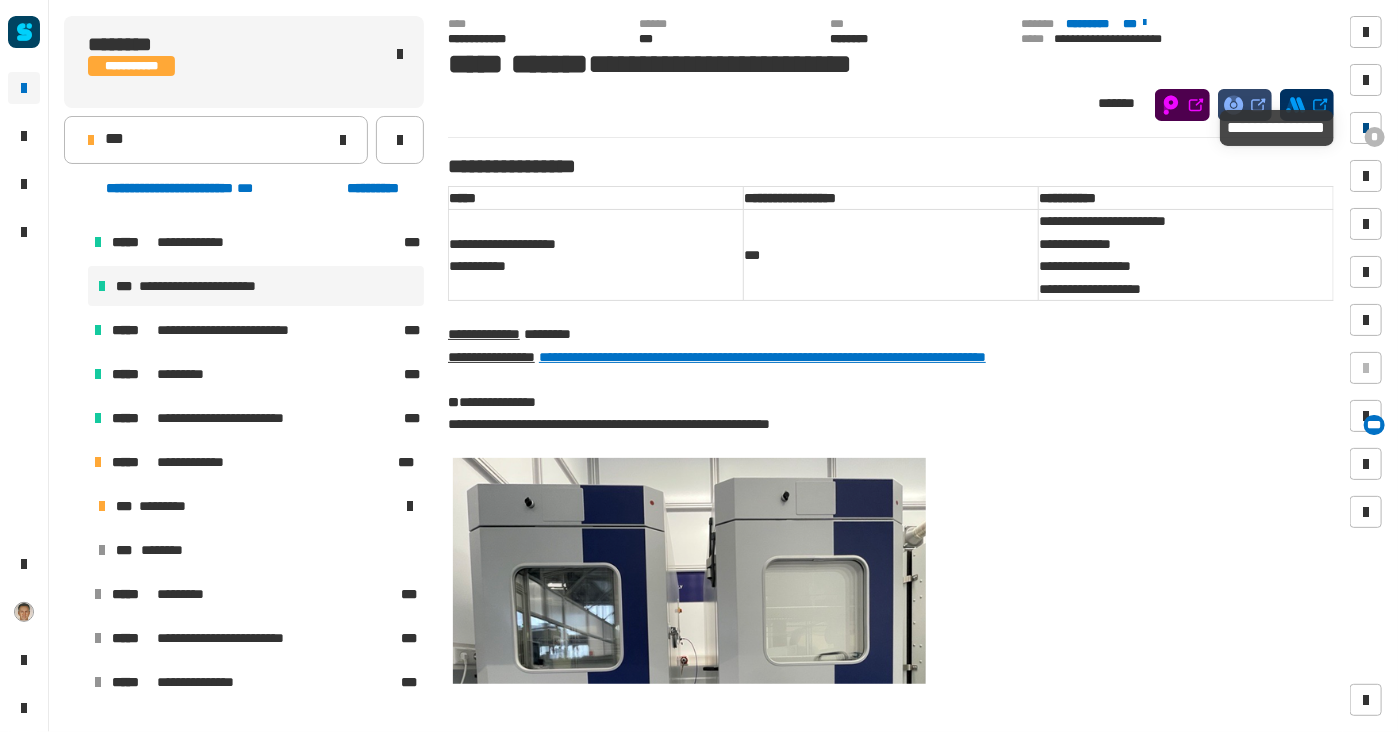 click at bounding box center (1366, 128) 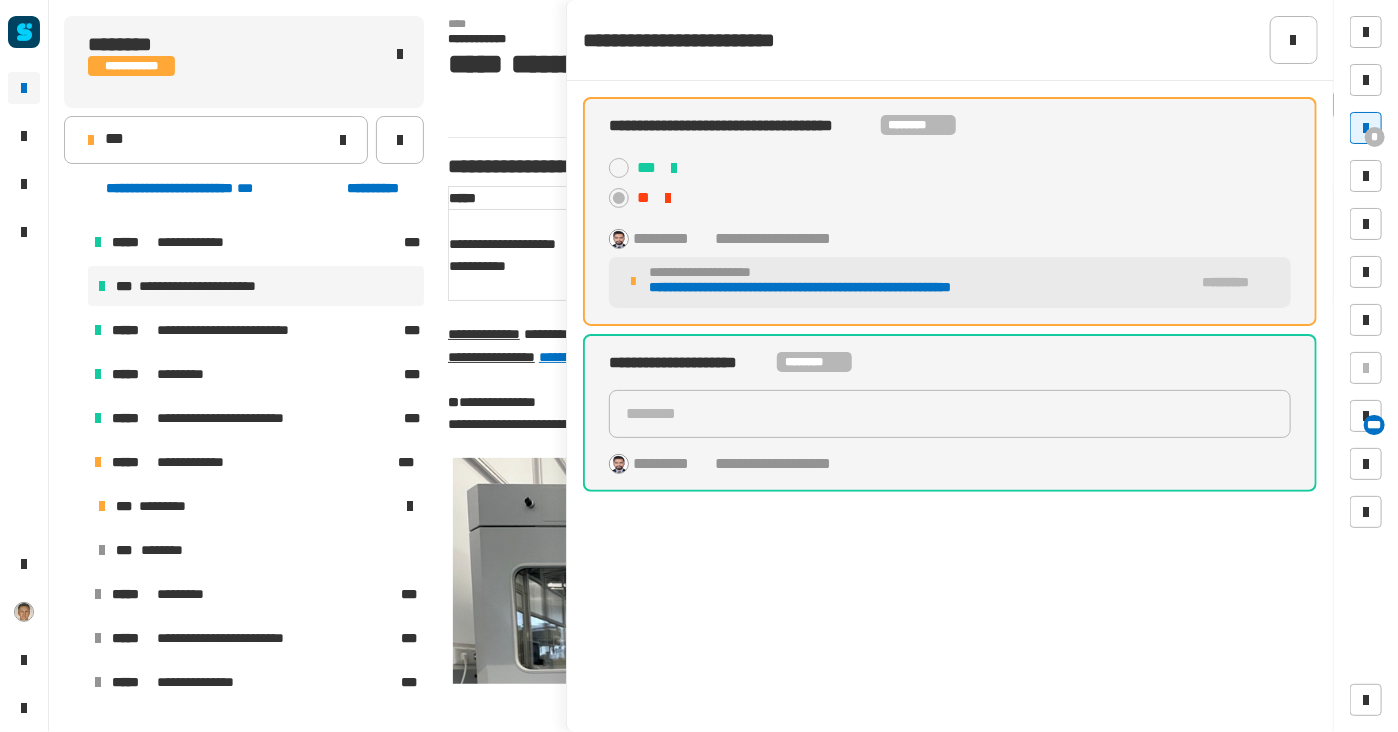 click on "**********" 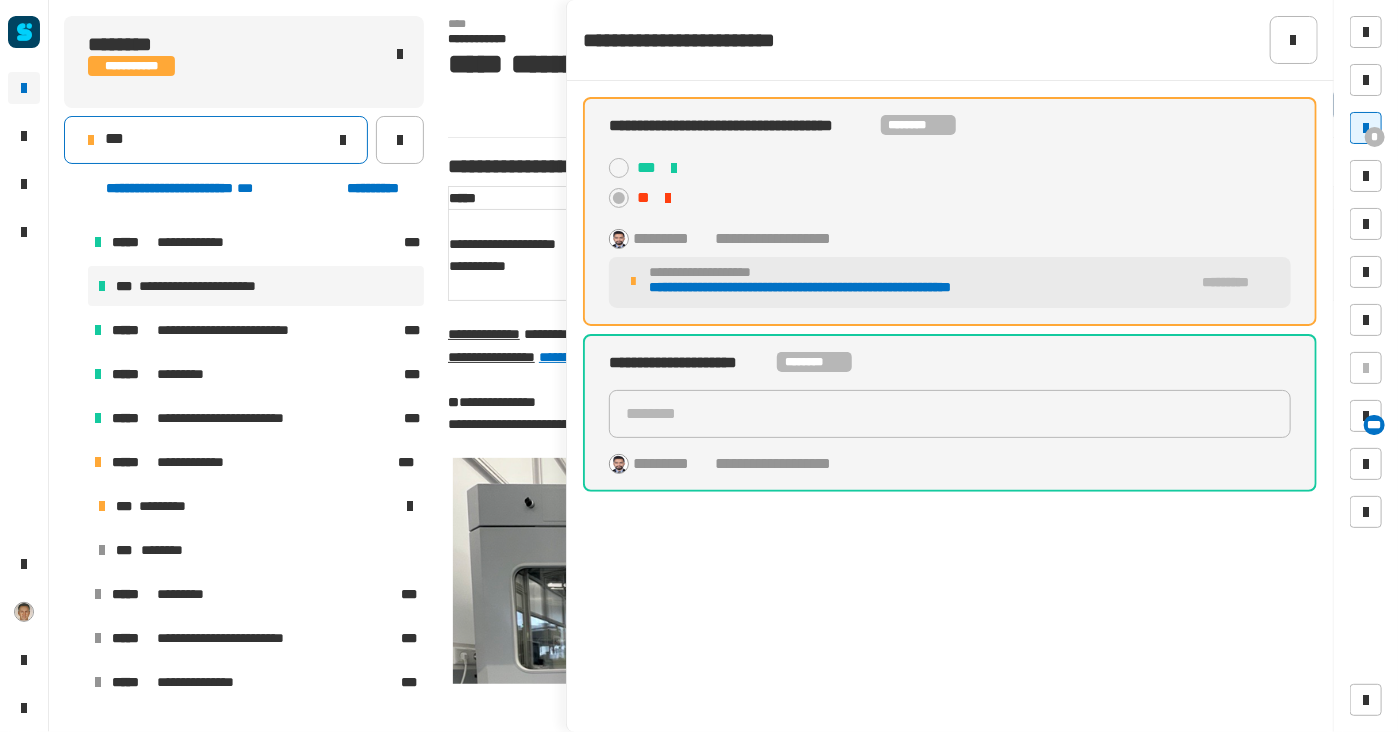 click on "***" 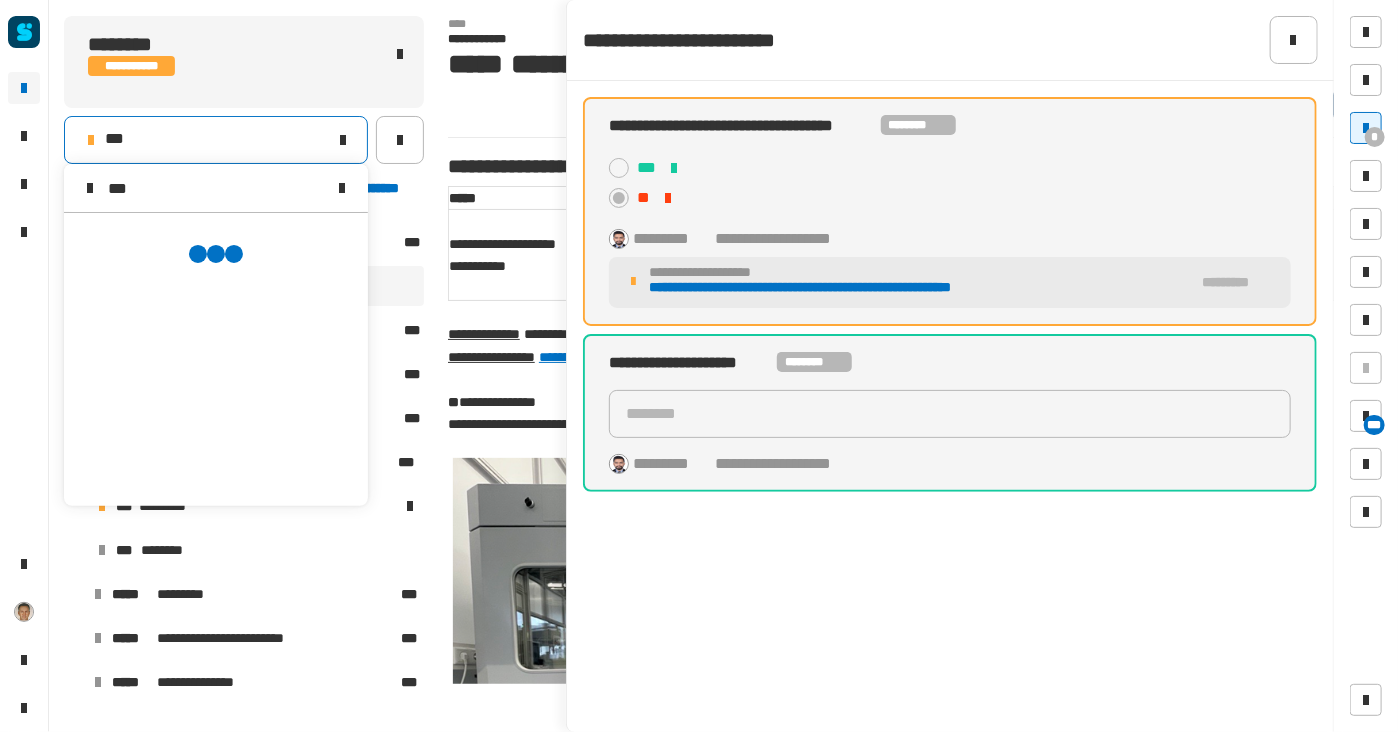 scroll, scrollTop: 0, scrollLeft: 0, axis: both 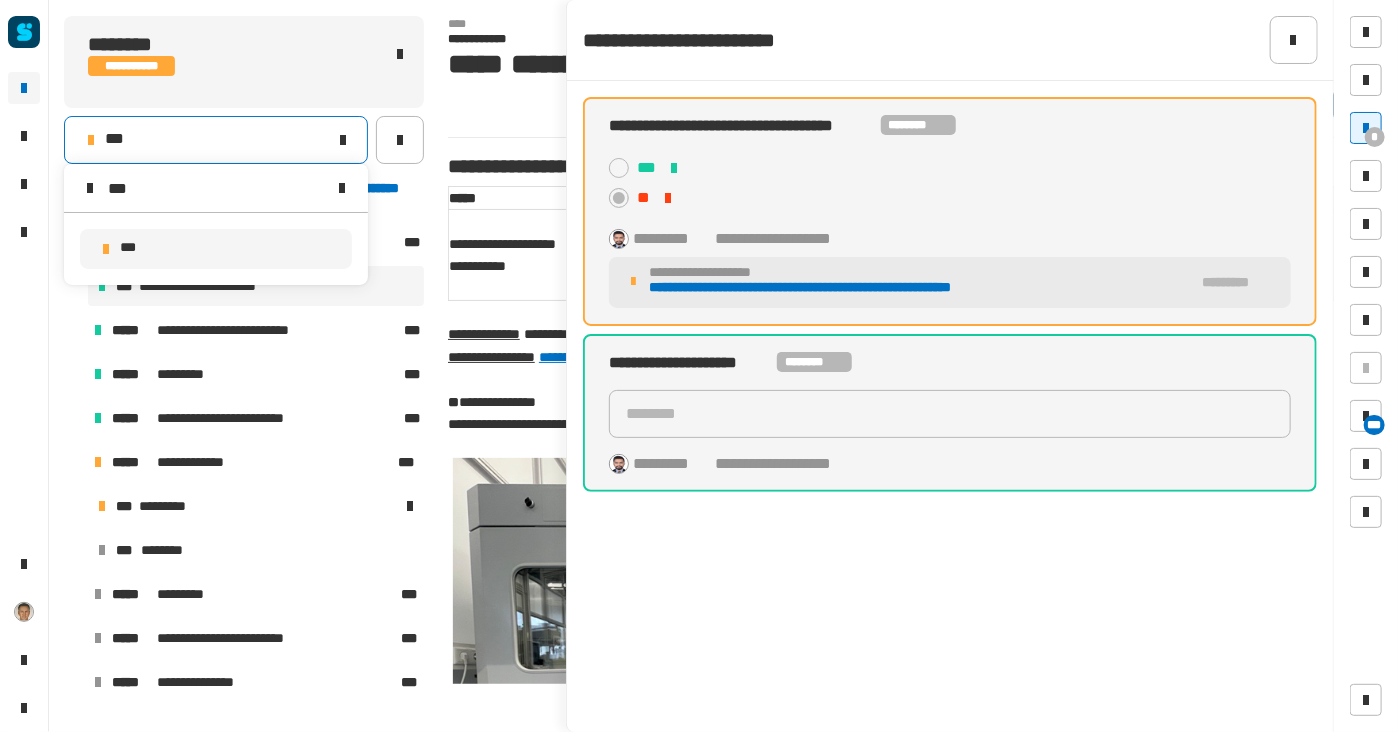 type on "***" 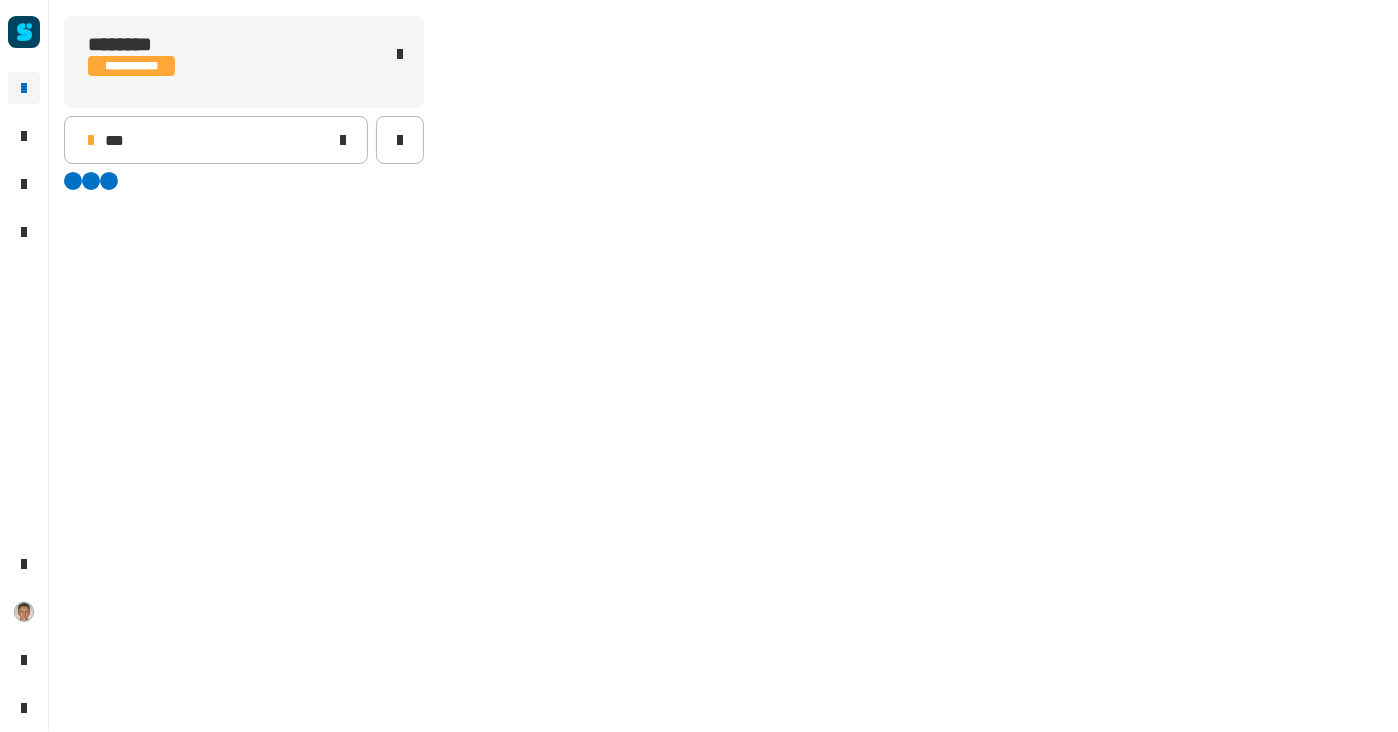 scroll, scrollTop: 0, scrollLeft: 0, axis: both 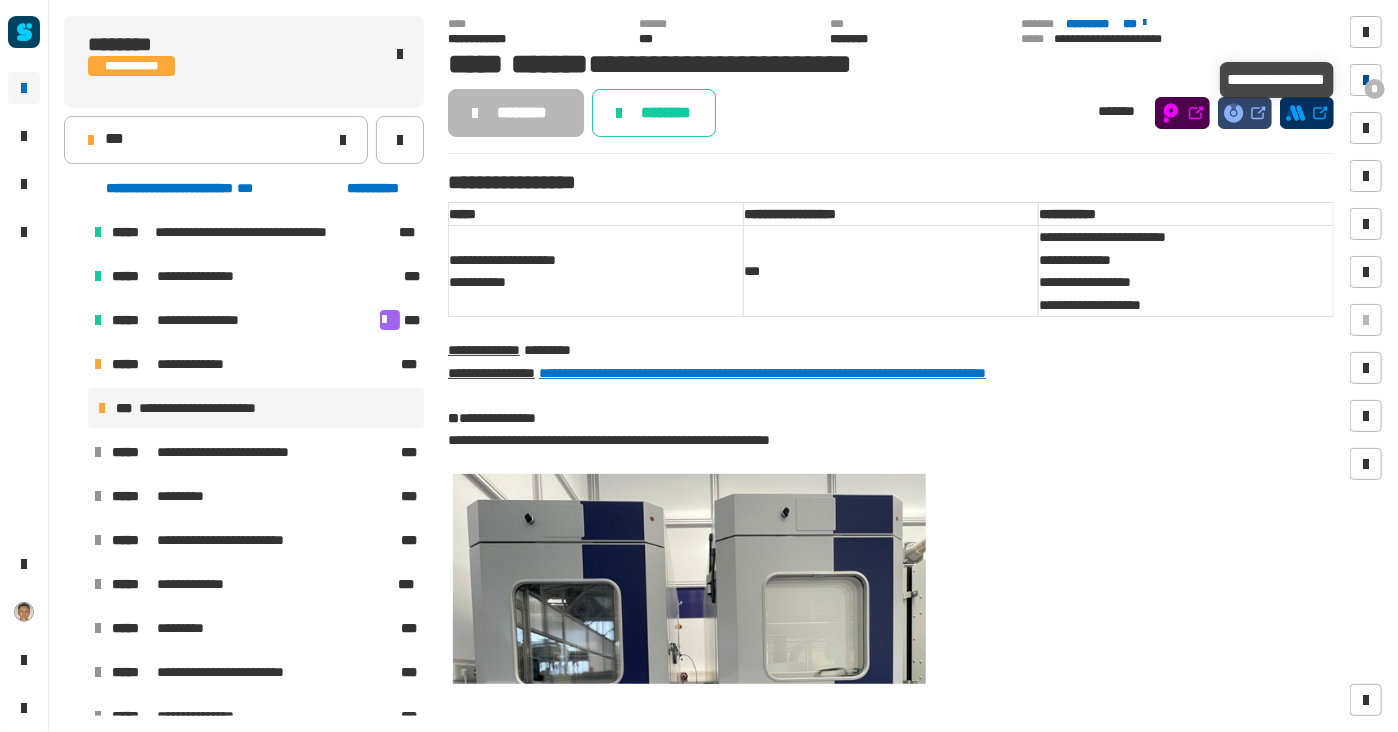 click at bounding box center [1366, 80] 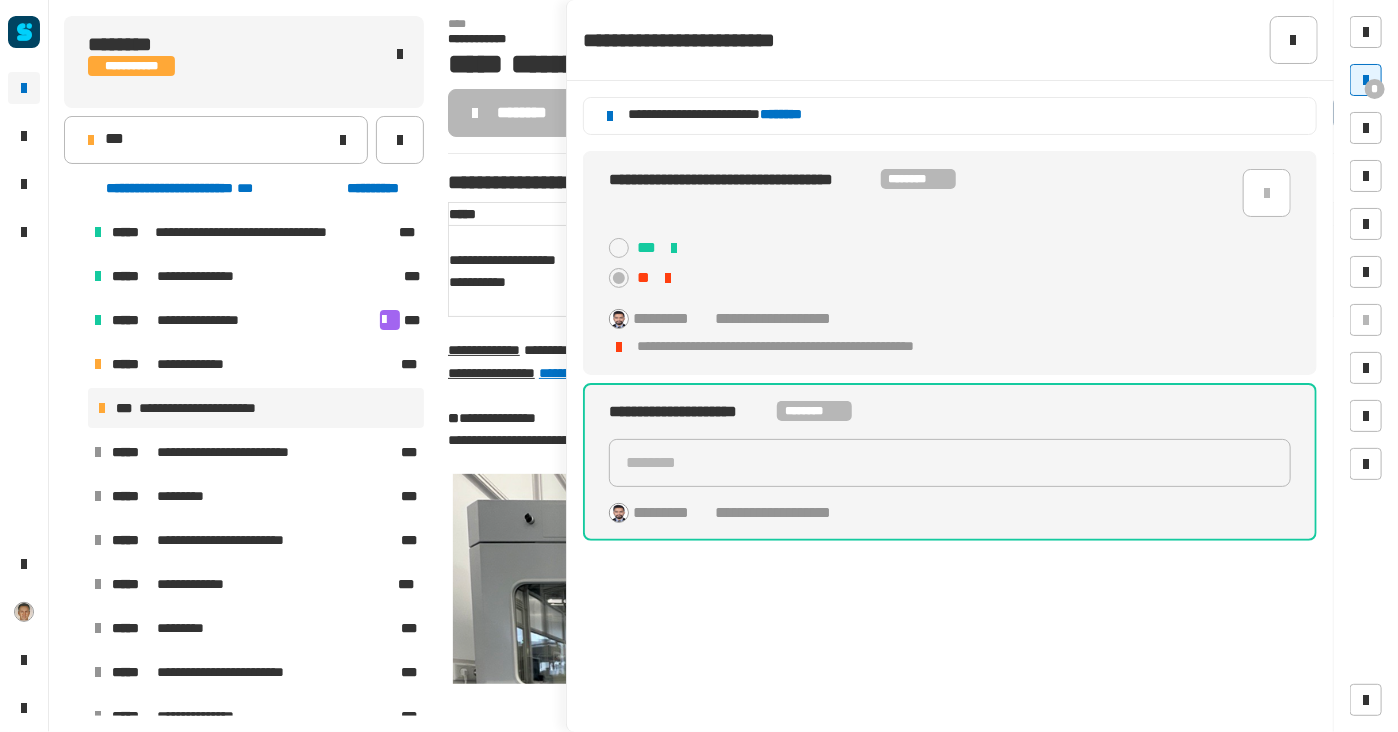 click on "**********" 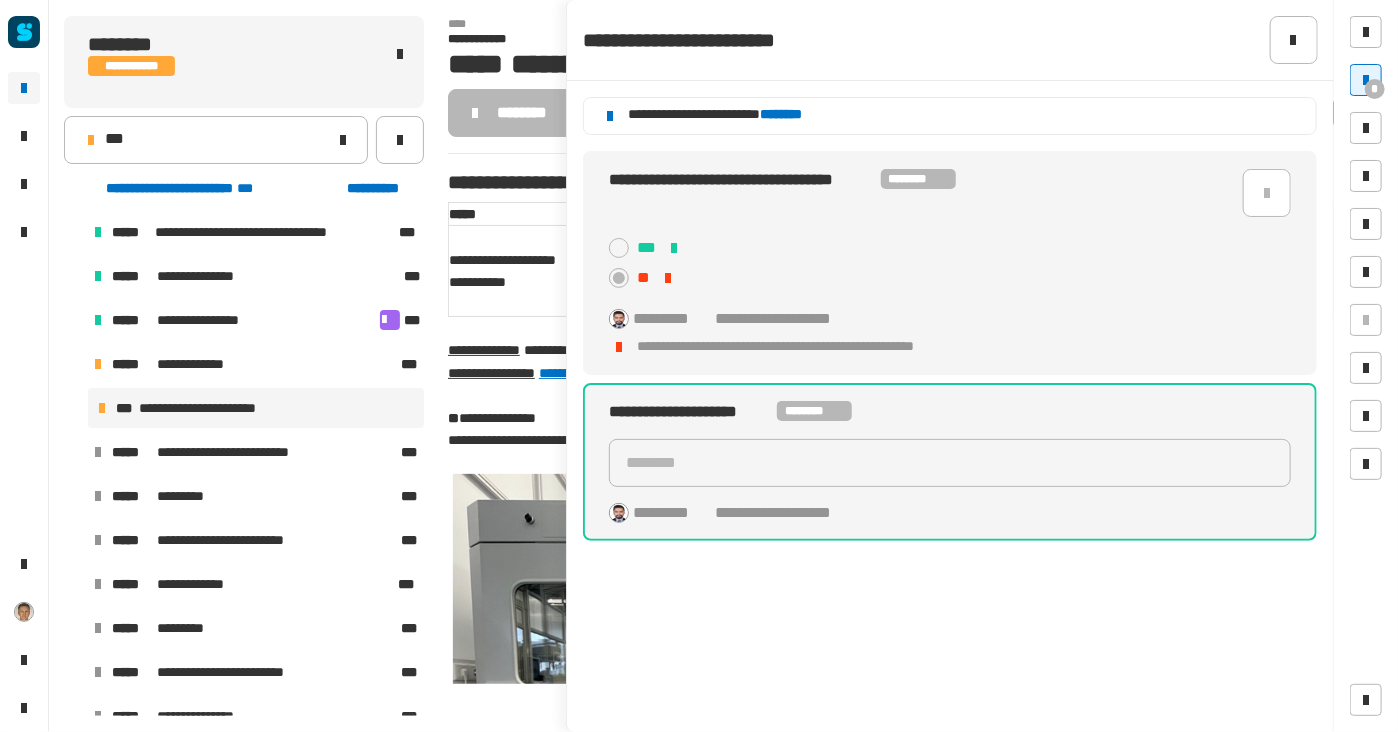 click on "********" 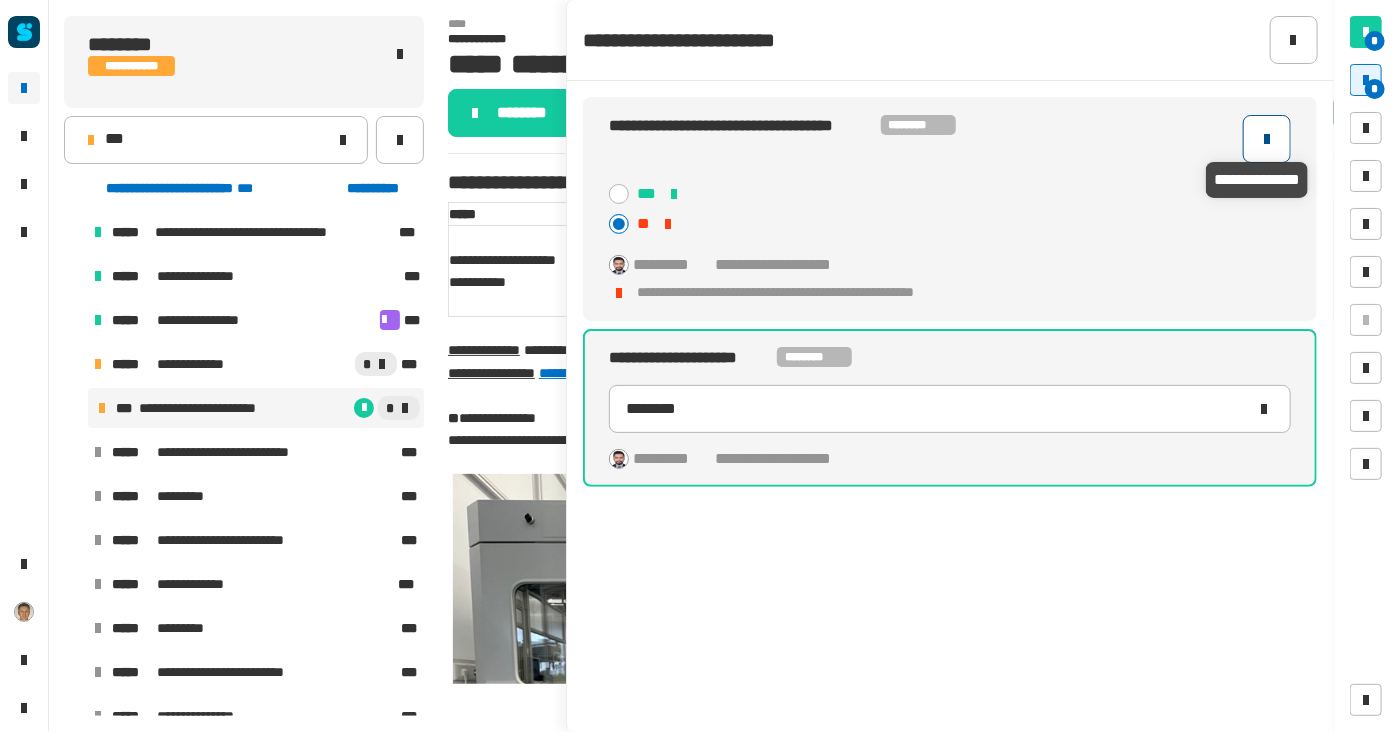 click 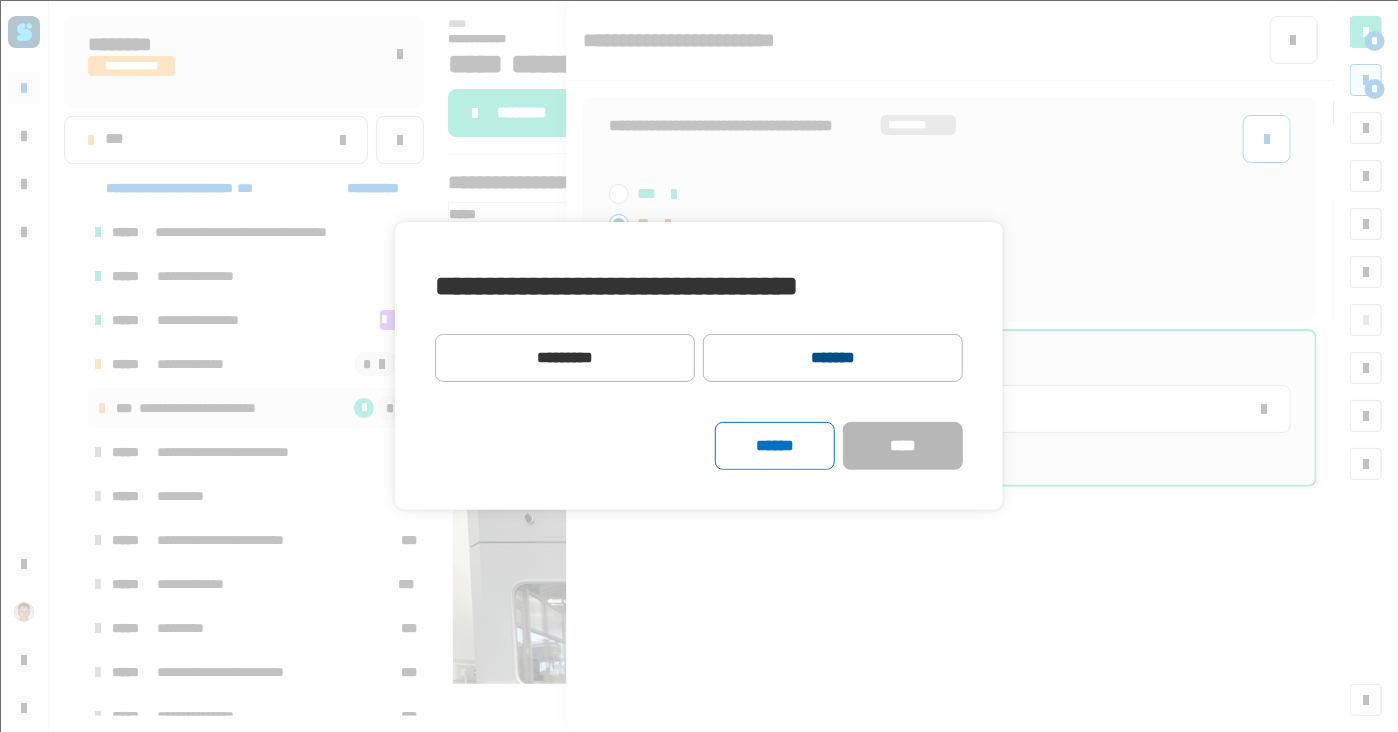 click on "*******" 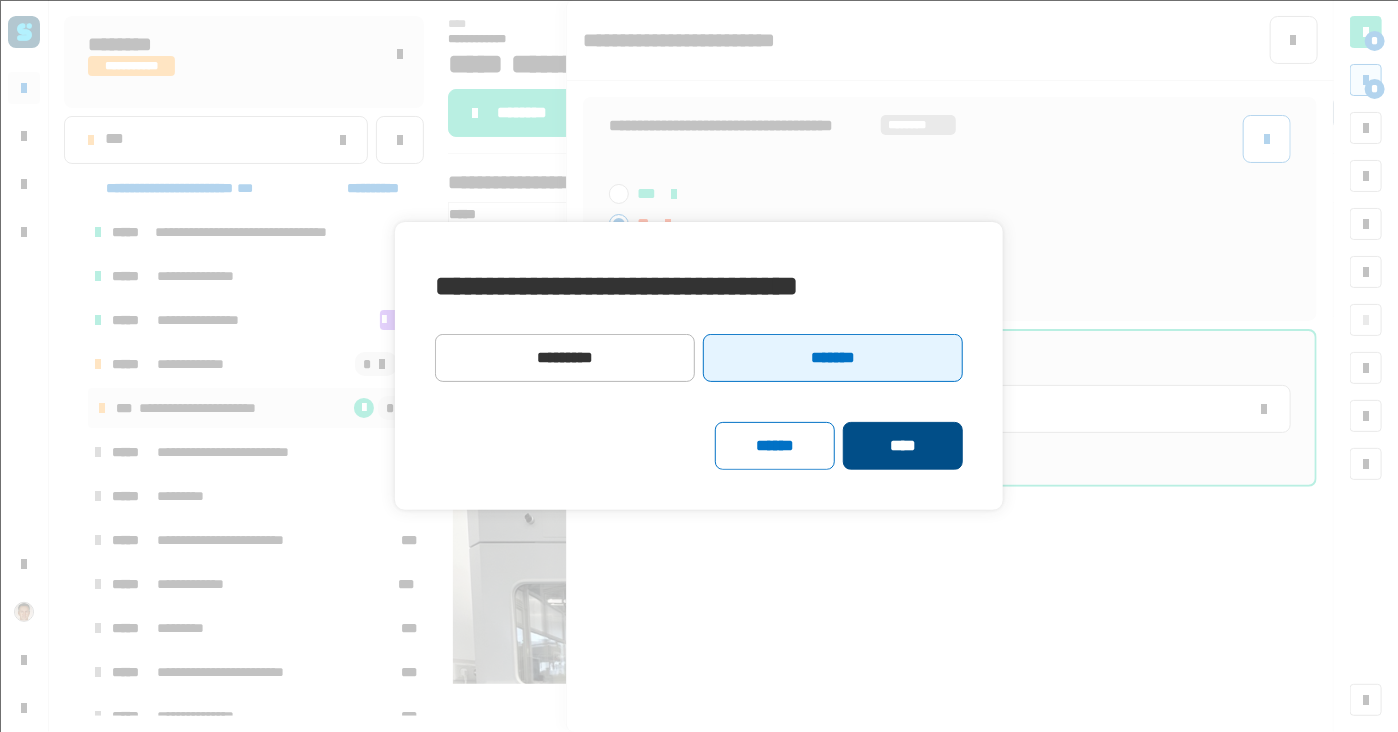 click on "****" 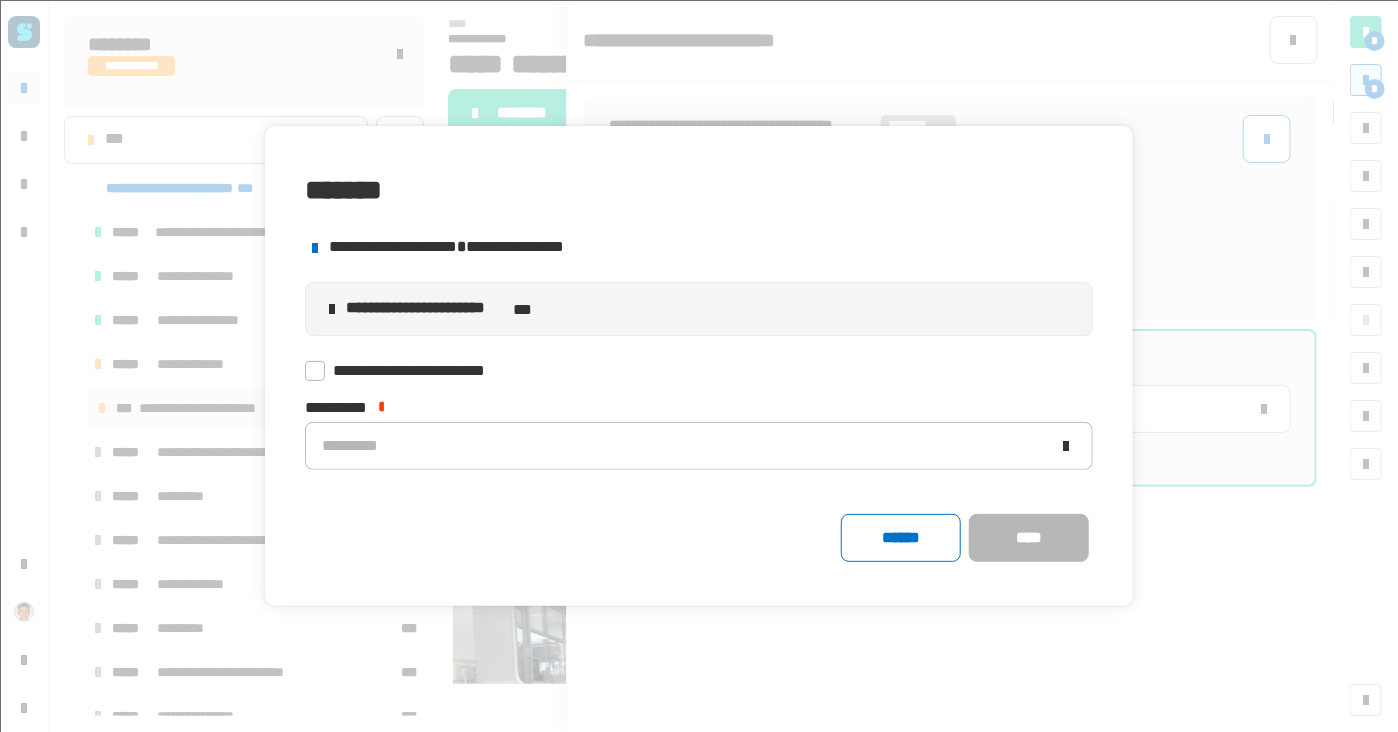 click 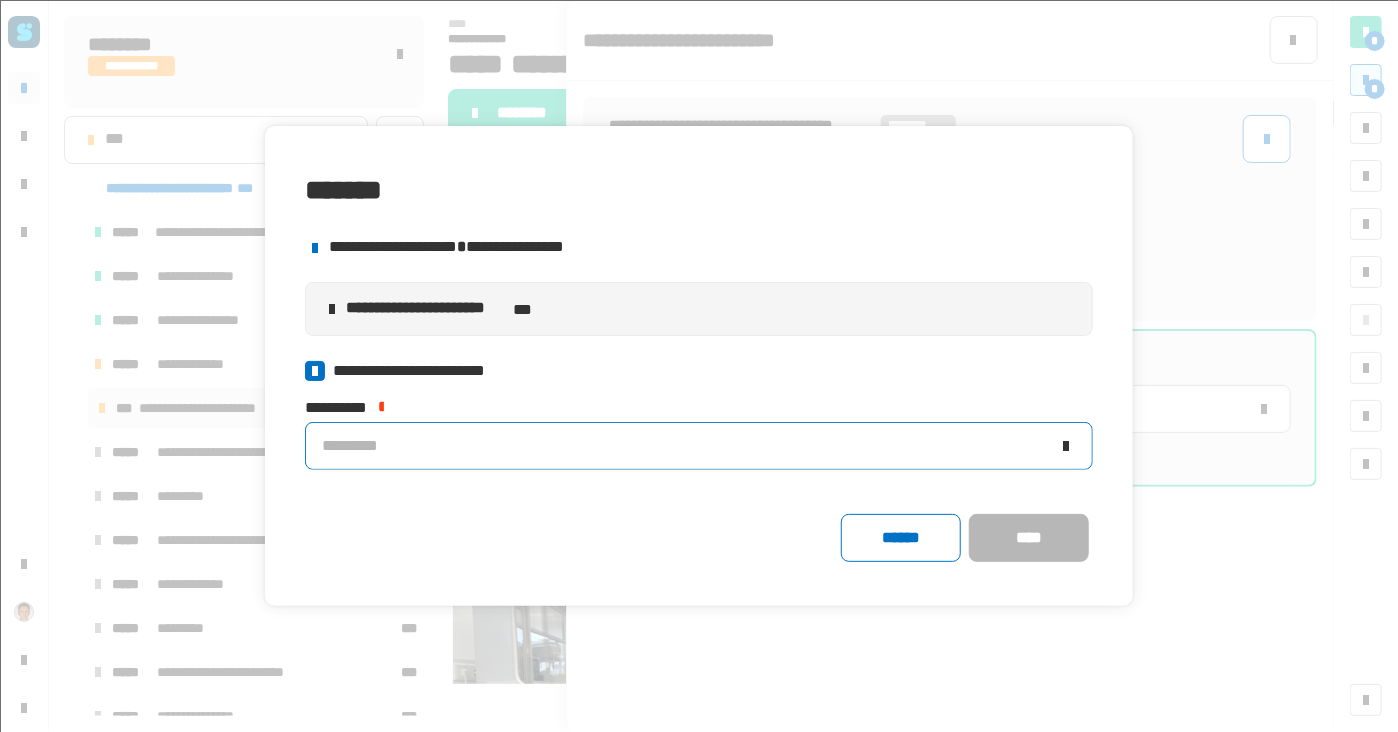 click on "*********" 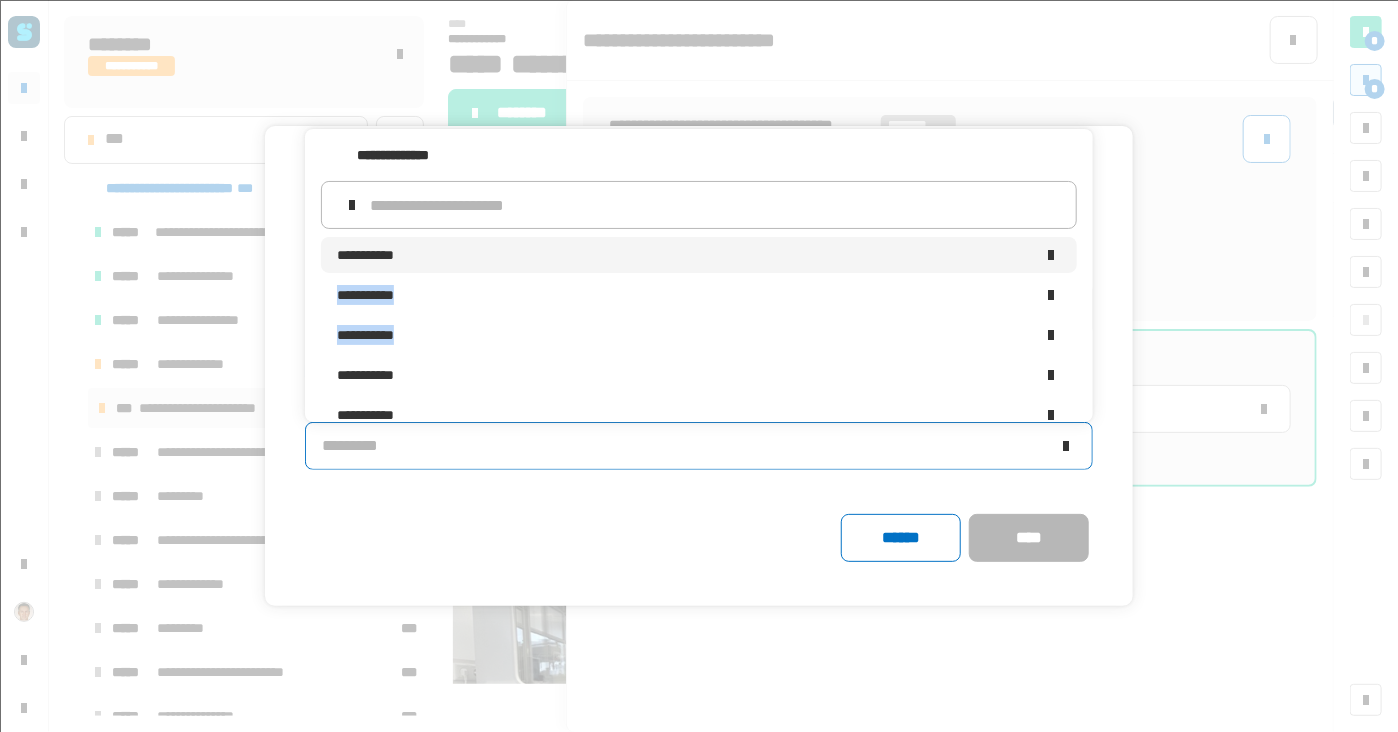 drag, startPoint x: 498, startPoint y: 320, endPoint x: 492, endPoint y: 243, distance: 77.23341 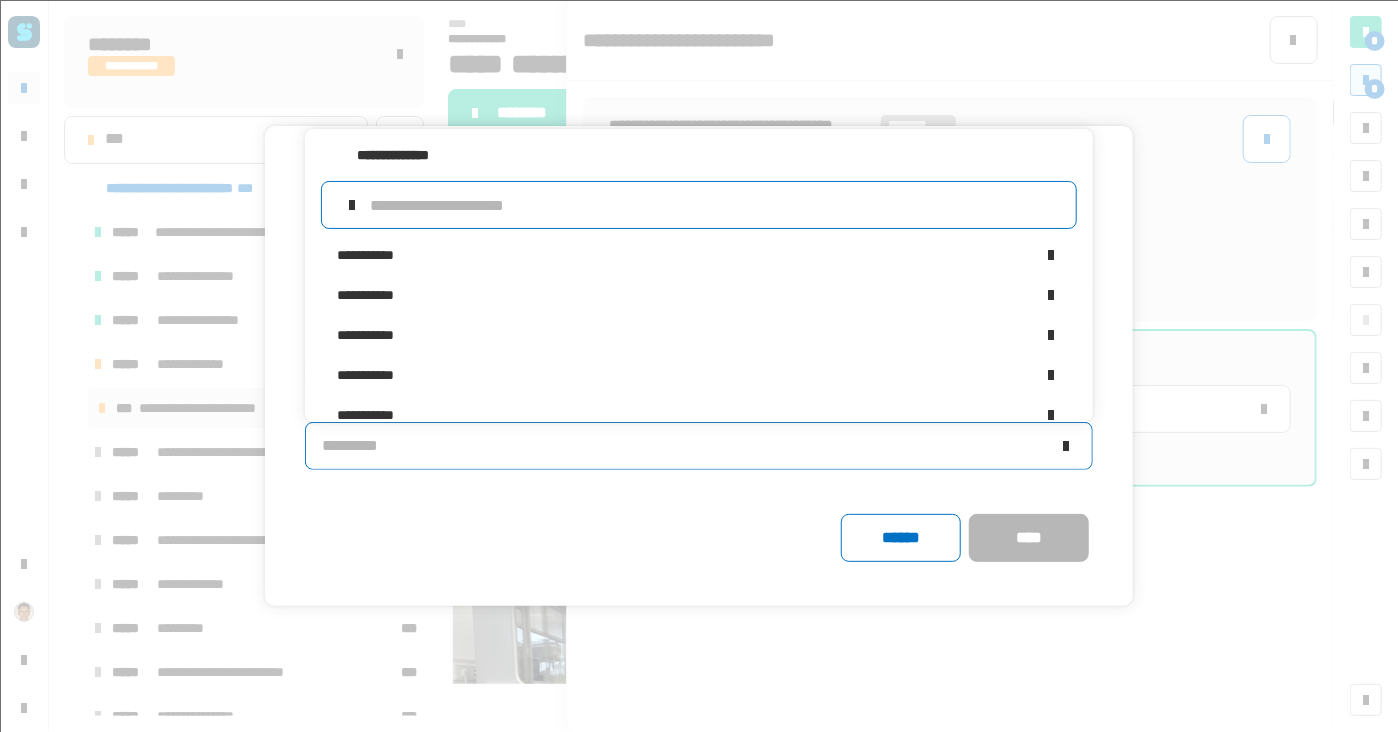 click at bounding box center [715, 205] 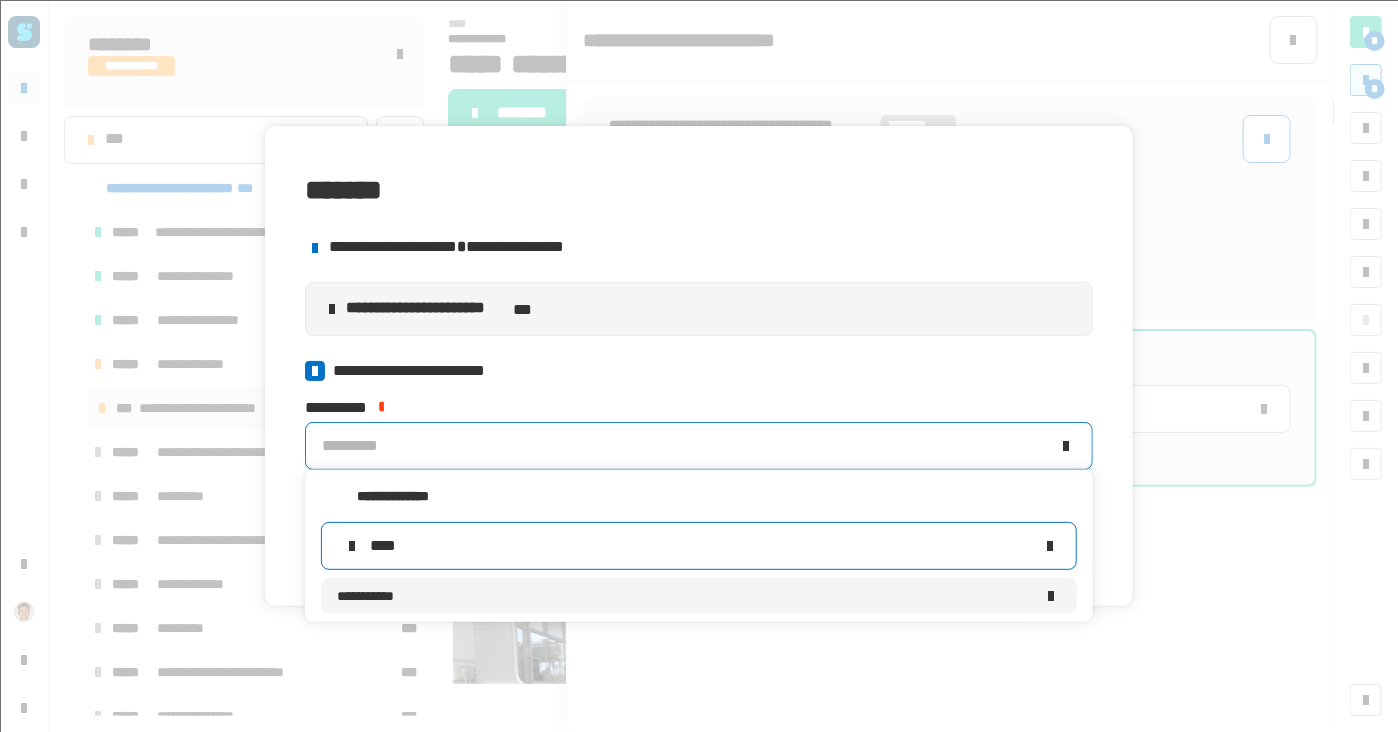 type on "****" 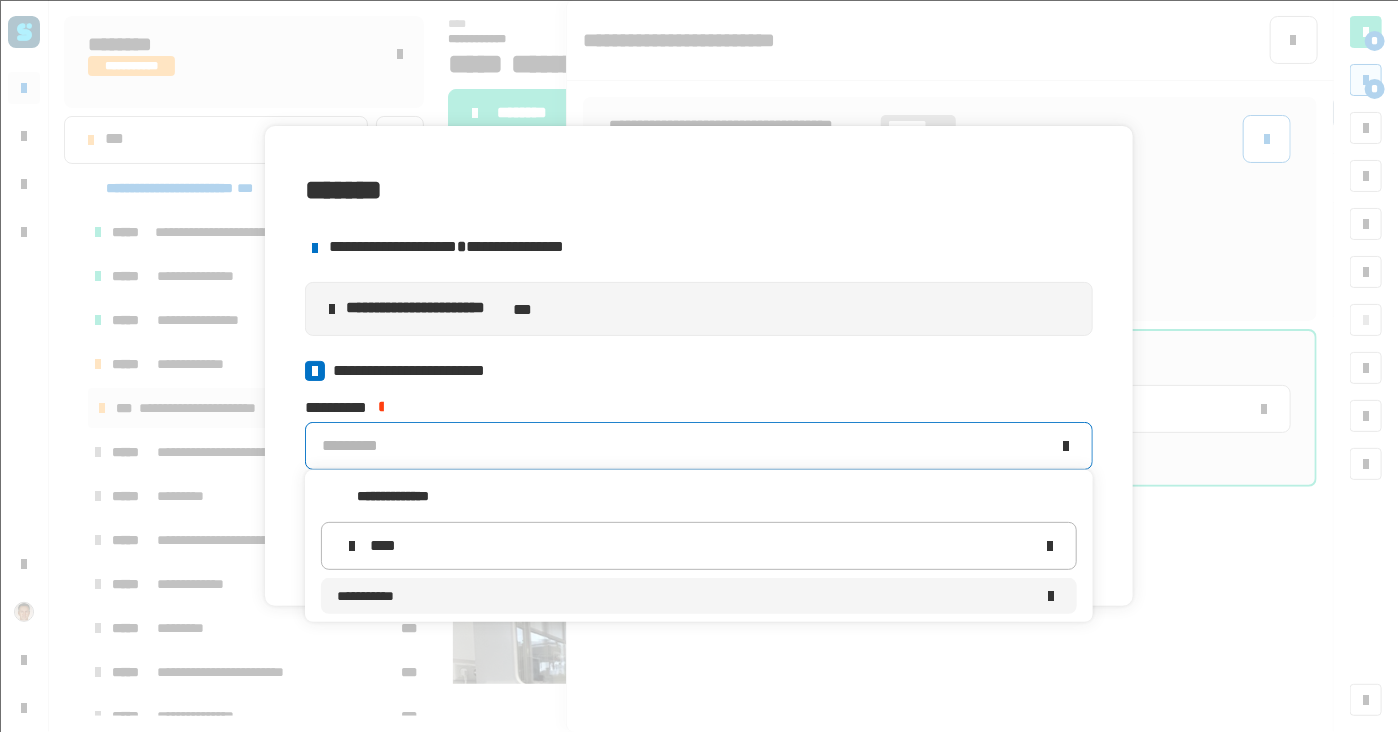 click on "**********" at bounding box center (685, 596) 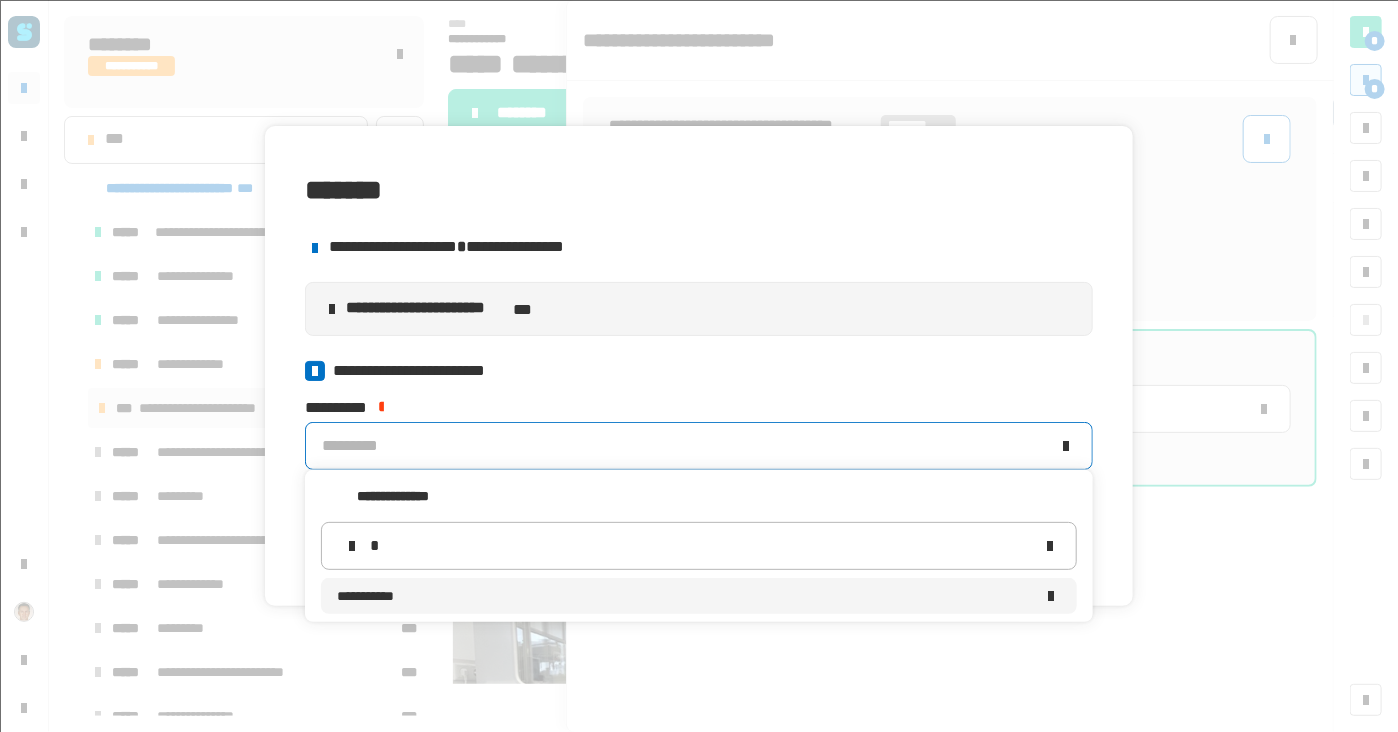 type 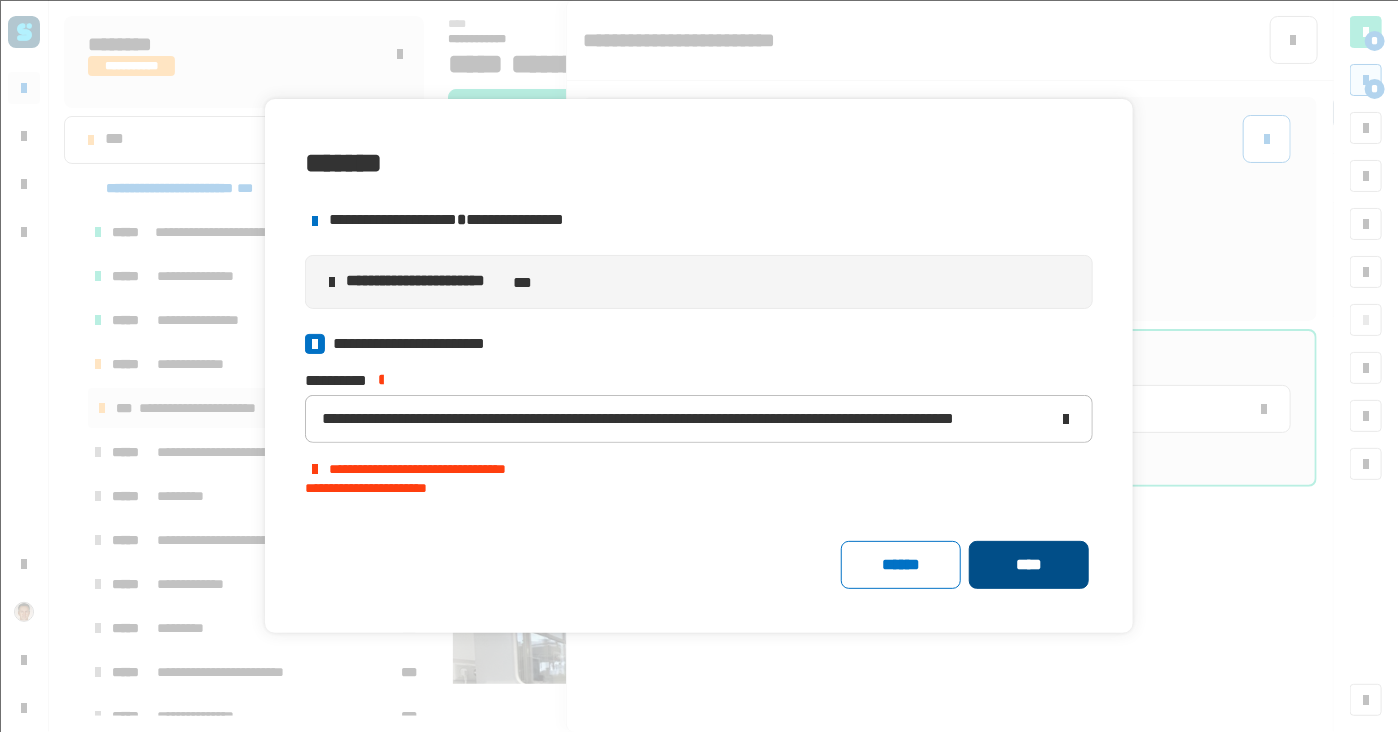 click on "****" 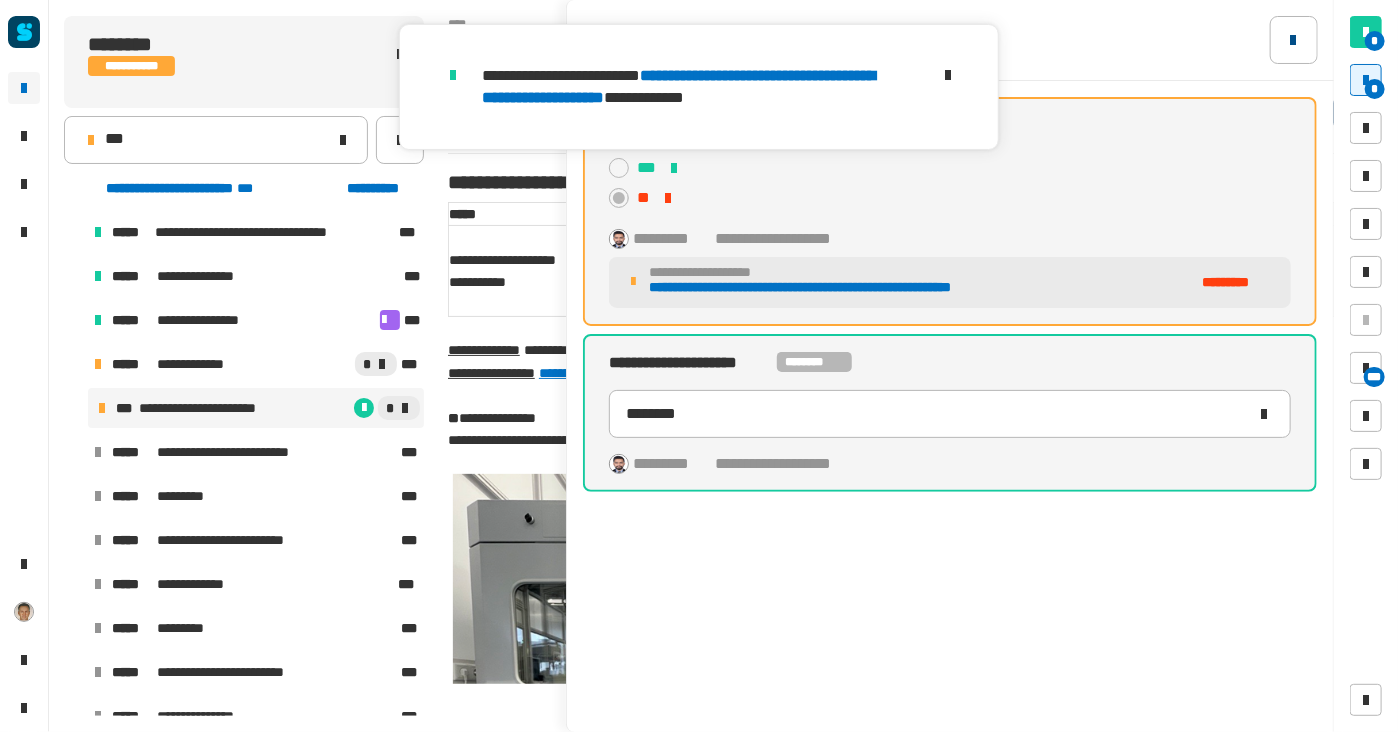 click 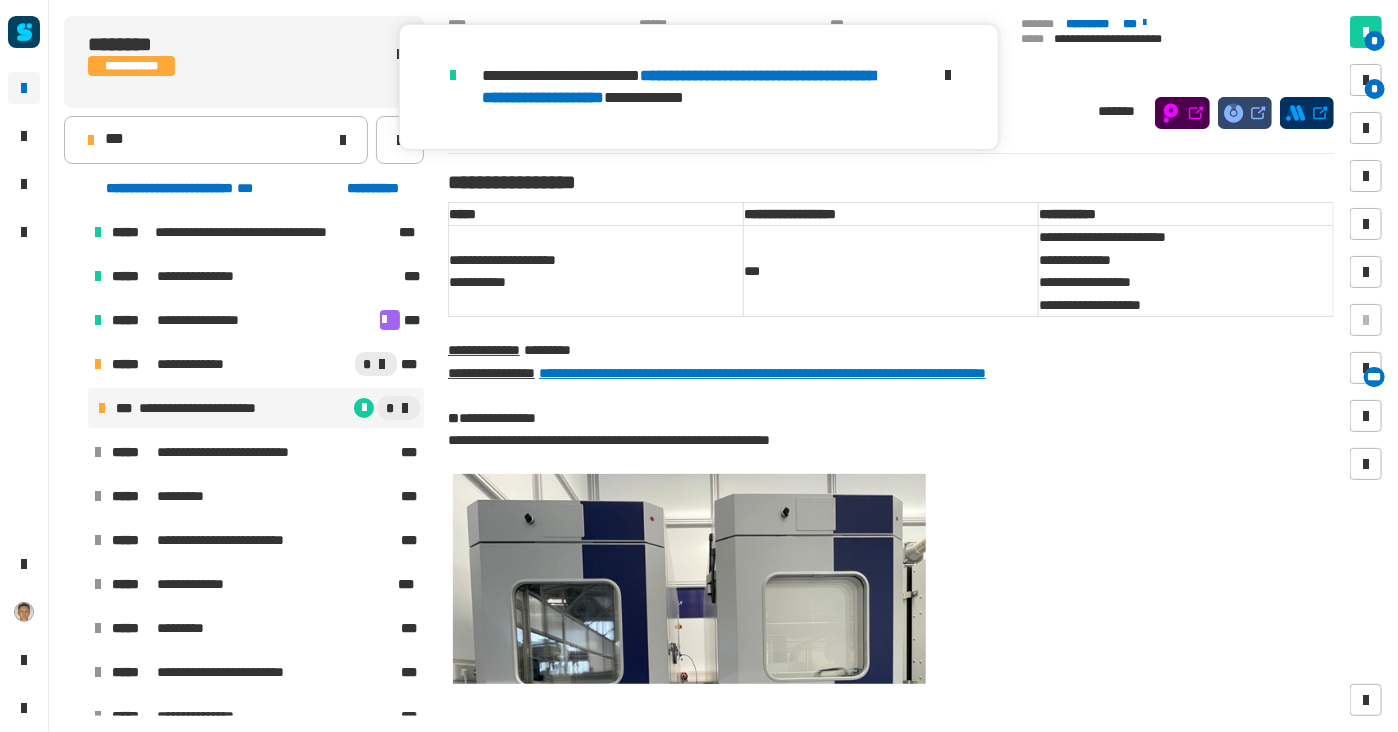 click on "******* ********* ***" 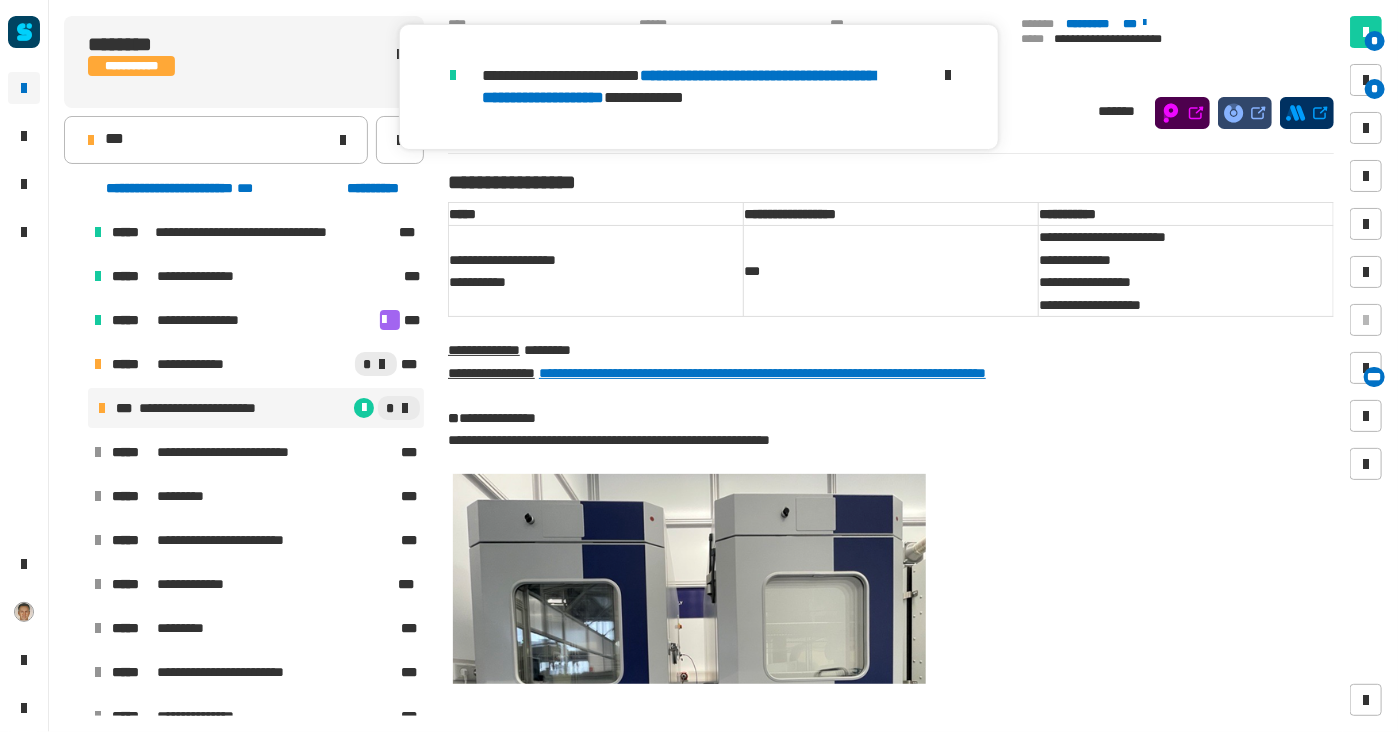 click 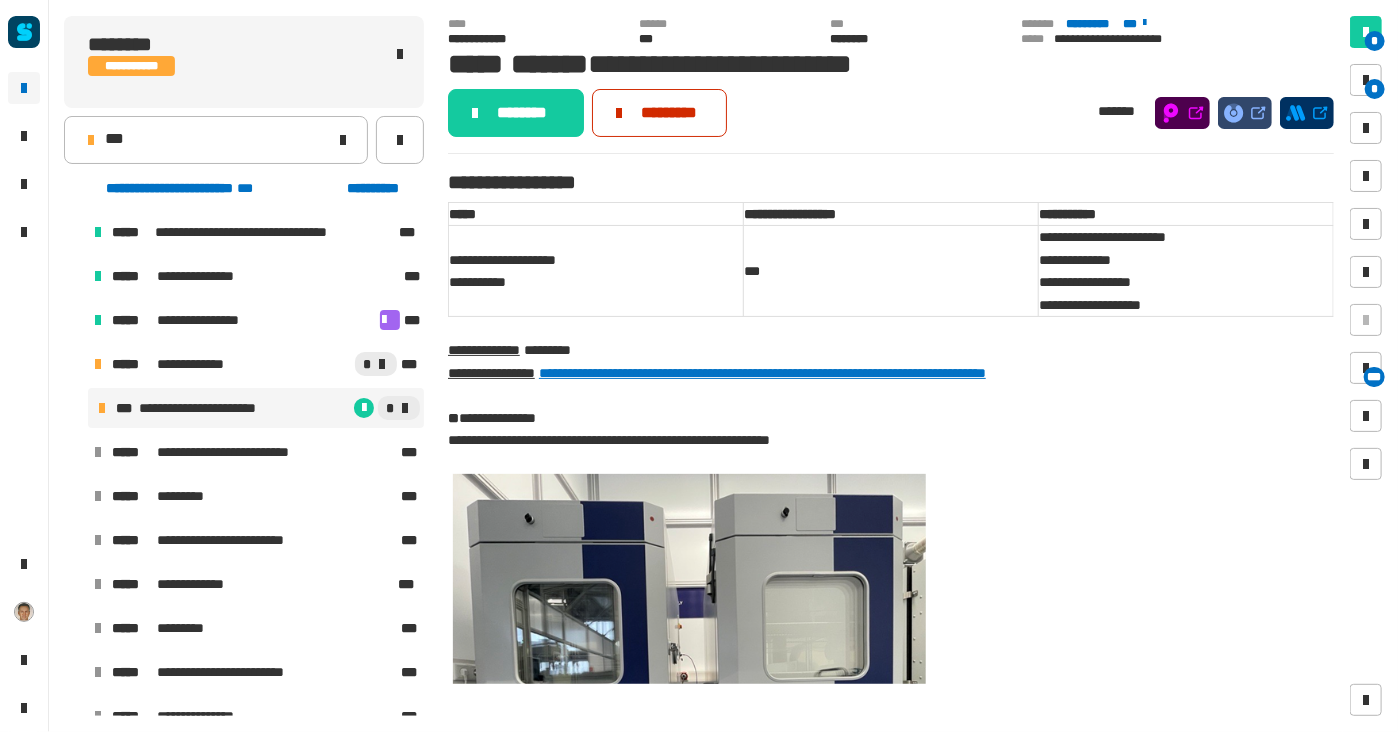 click on "*********" 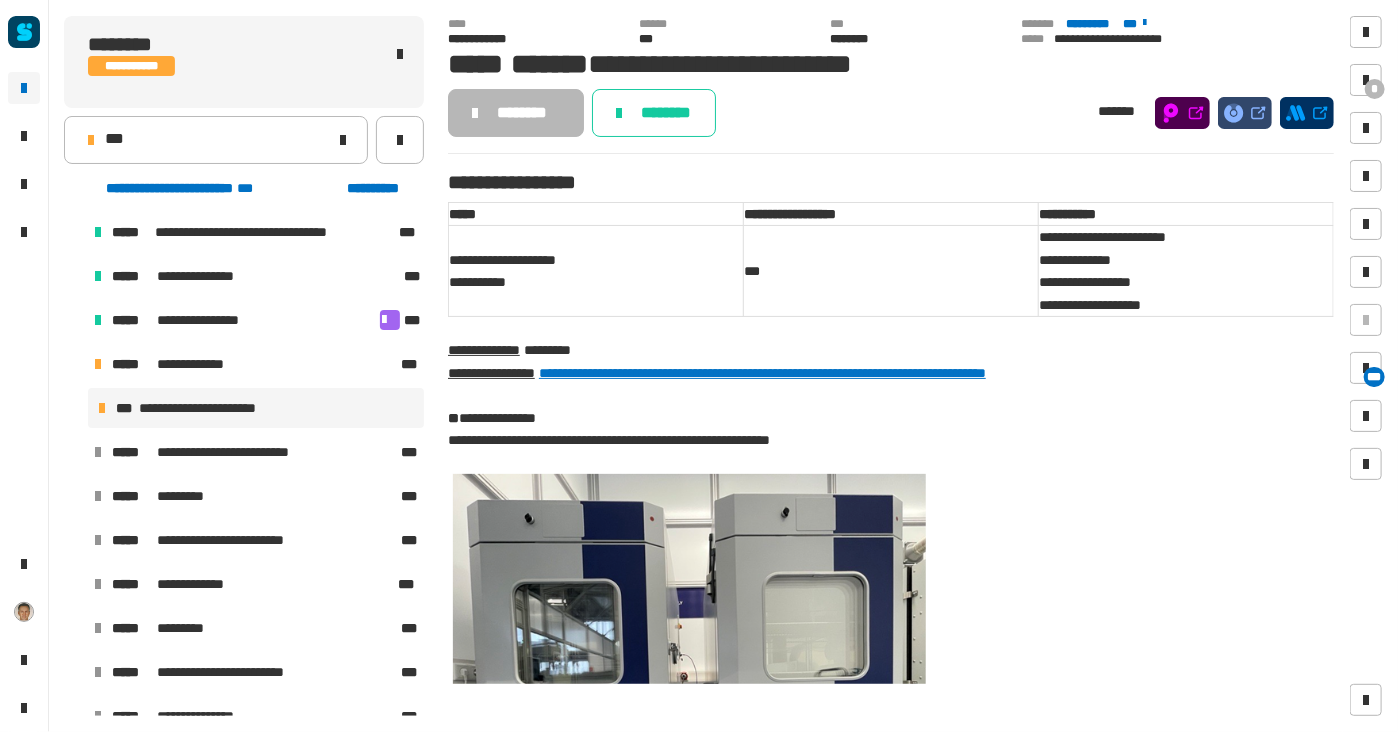 click 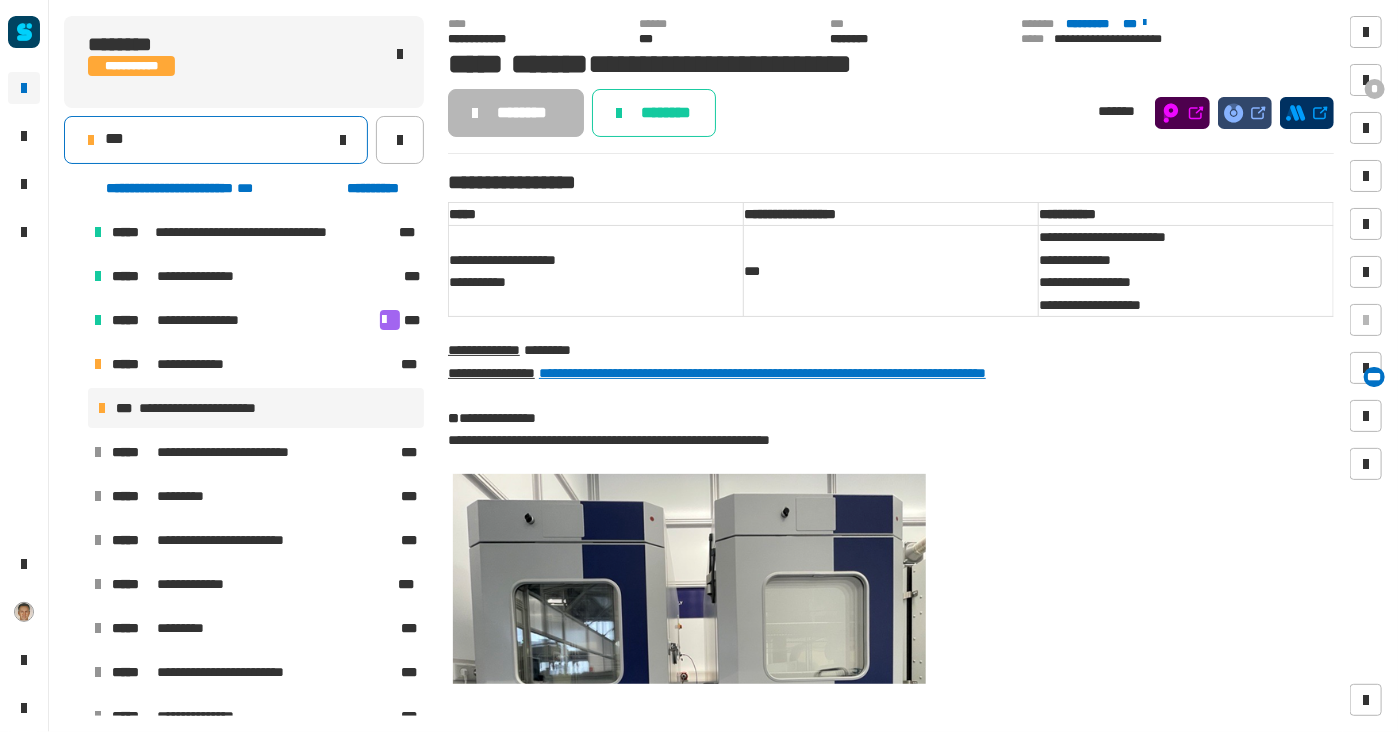 click on "***" 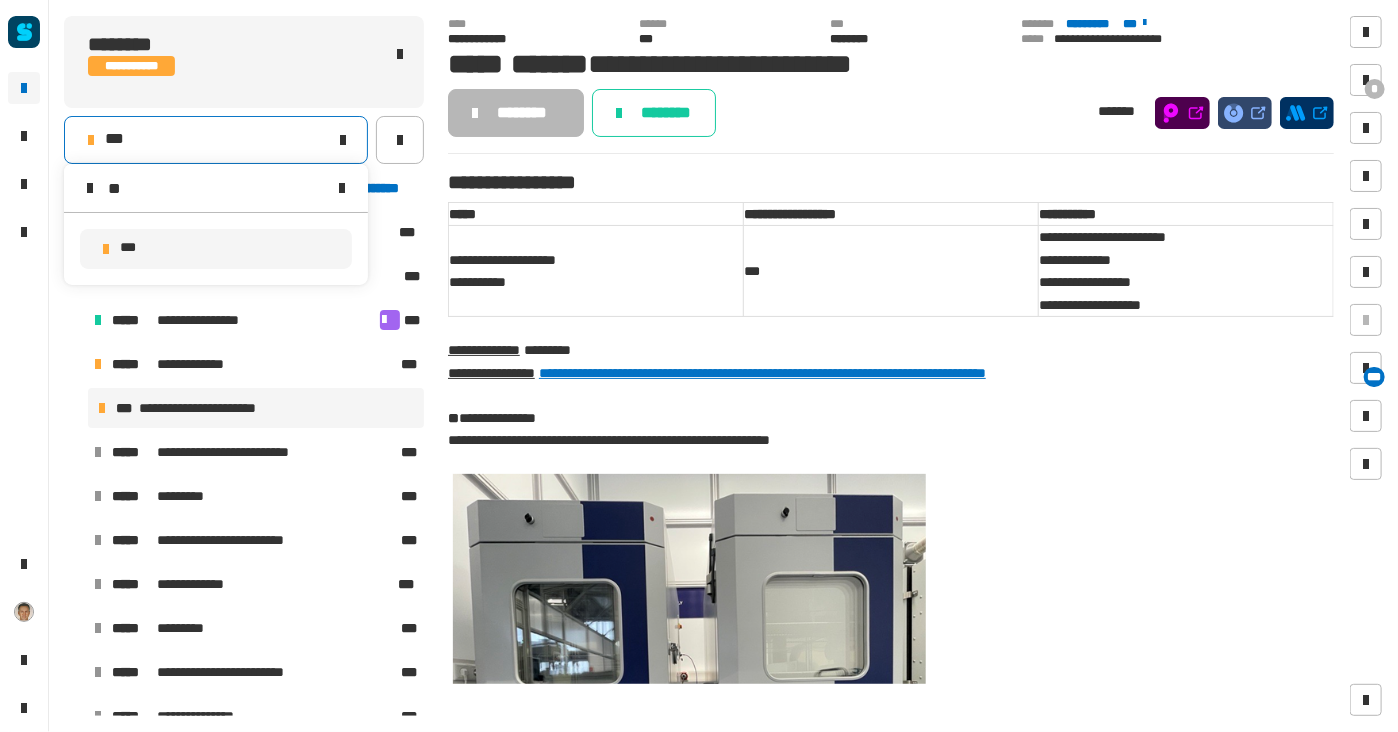 type on "*" 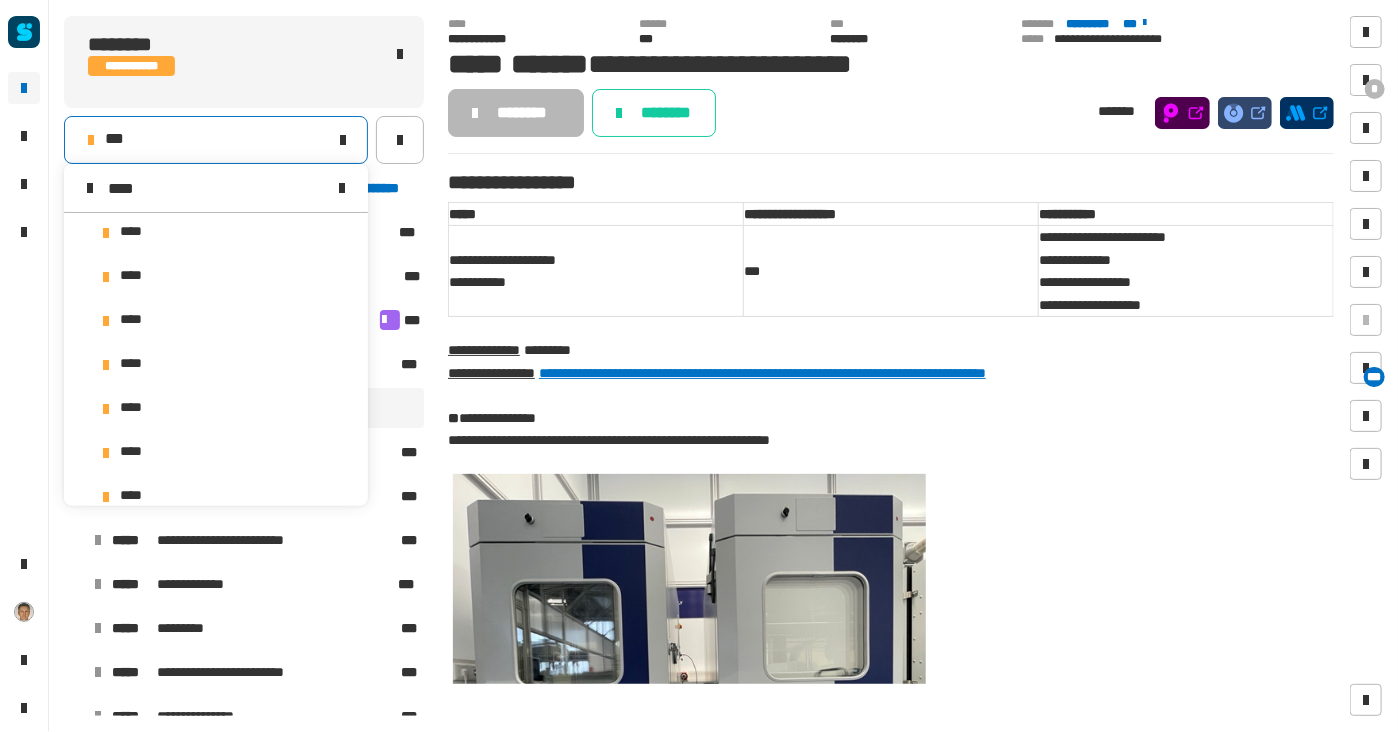 scroll, scrollTop: 0, scrollLeft: 0, axis: both 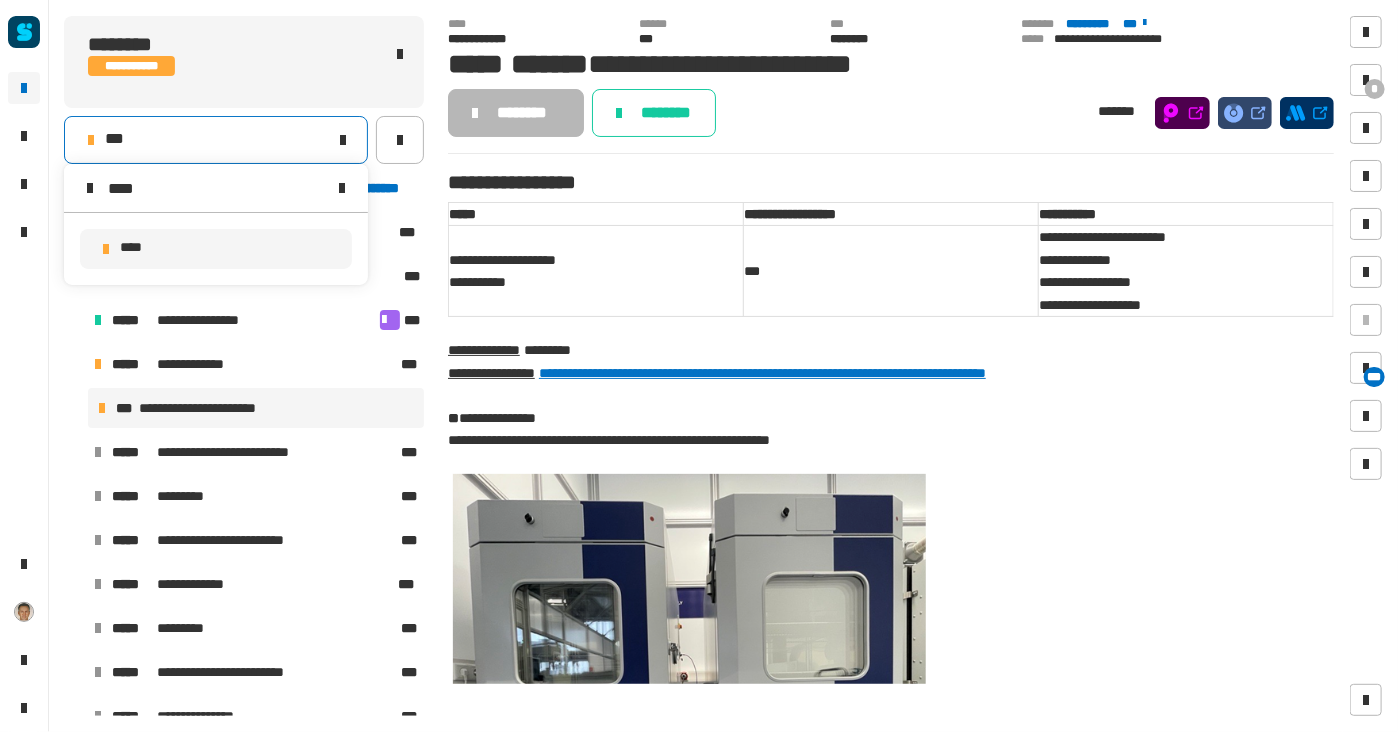 type on "****" 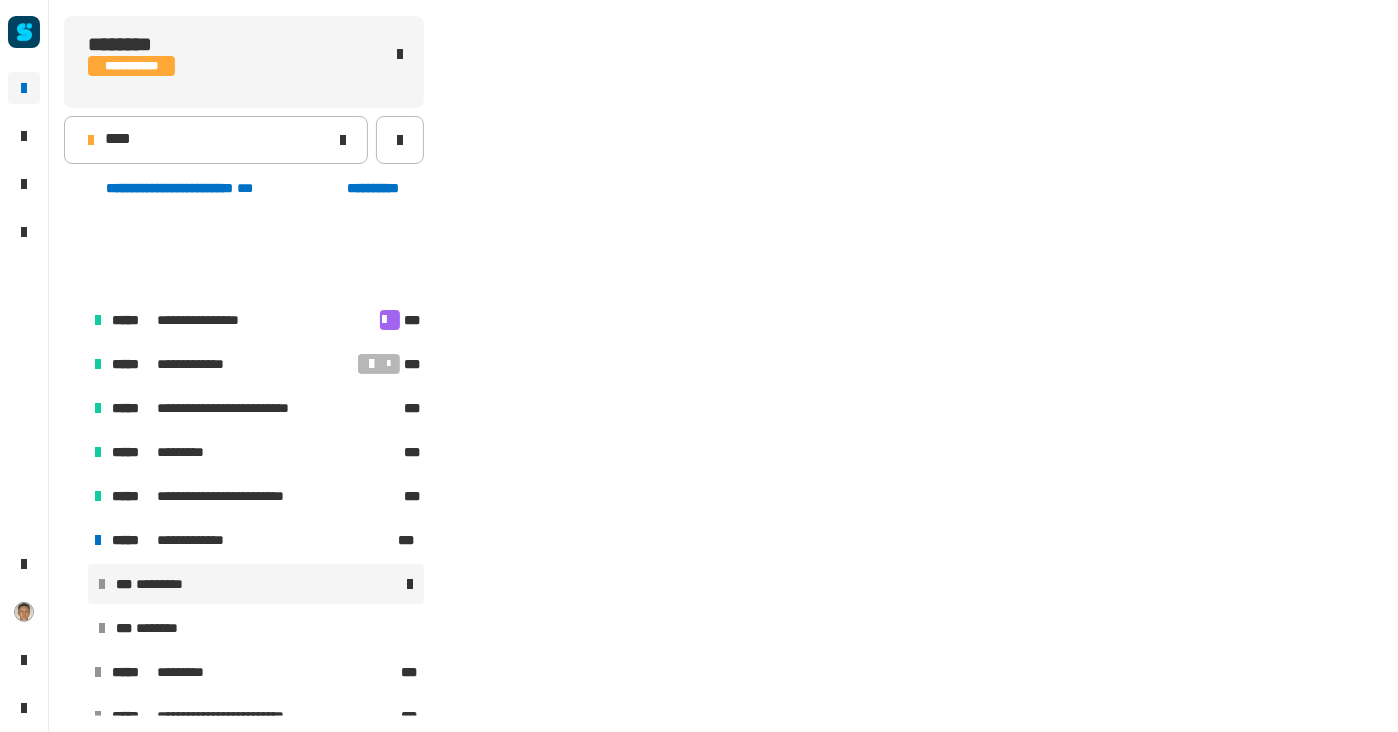 scroll, scrollTop: 122, scrollLeft: 0, axis: vertical 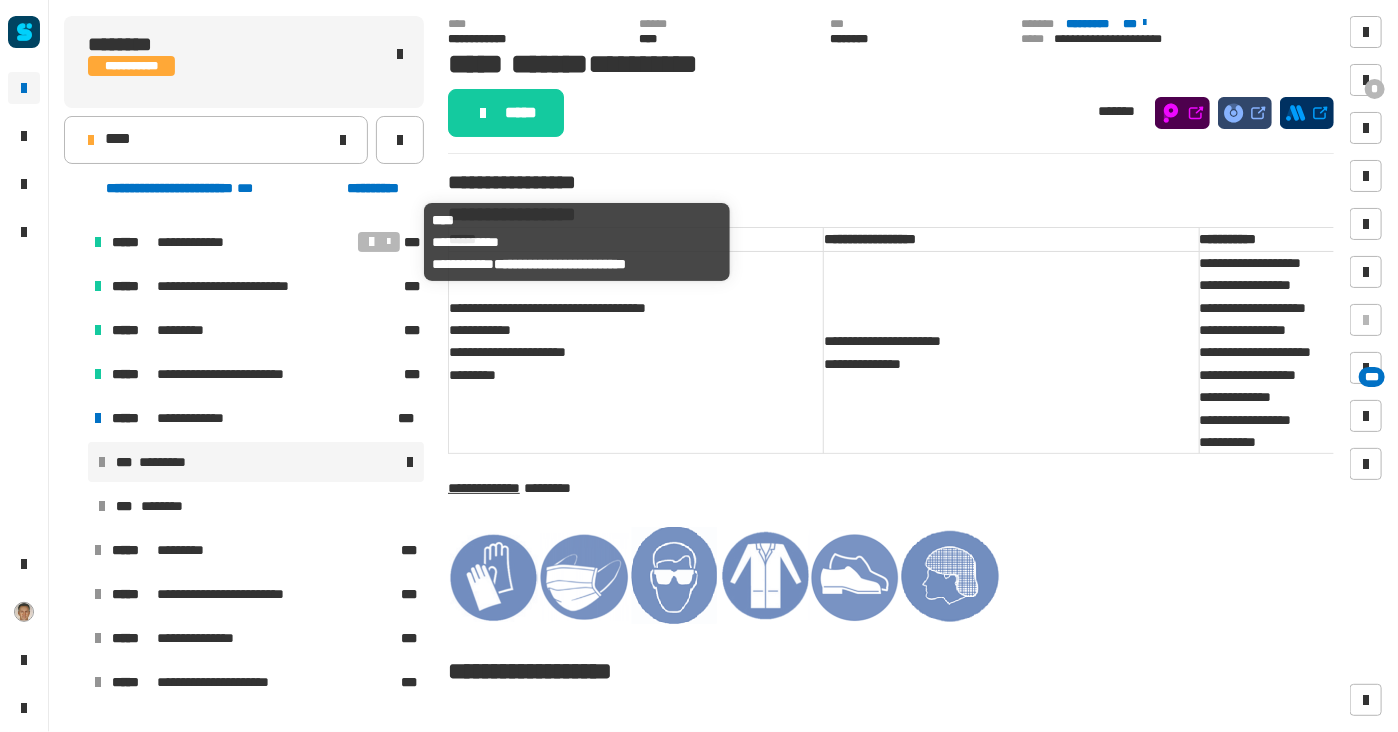 click on "**********" at bounding box center [203, 242] 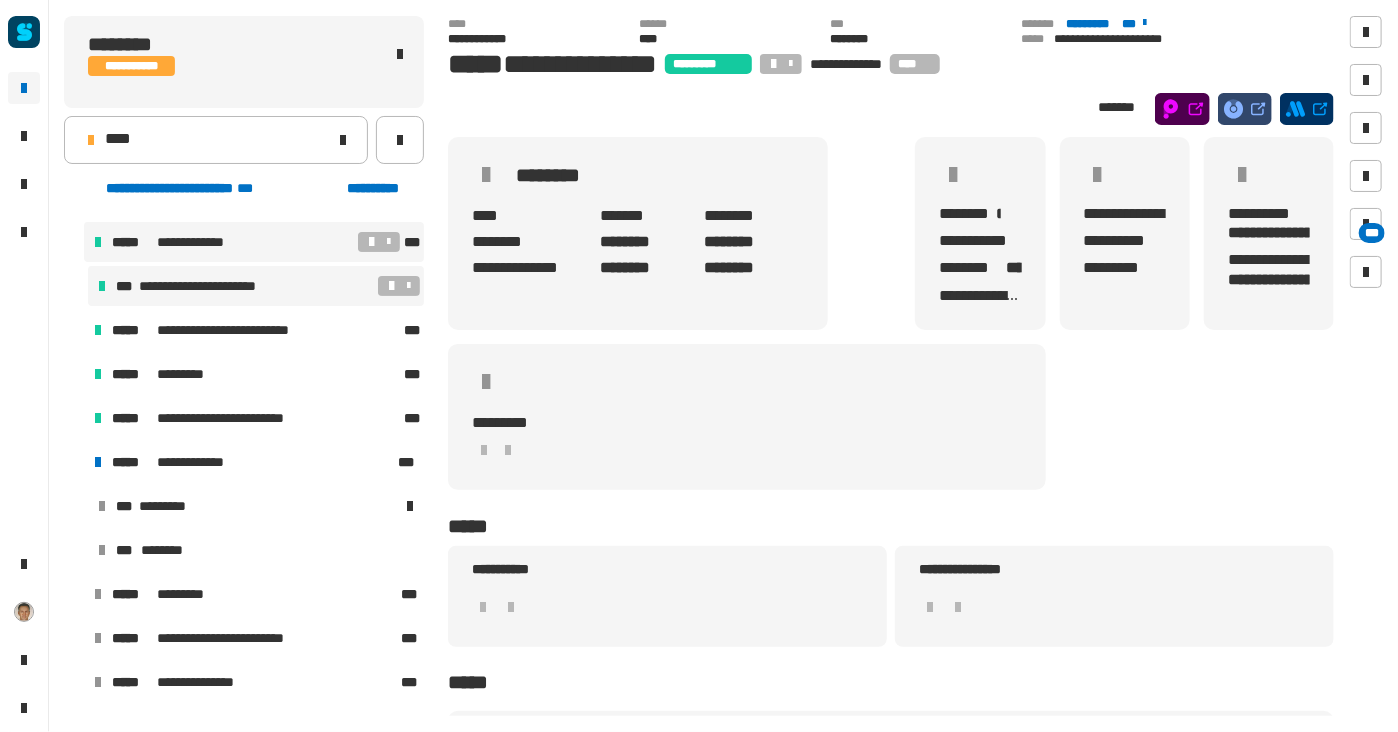 click on "**********" at bounding box center (216, 286) 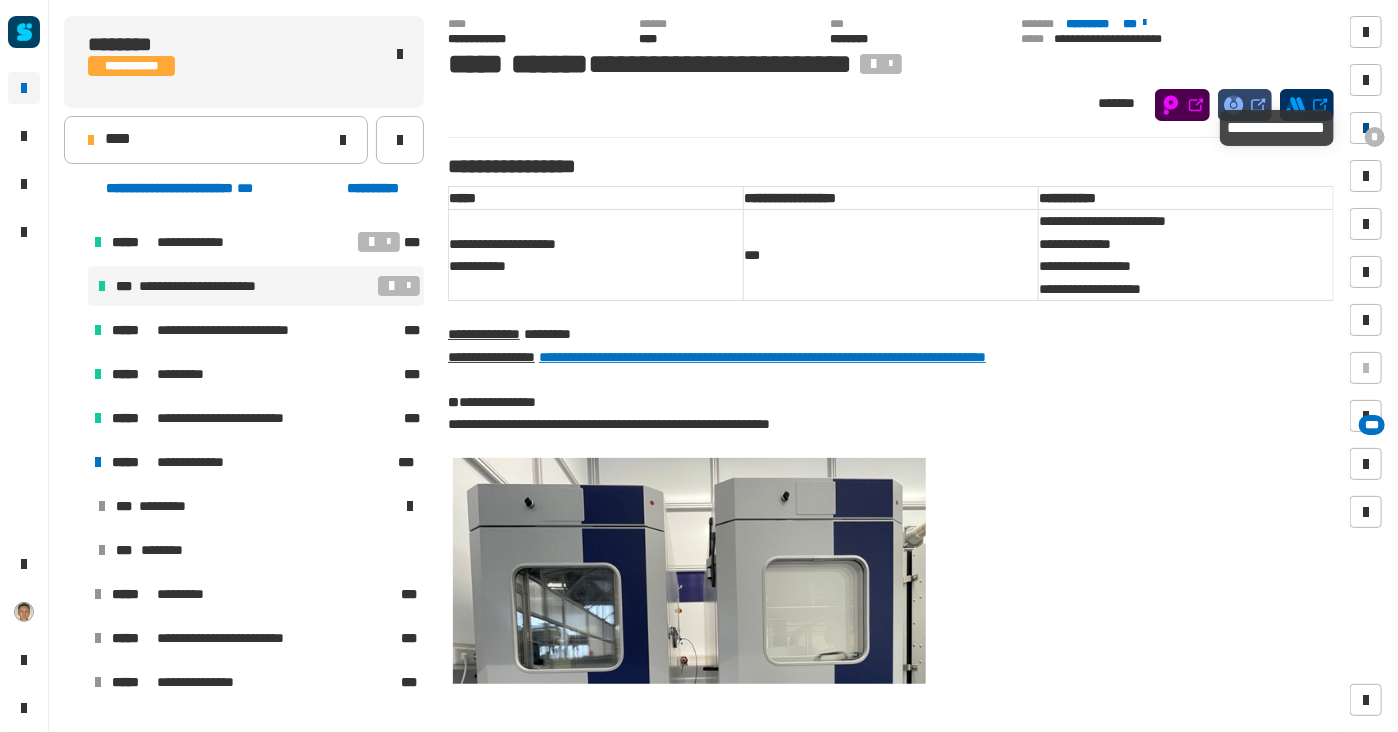 click at bounding box center (1366, 128) 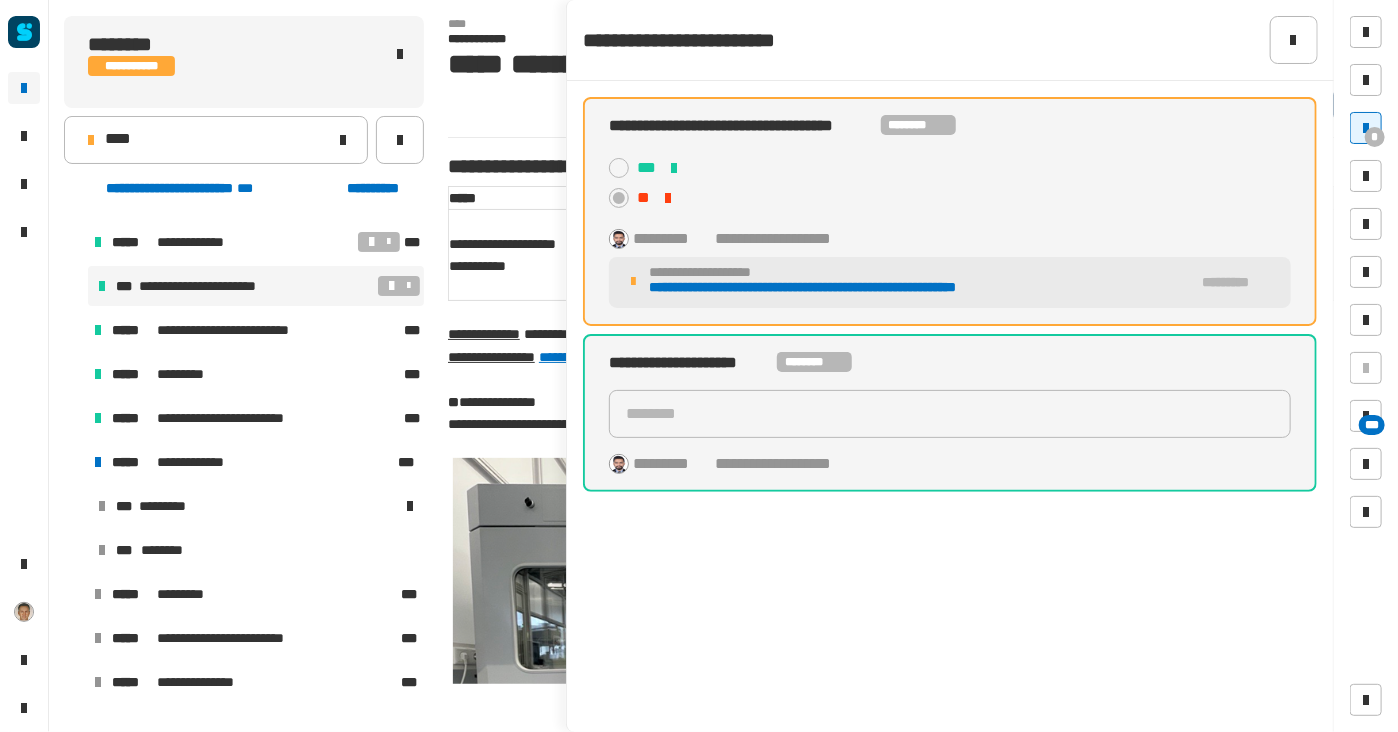 click on "**********" 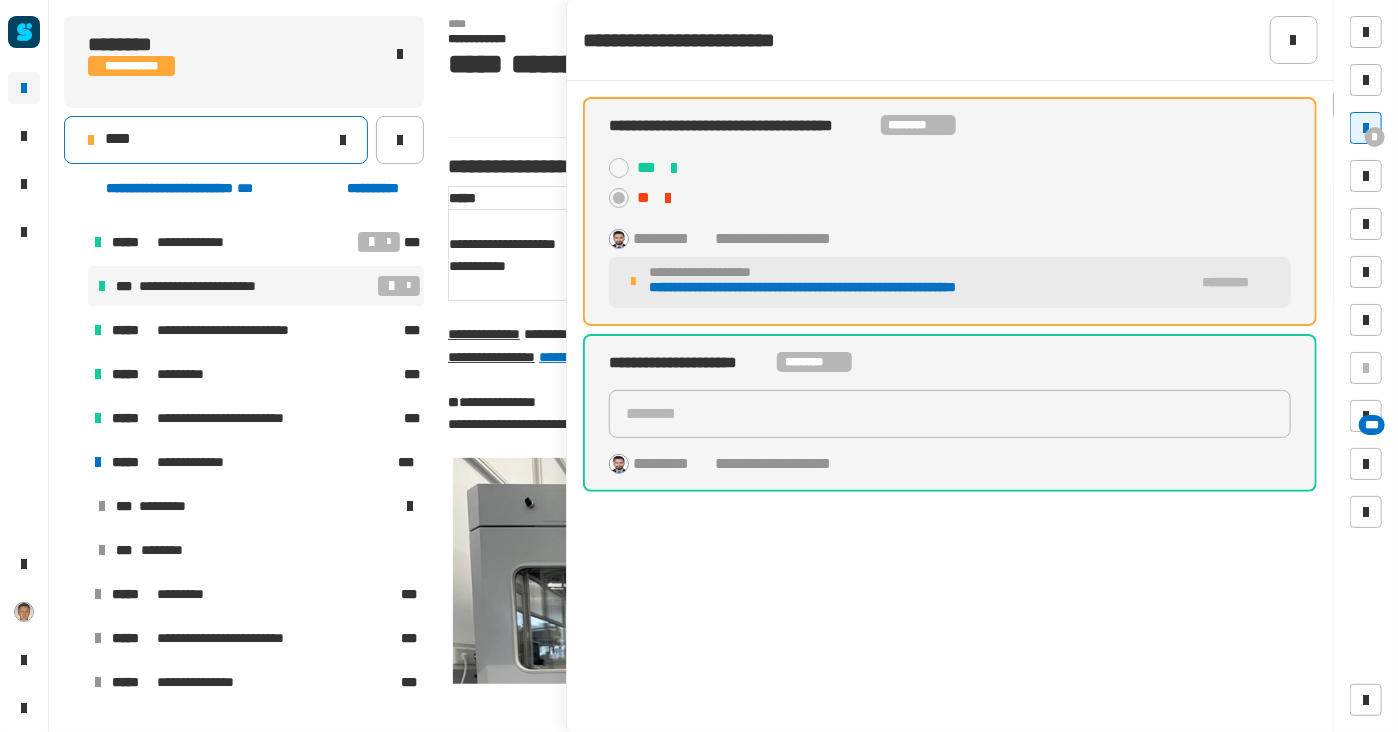 click on "****" 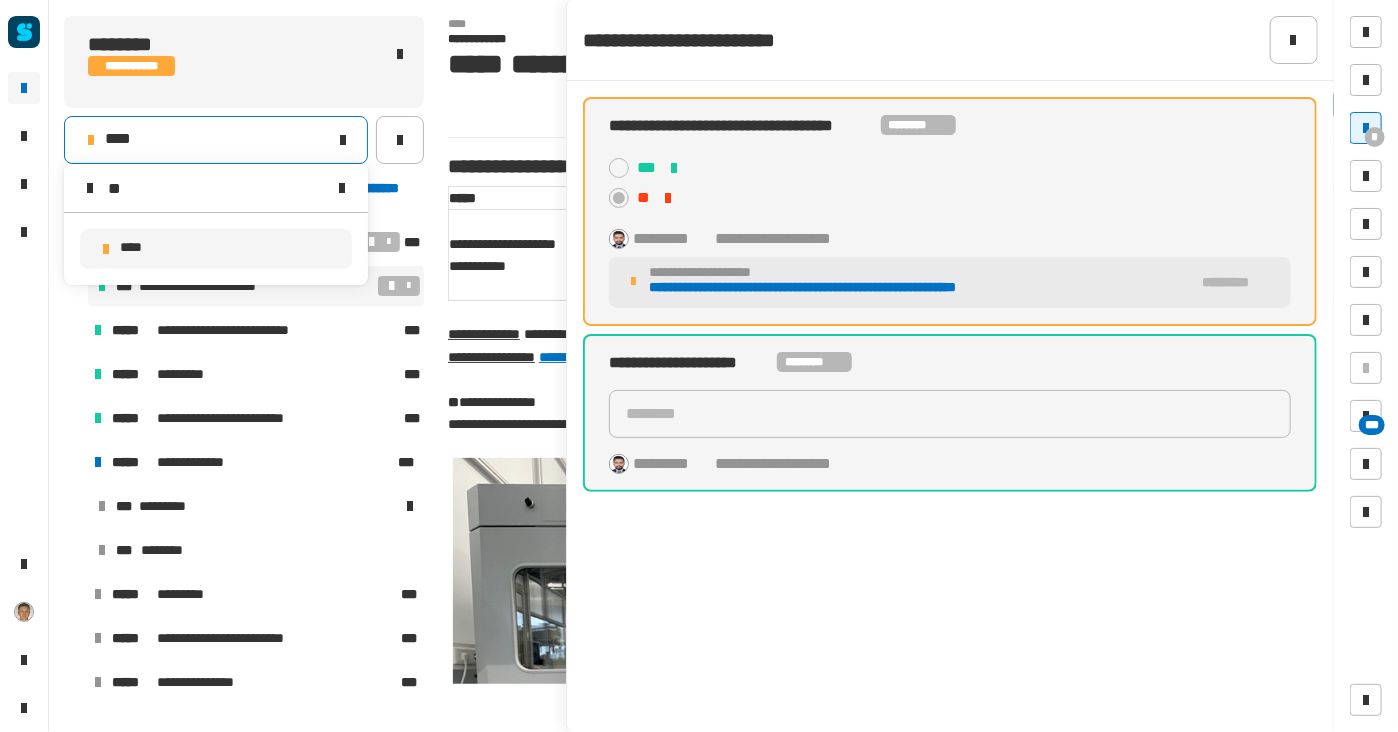 type on "*" 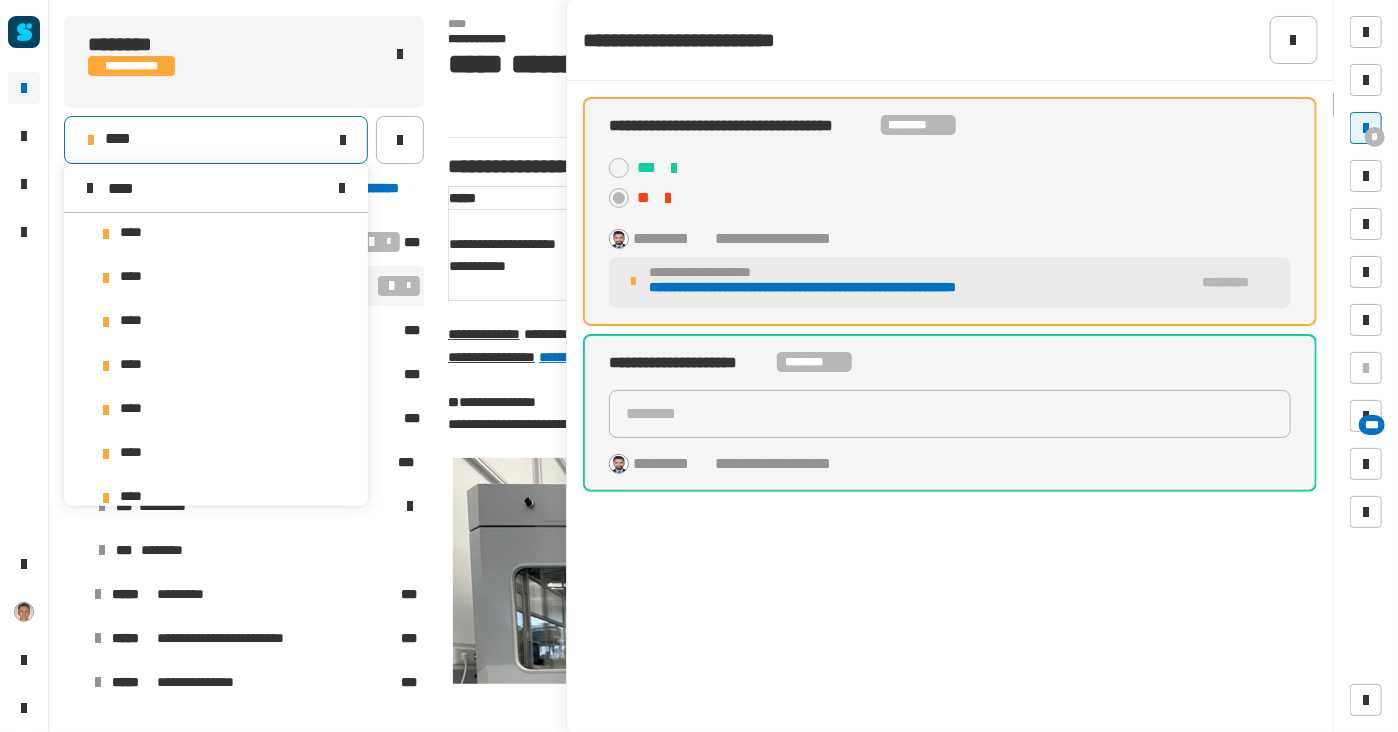 scroll, scrollTop: 0, scrollLeft: 0, axis: both 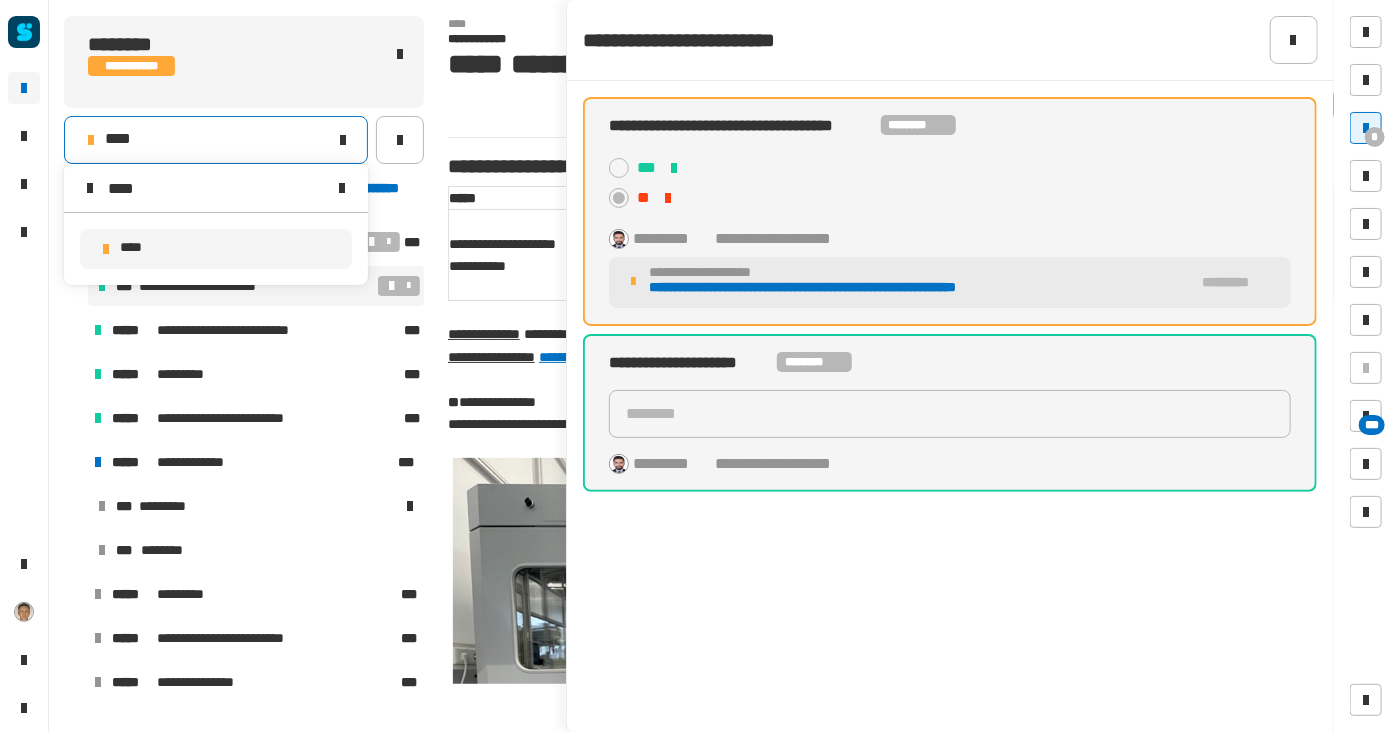type on "****" 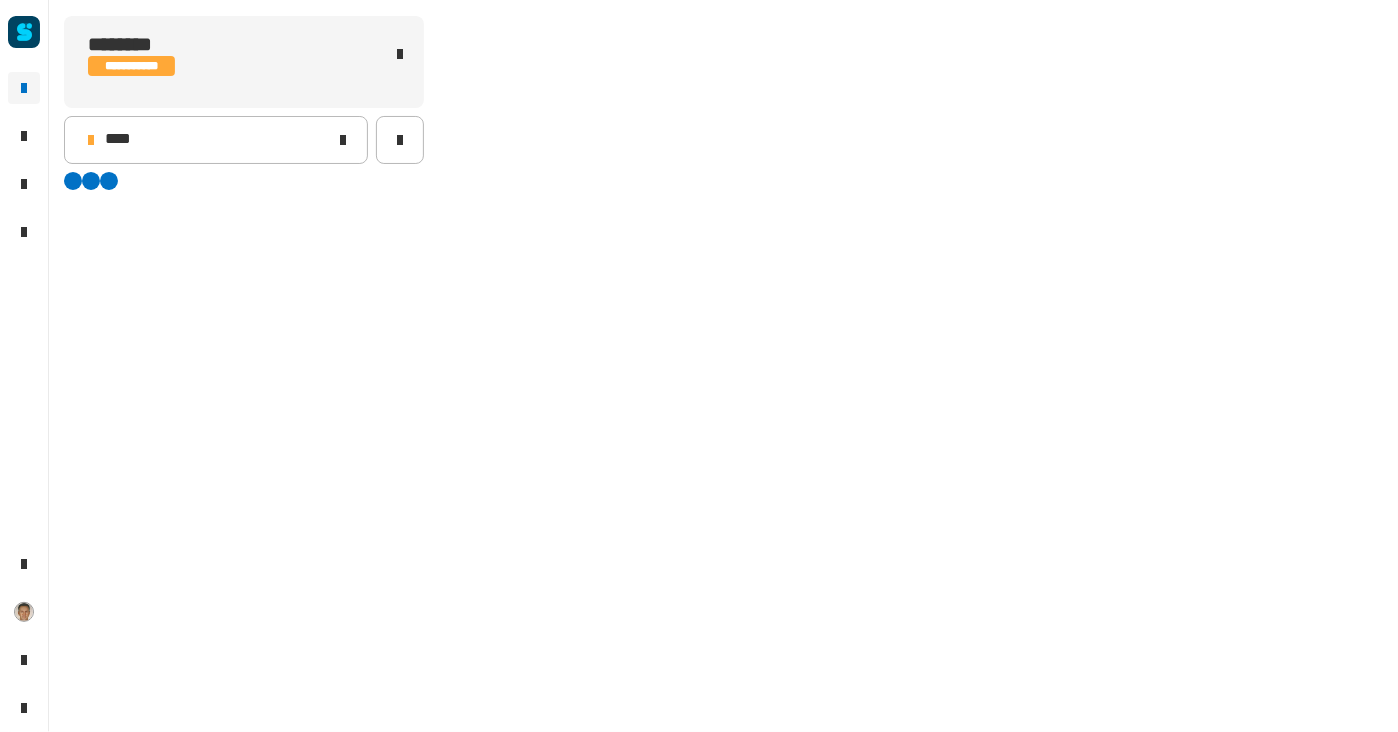 scroll, scrollTop: 0, scrollLeft: 0, axis: both 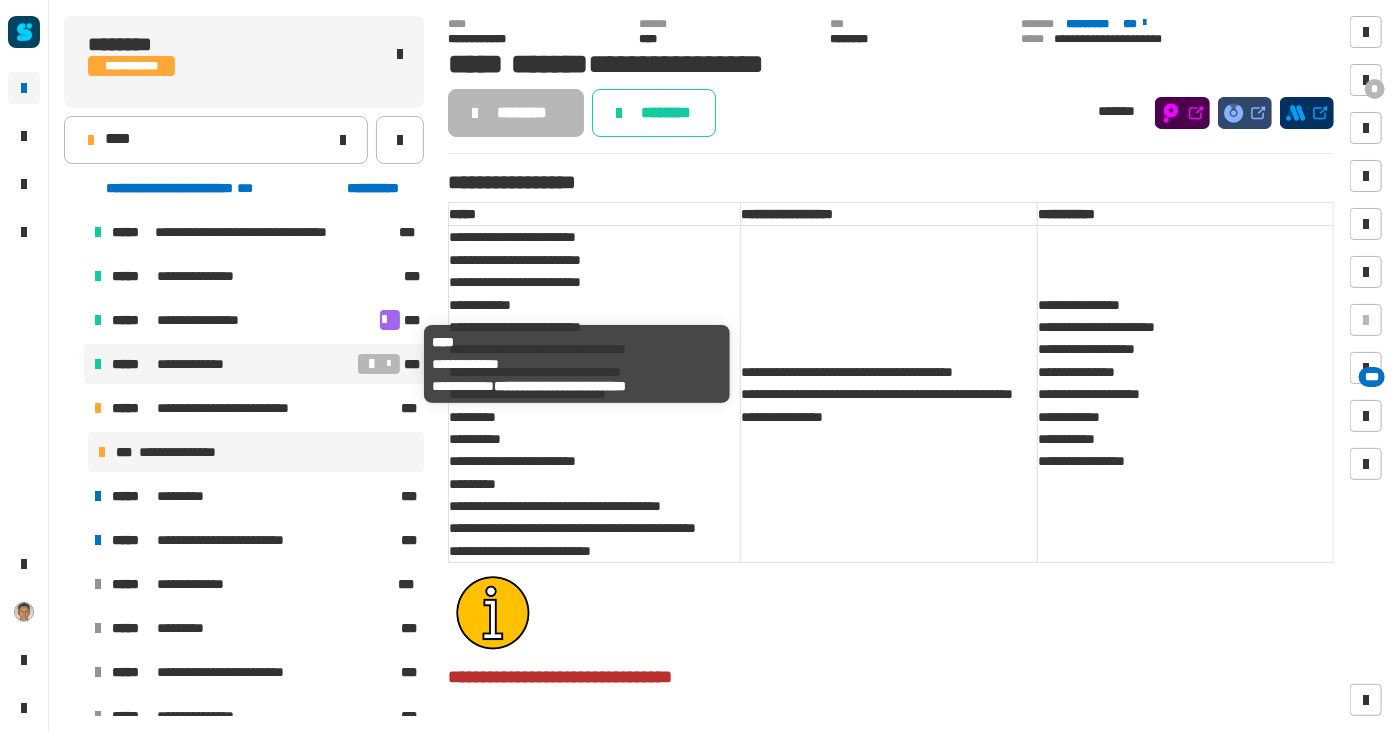 click on "*****" at bounding box center [133, 364] 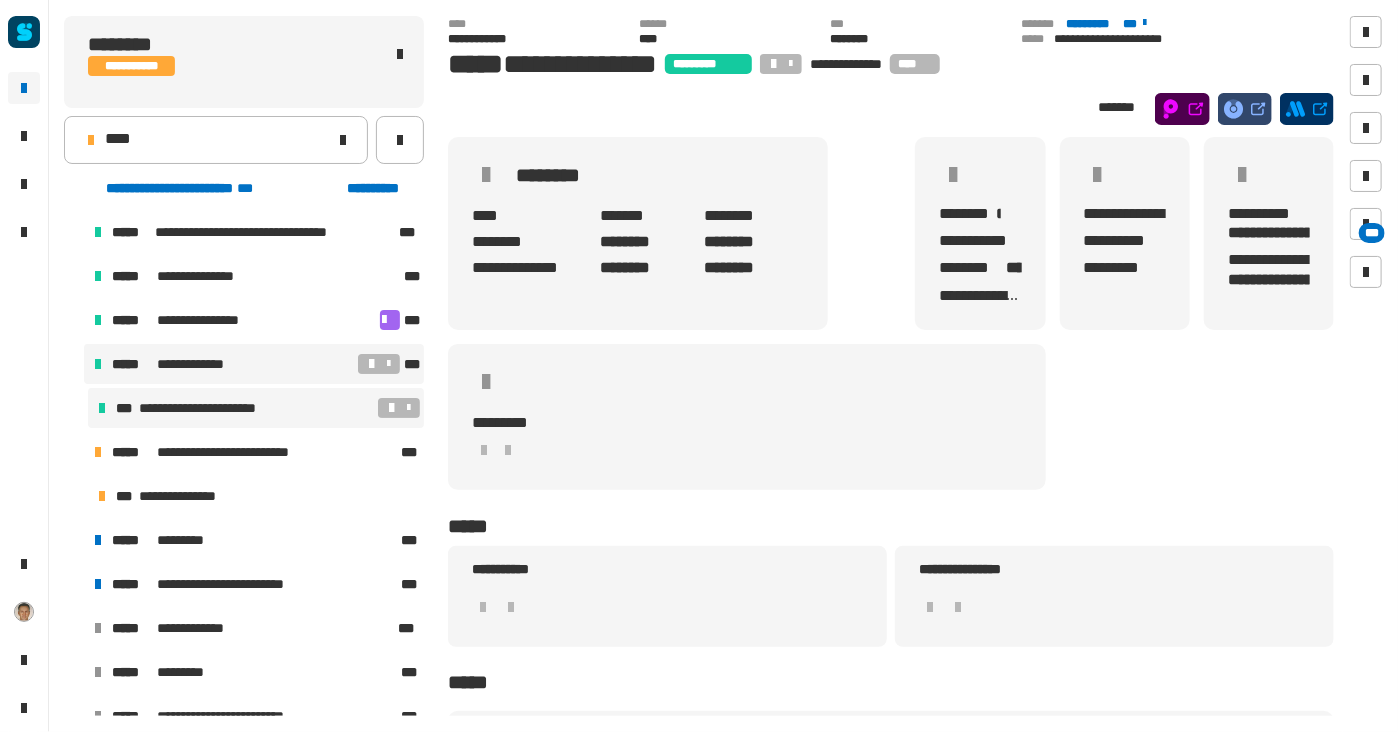 click on "**********" at bounding box center [216, 408] 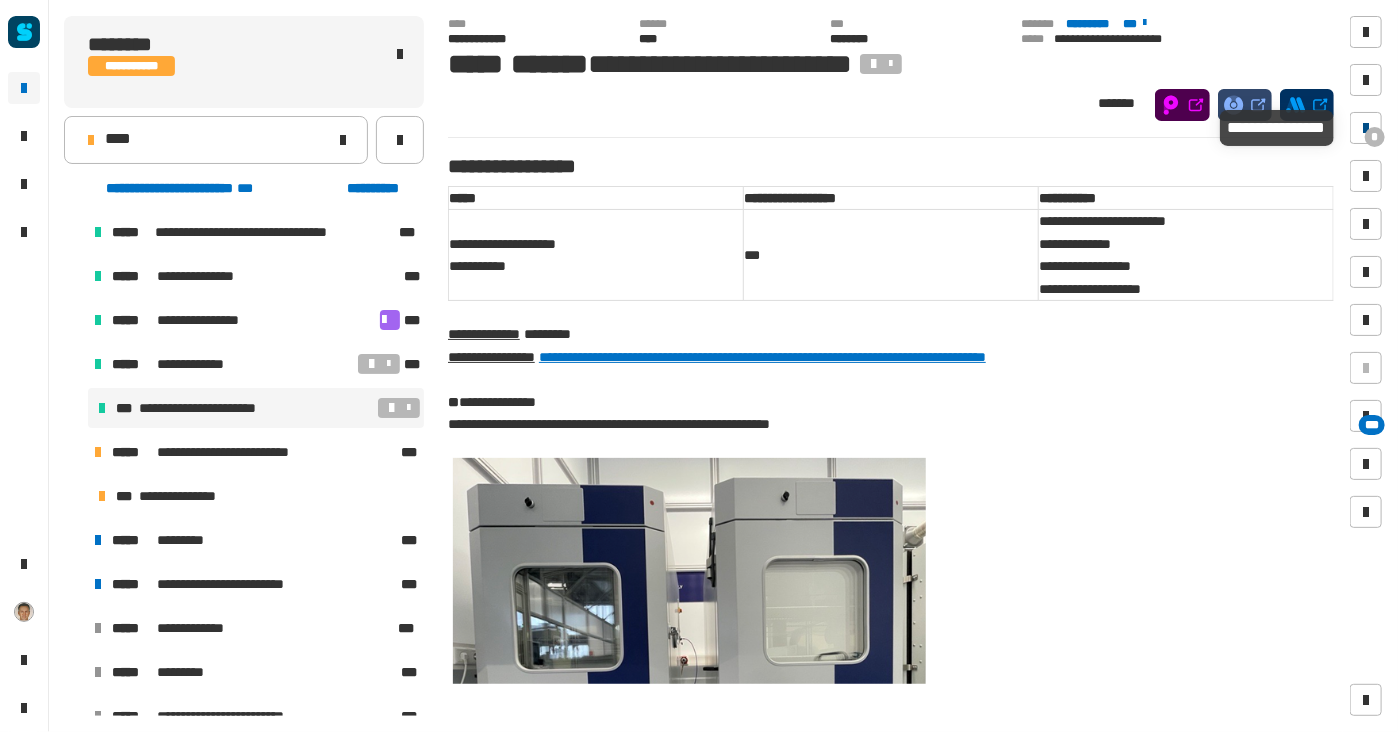 click on "*" at bounding box center (1375, 137) 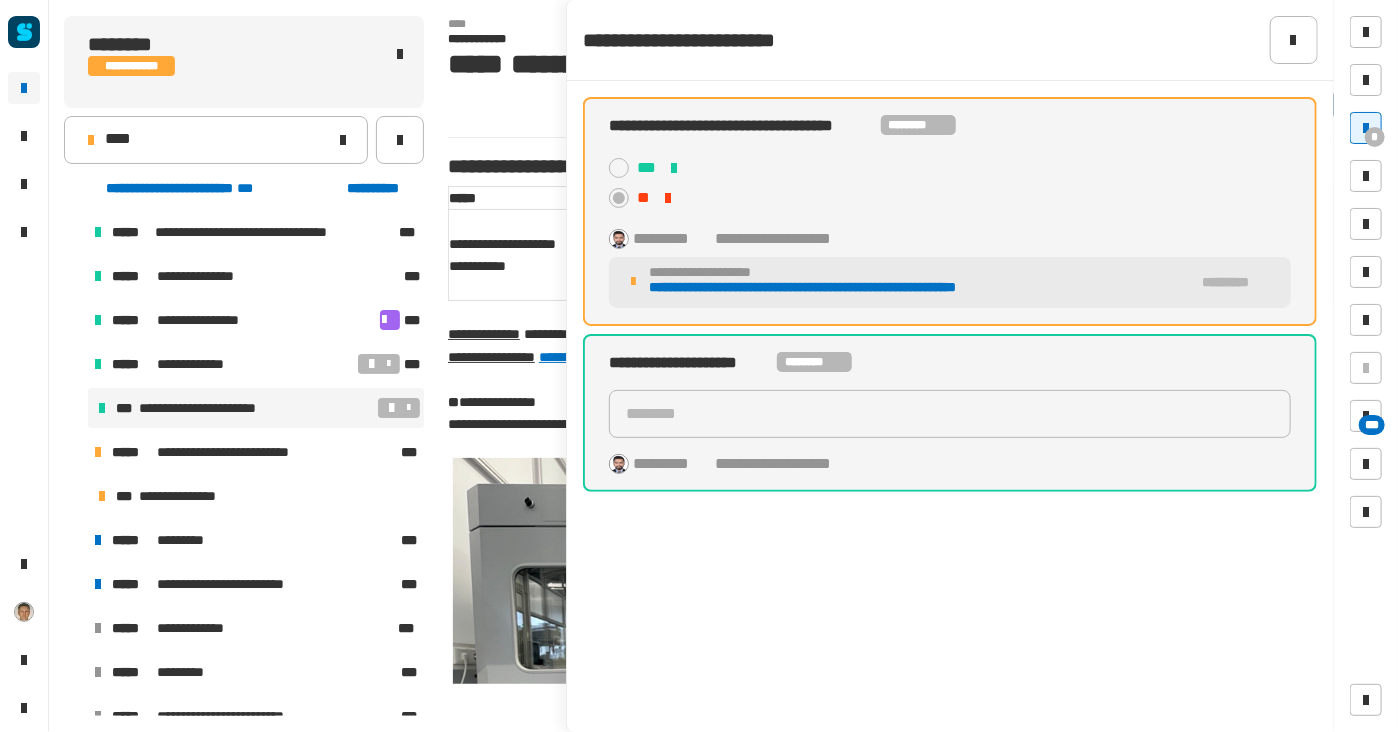 click on "**********" 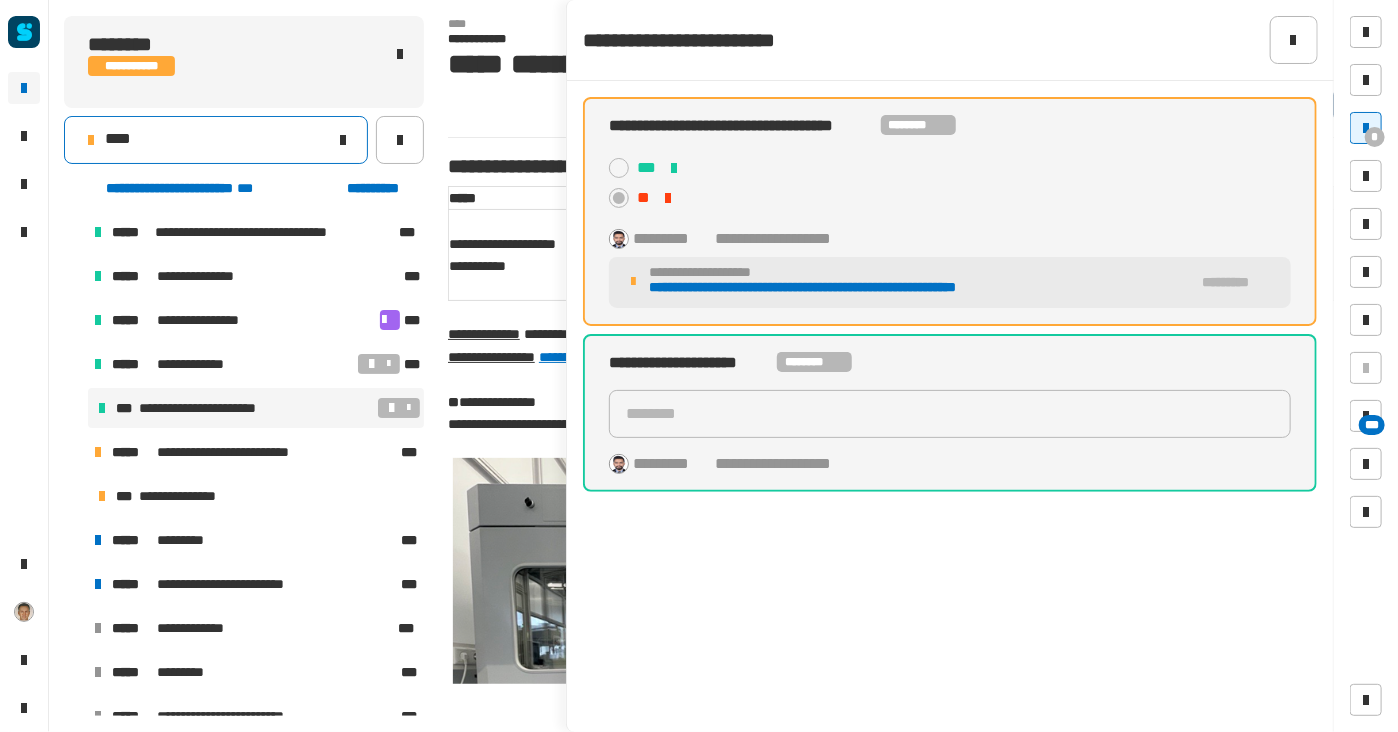 click on "****" 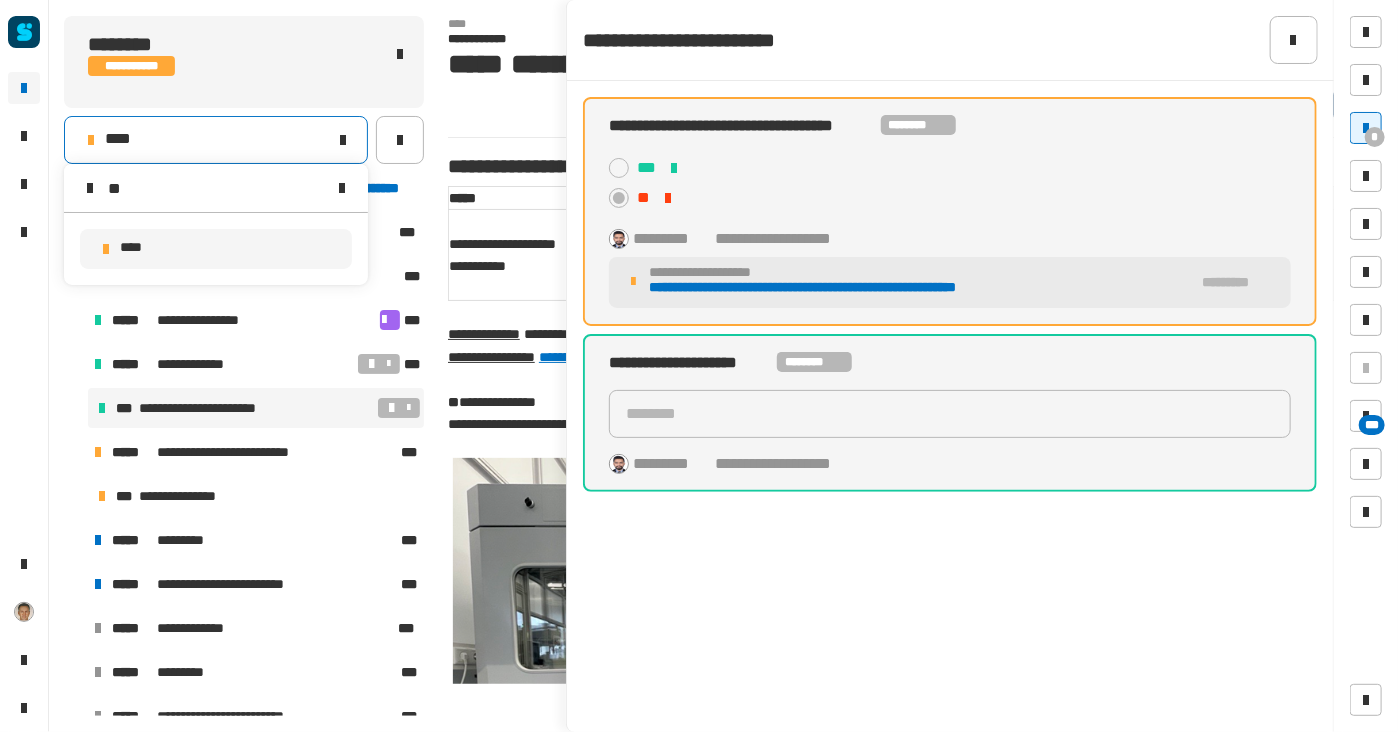 type on "*" 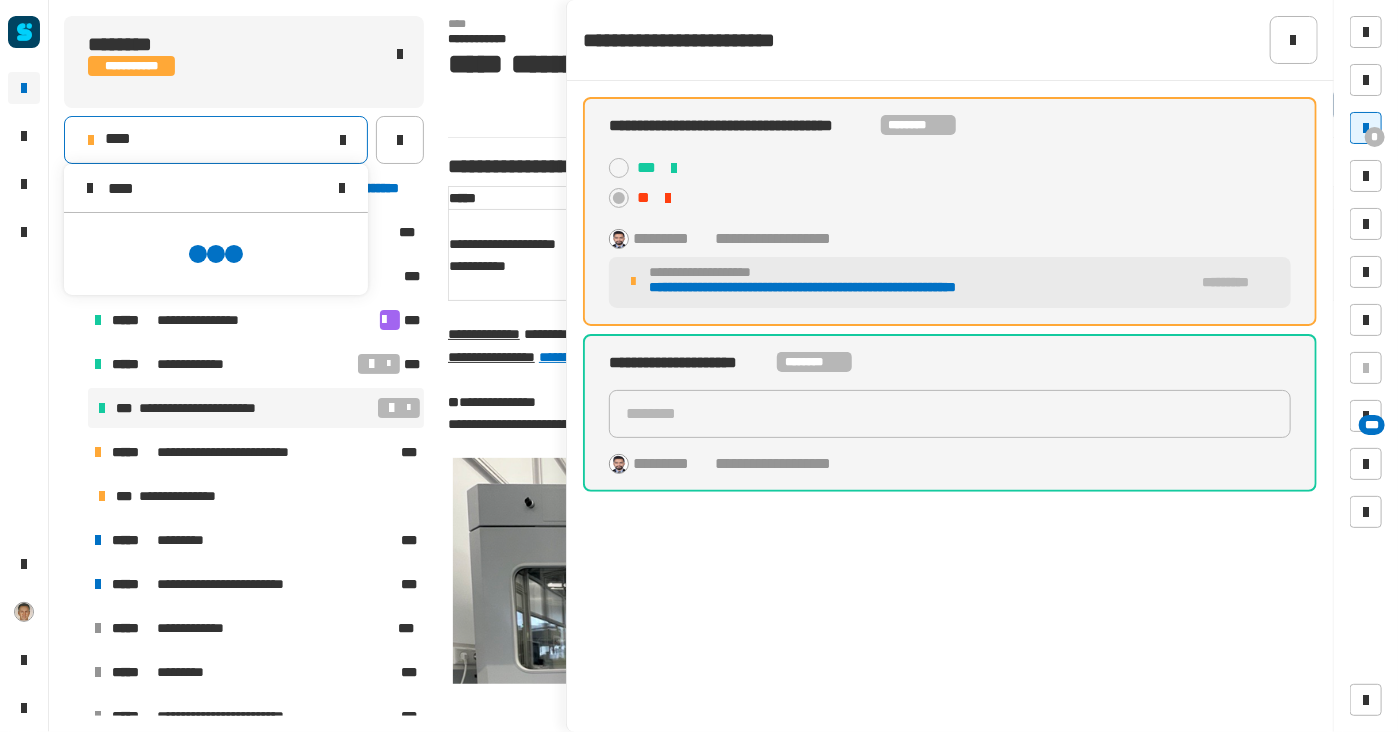 scroll, scrollTop: 0, scrollLeft: 0, axis: both 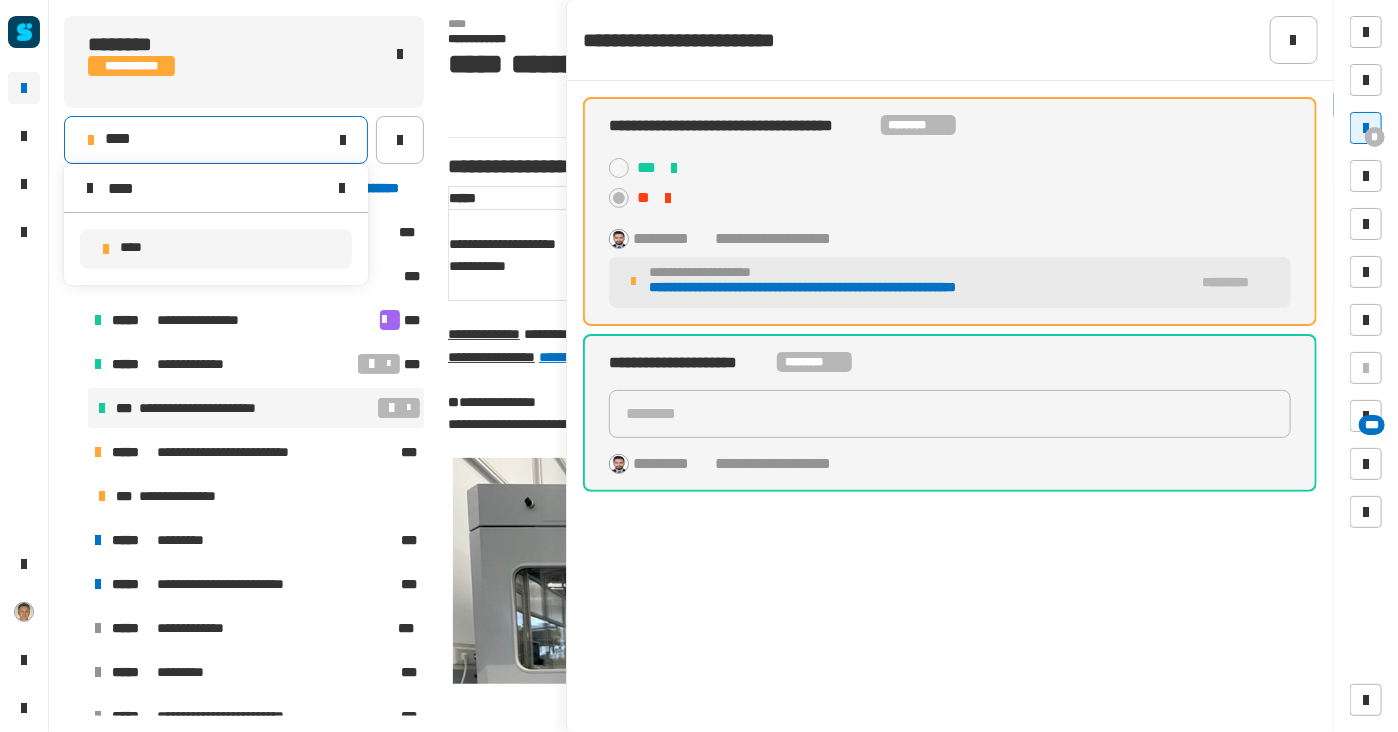 type on "****" 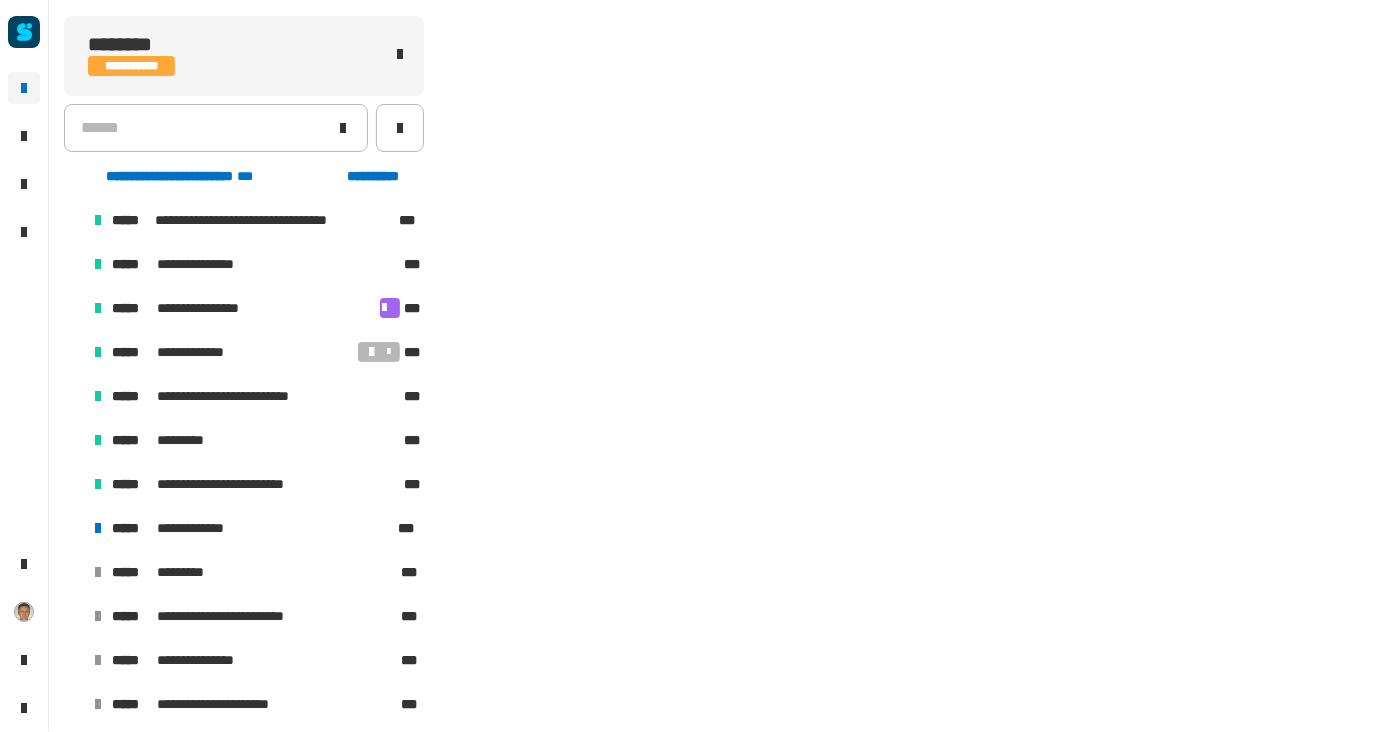 scroll, scrollTop: 122, scrollLeft: 0, axis: vertical 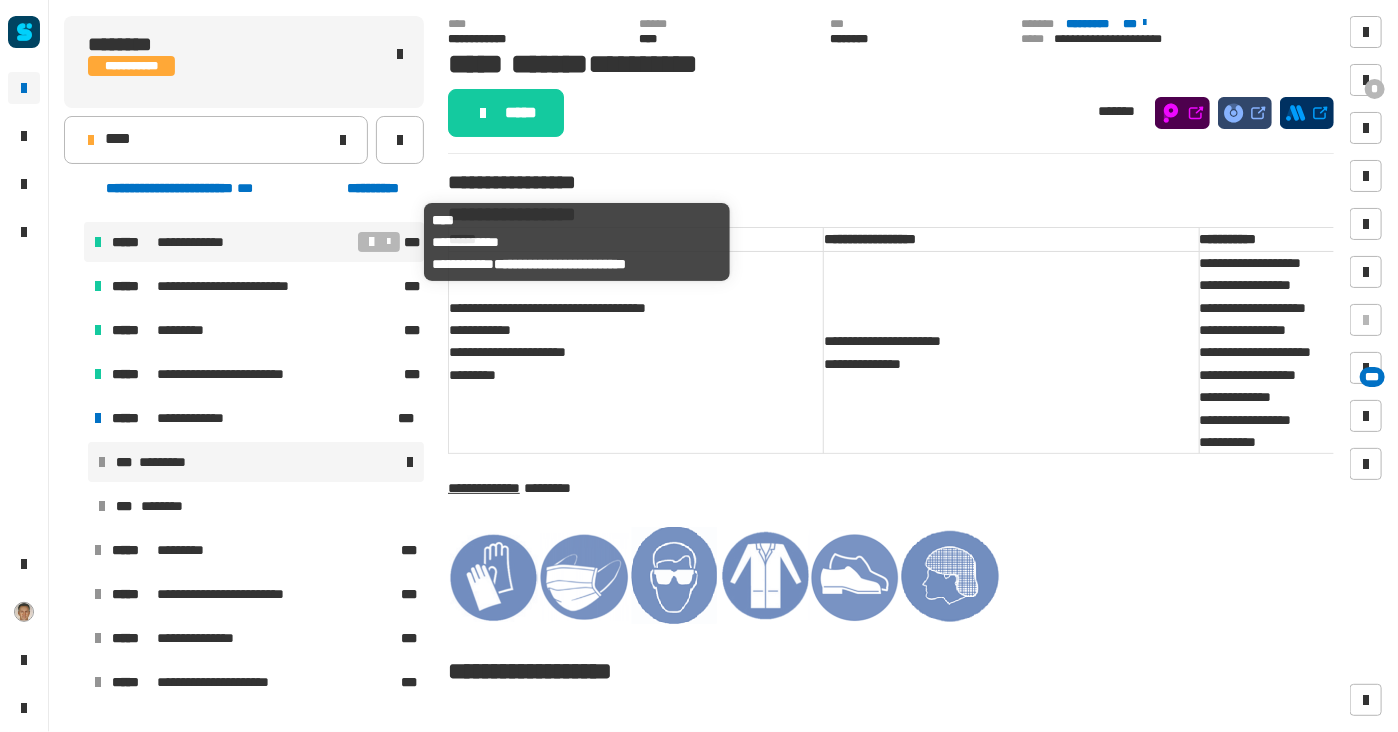 click on "**********" at bounding box center [203, 242] 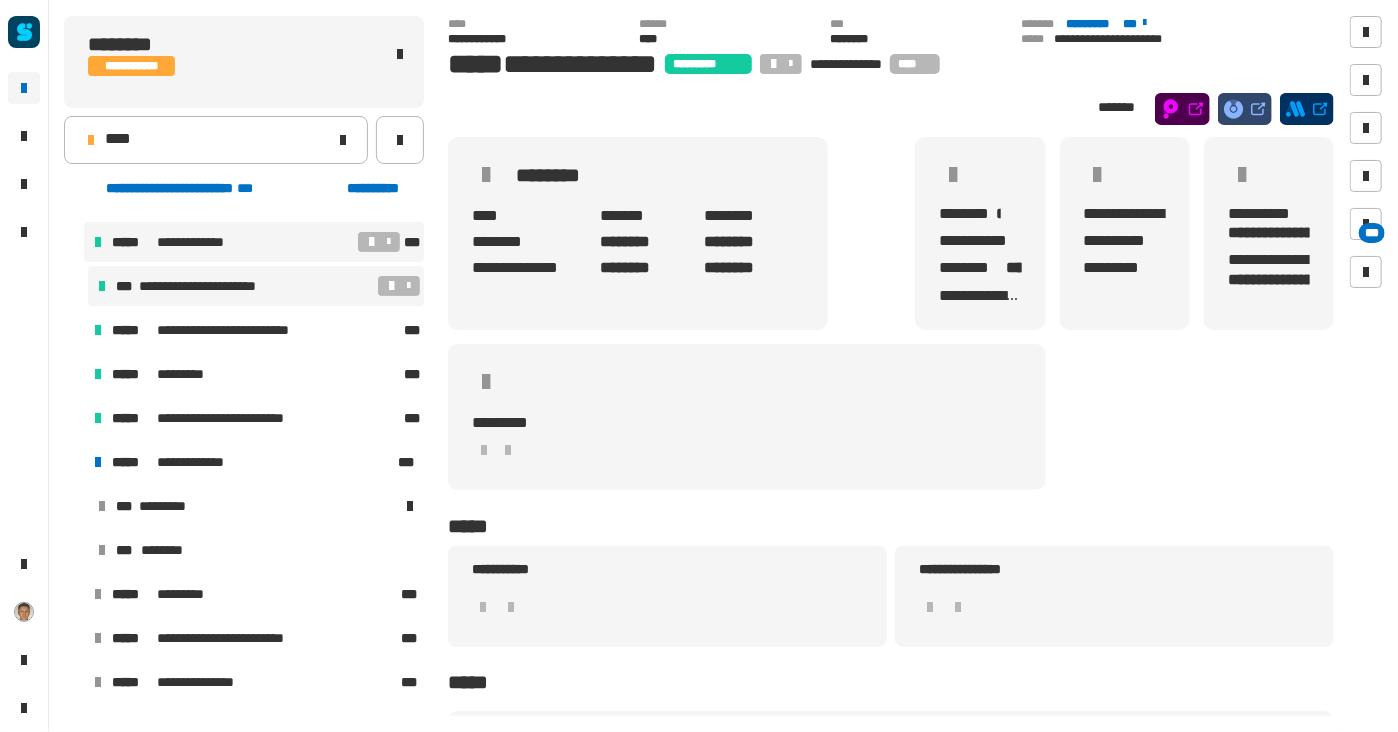 click on "**********" at bounding box center [216, 286] 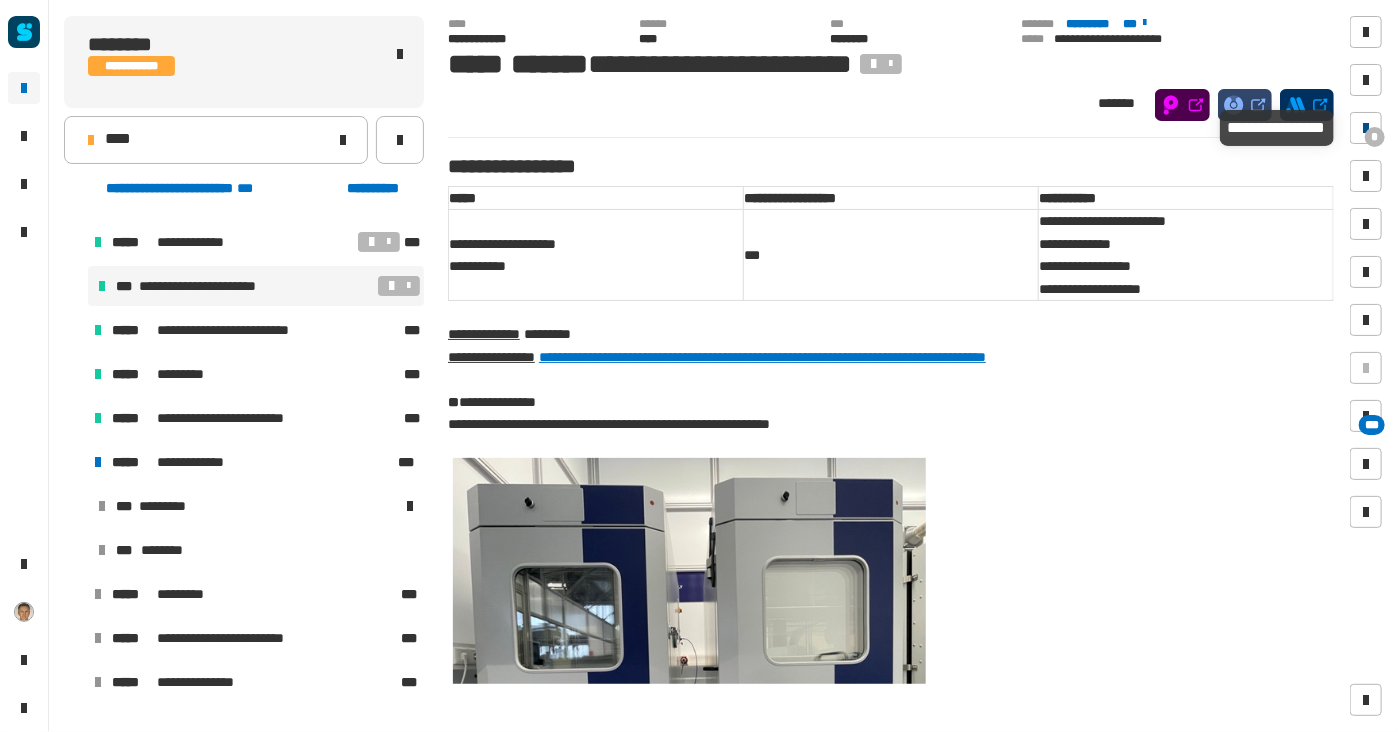 click at bounding box center [1366, 128] 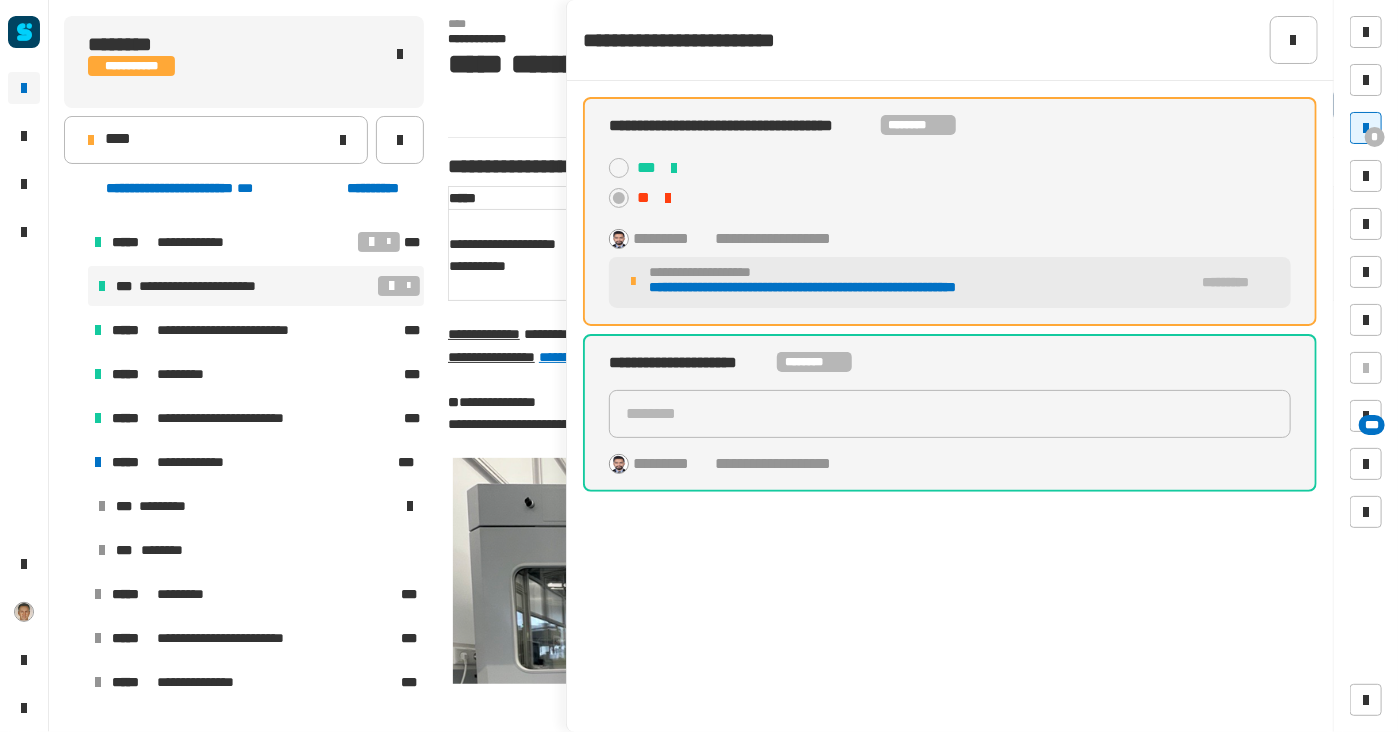 click on "**********" 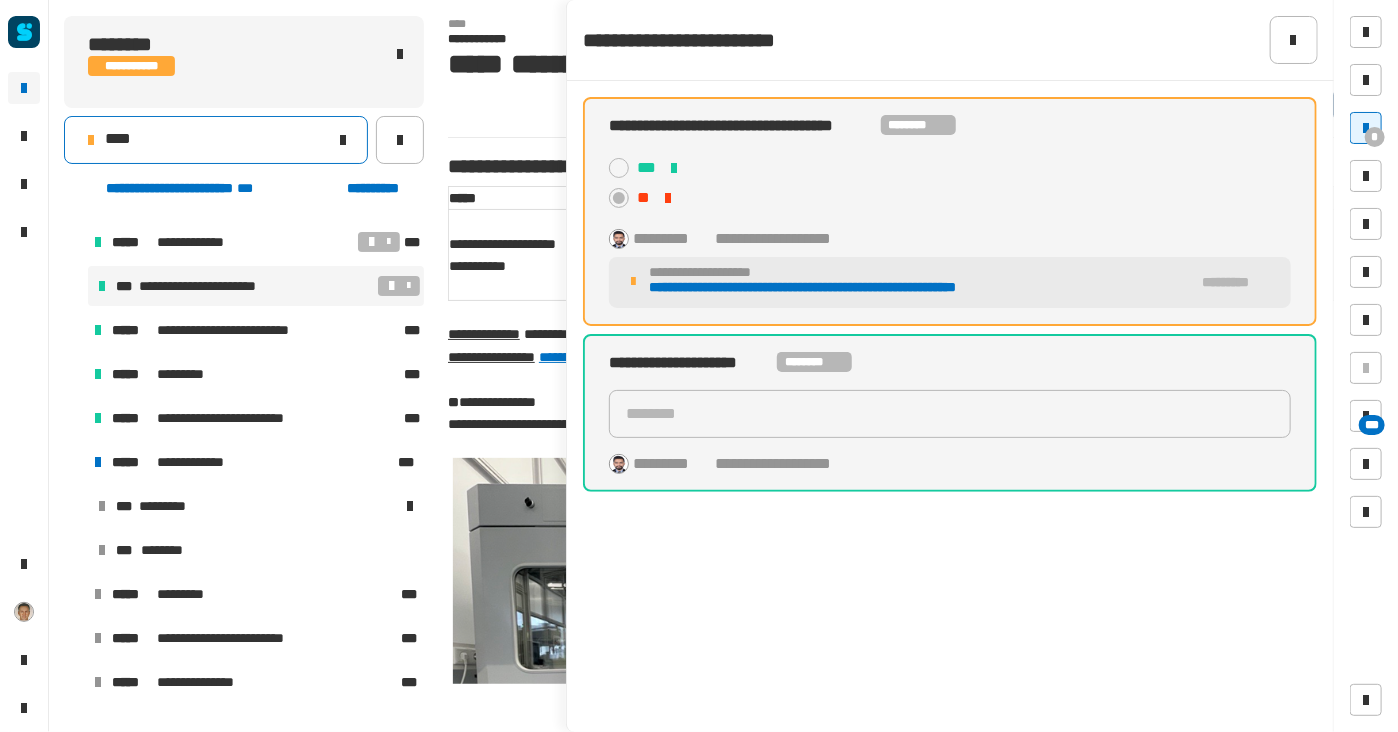 click on "****" 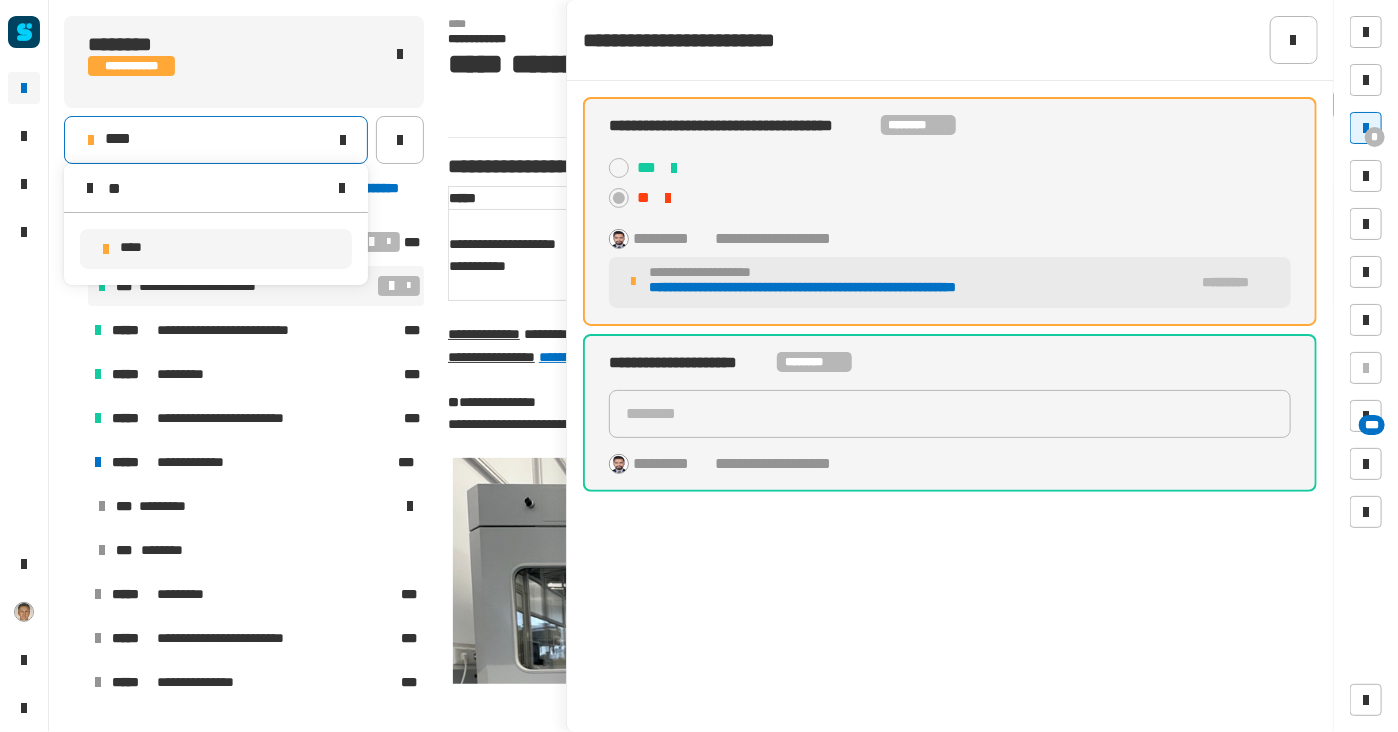 type on "*" 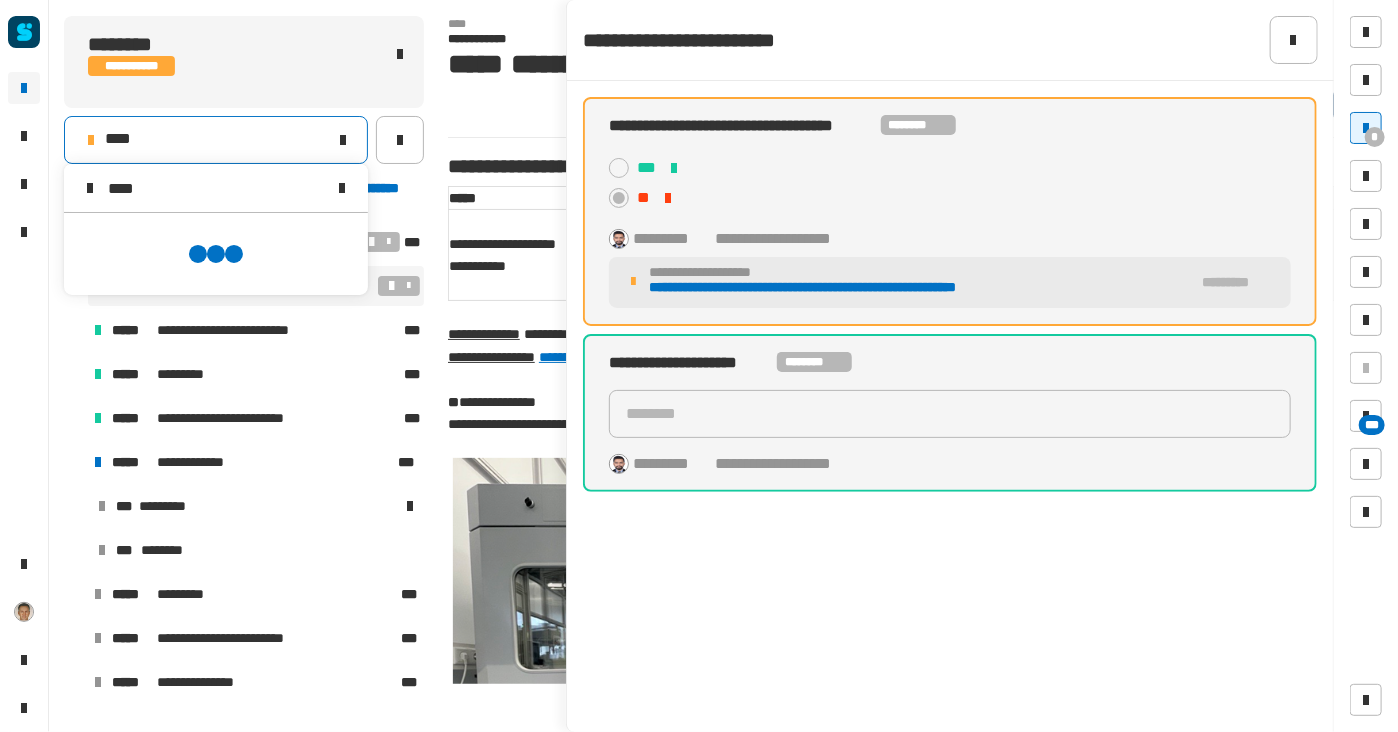 scroll, scrollTop: 0, scrollLeft: 0, axis: both 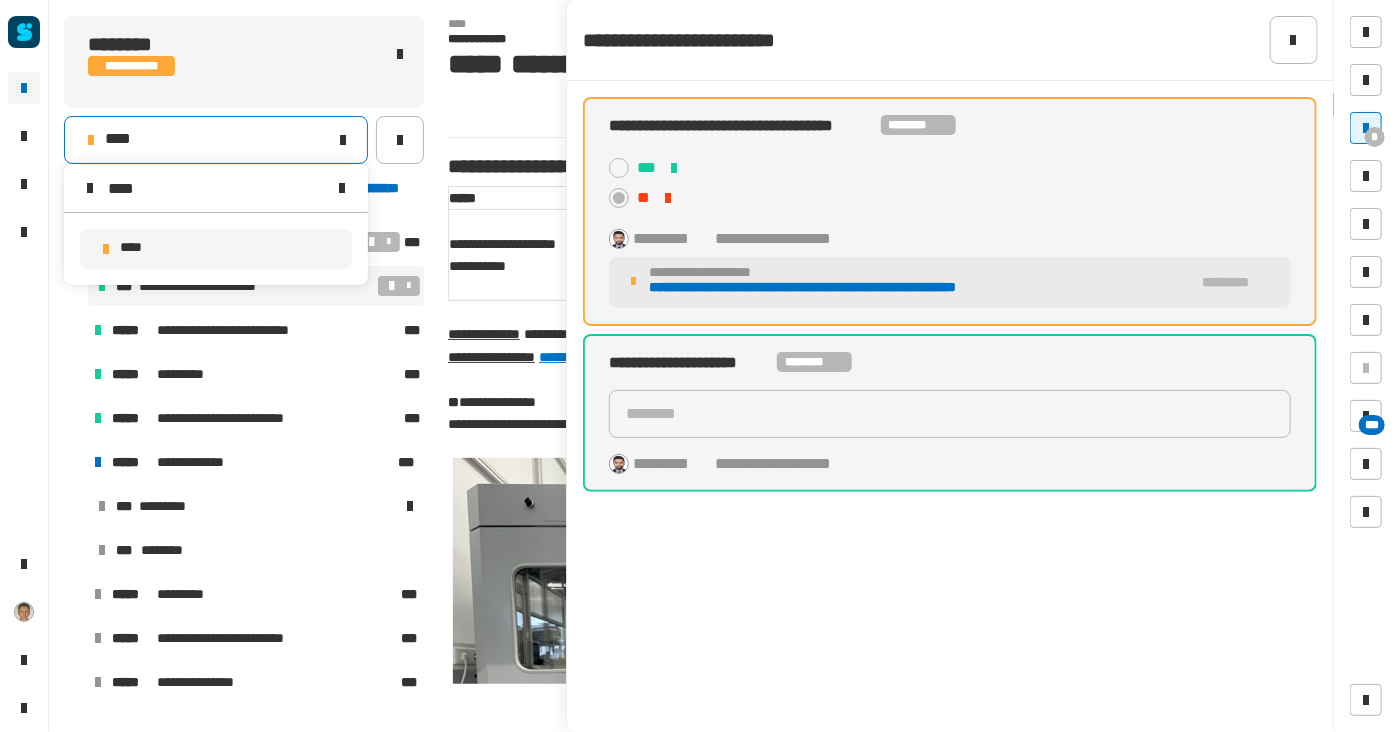 type on "****" 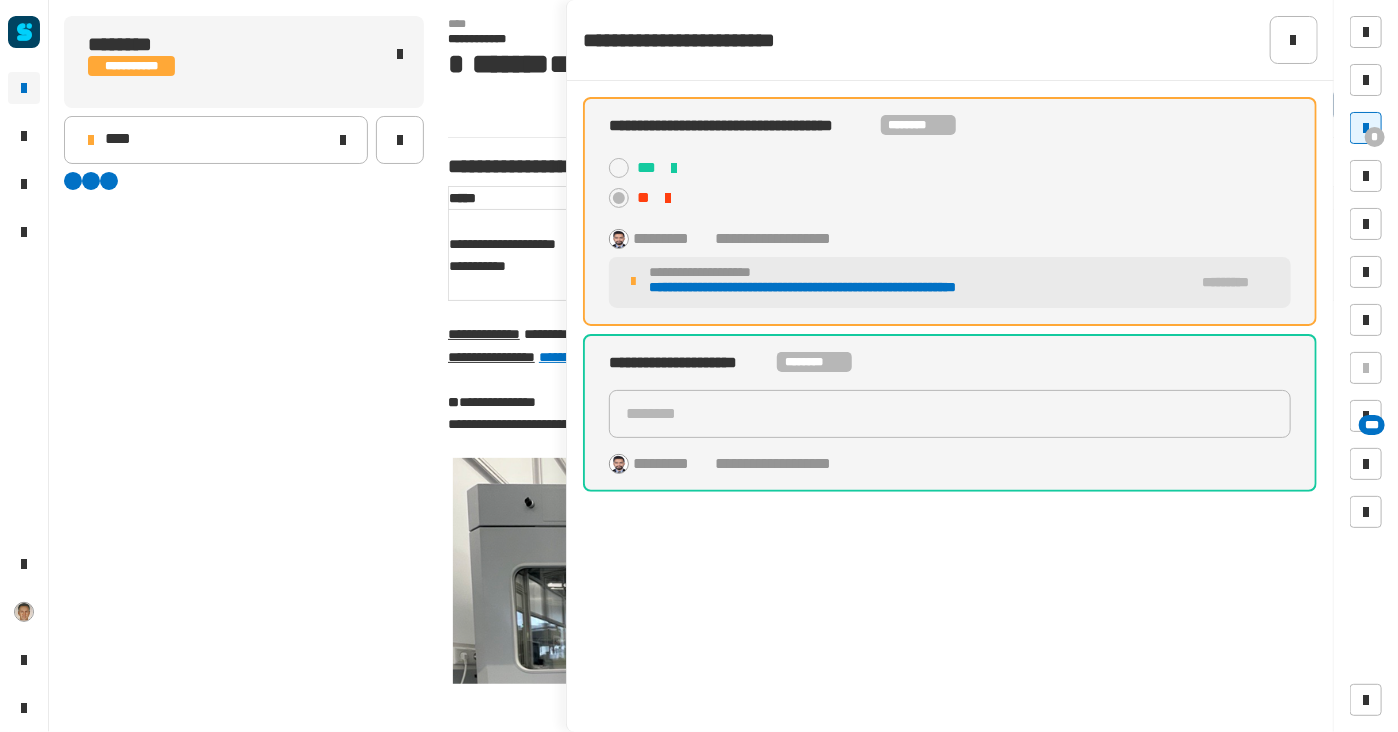 scroll, scrollTop: 0, scrollLeft: 0, axis: both 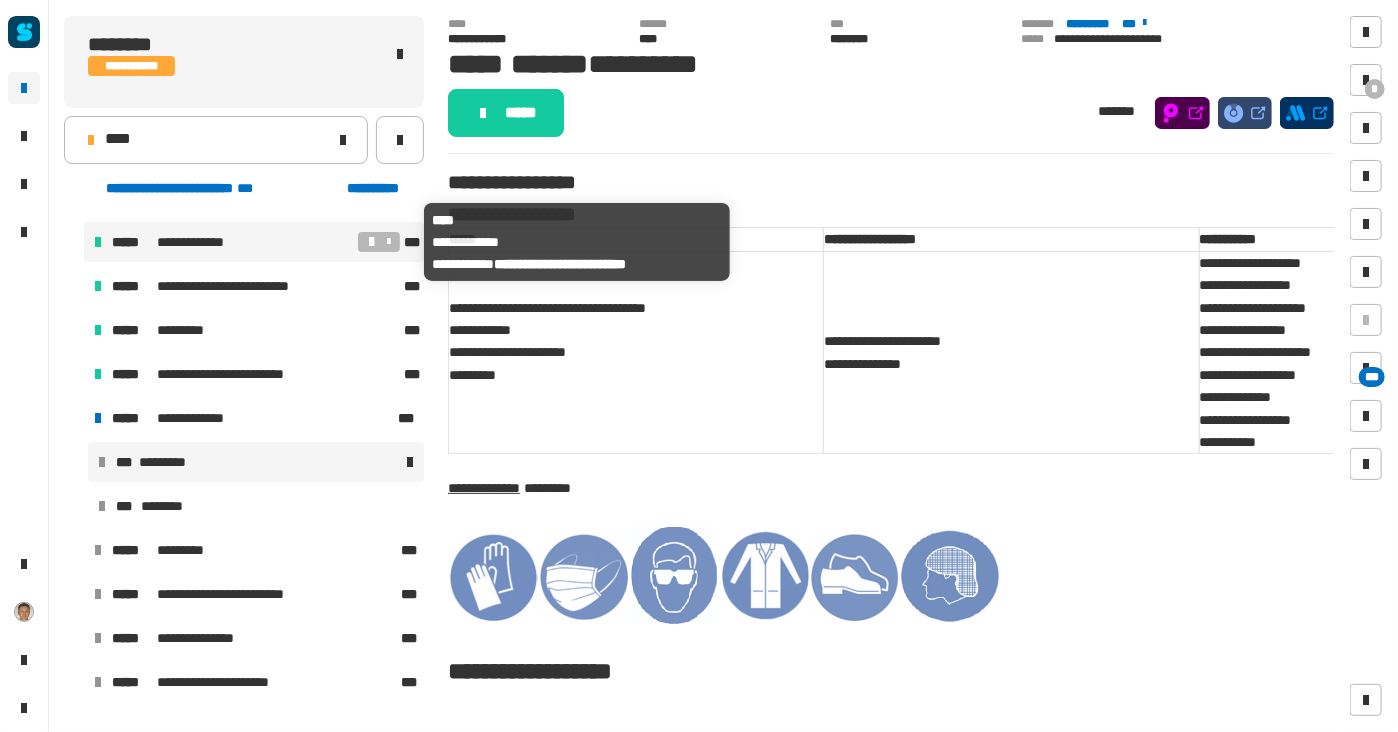 click on "*****" at bounding box center (133, 242) 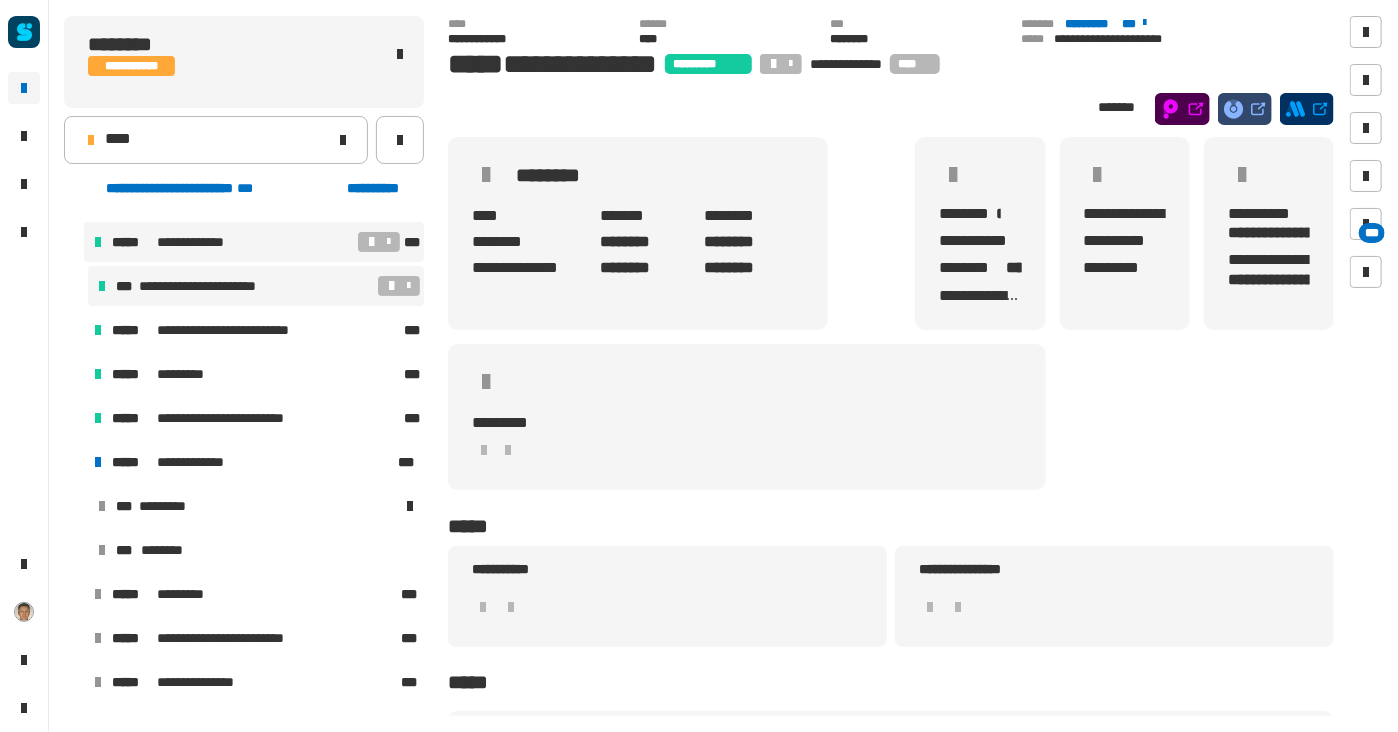 click on "**********" at bounding box center (216, 286) 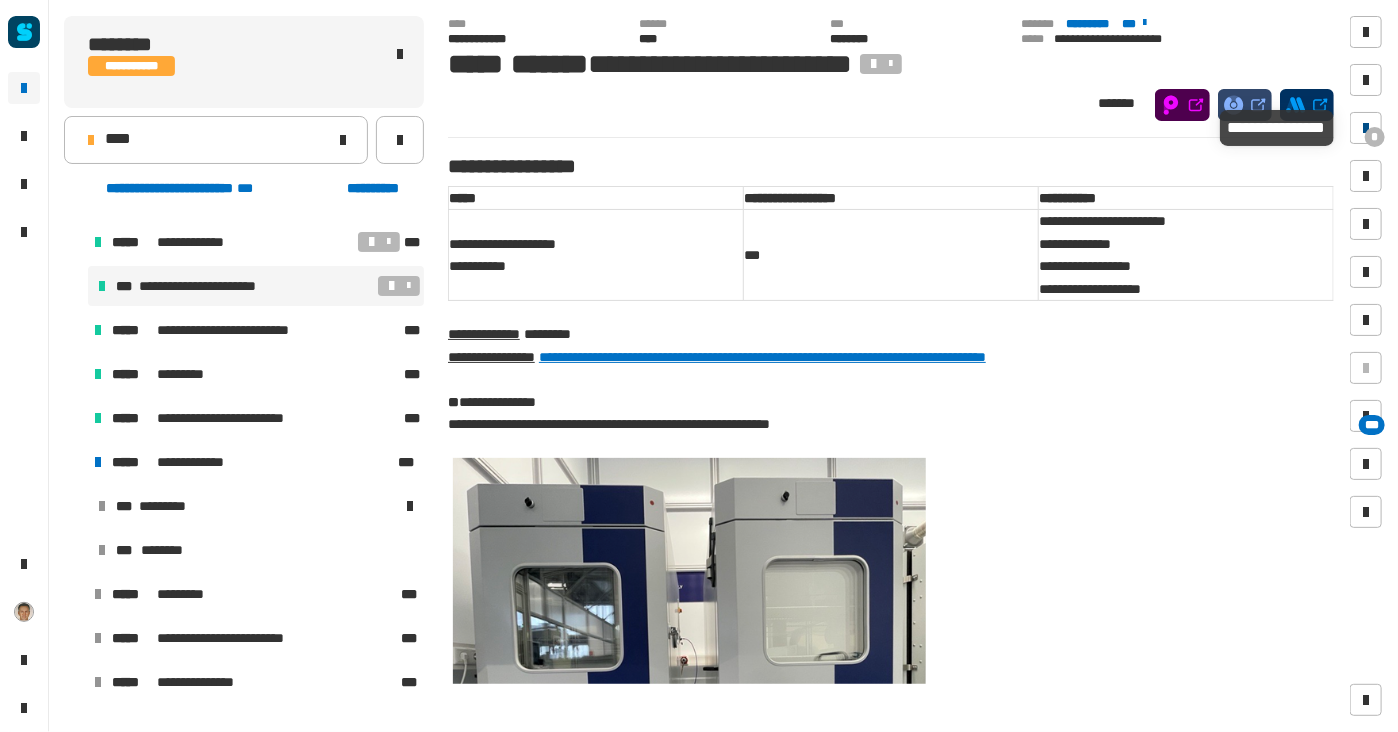 click at bounding box center [1366, 128] 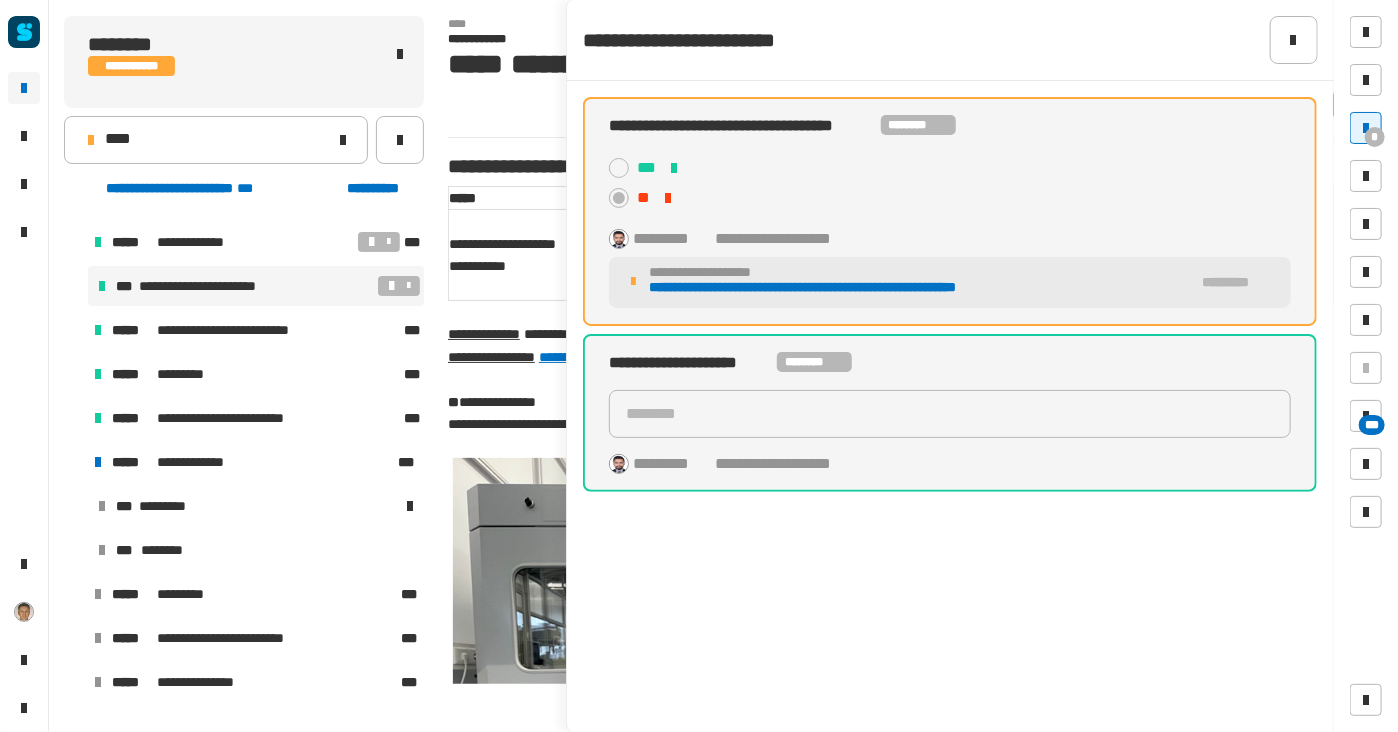 click on "**********" 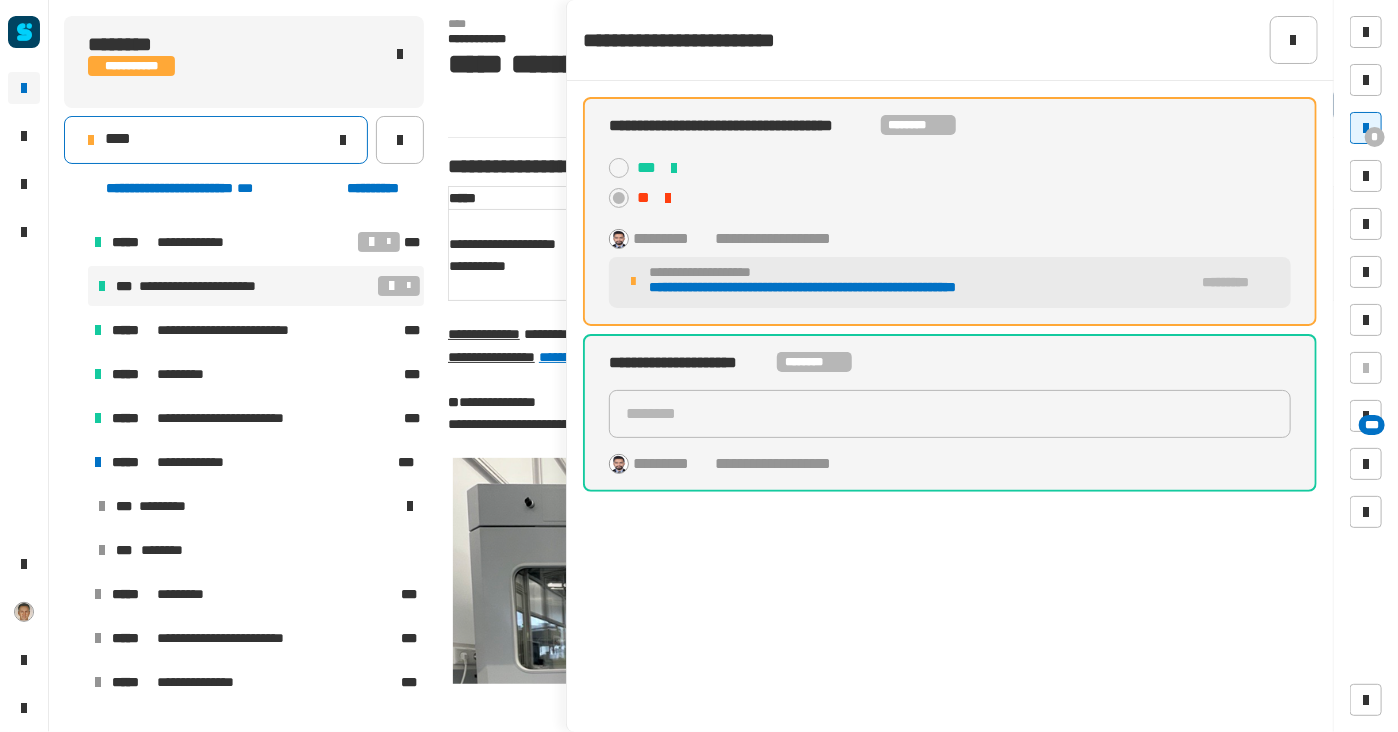click on "****" 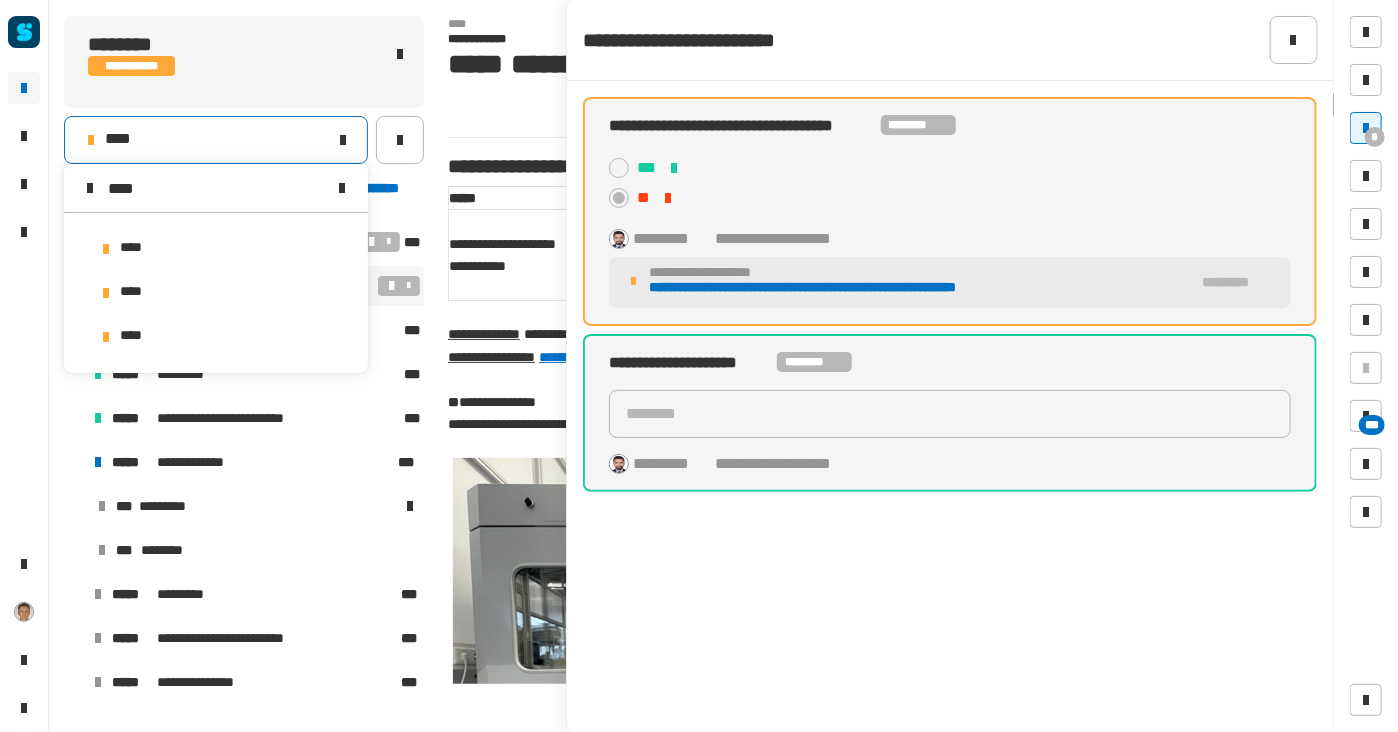 scroll, scrollTop: 0, scrollLeft: 0, axis: both 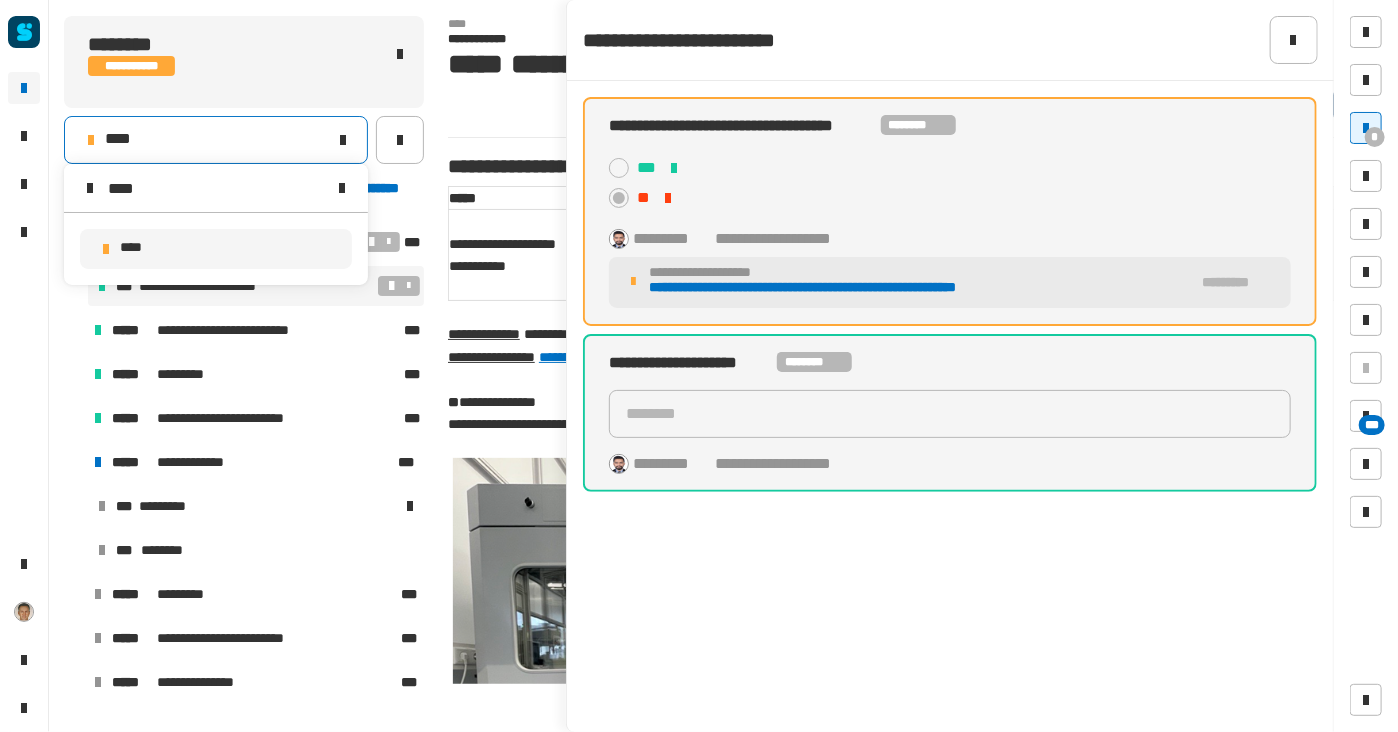 type on "****" 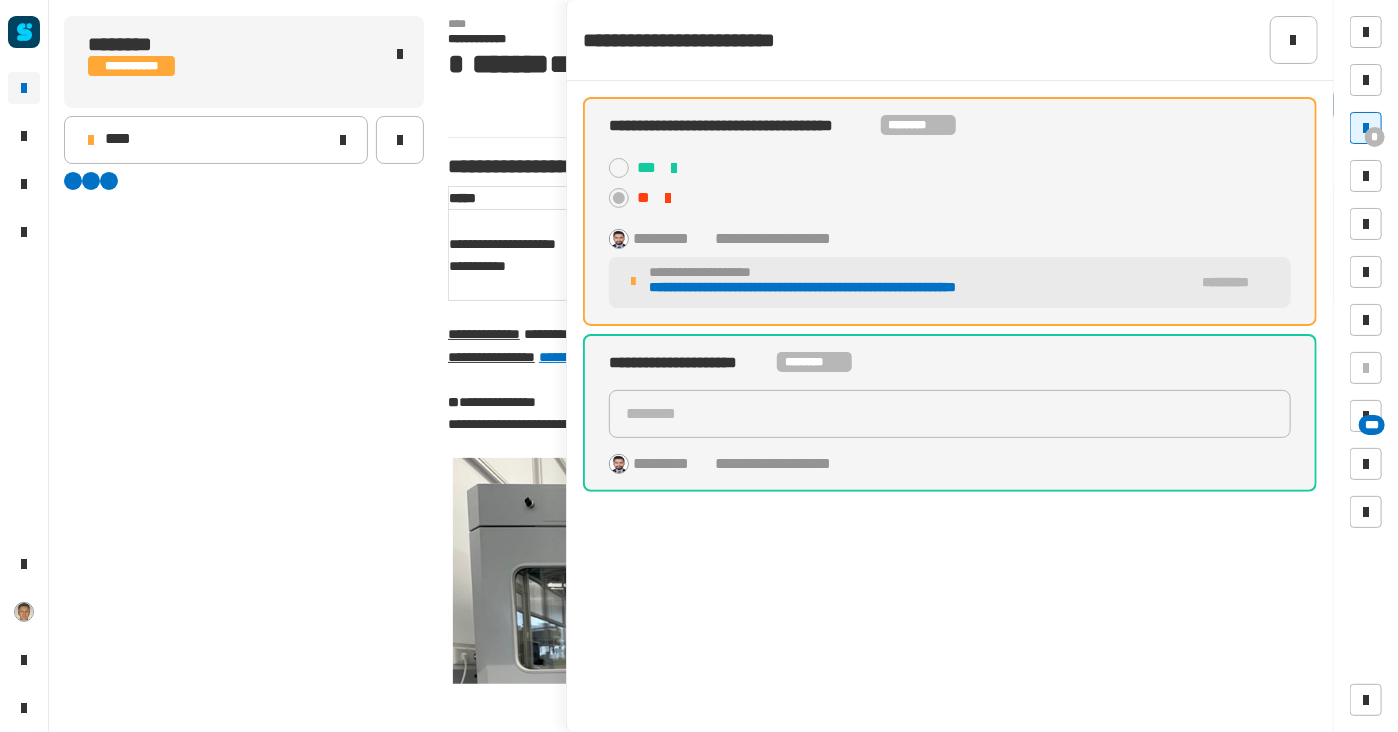 scroll, scrollTop: 0, scrollLeft: 0, axis: both 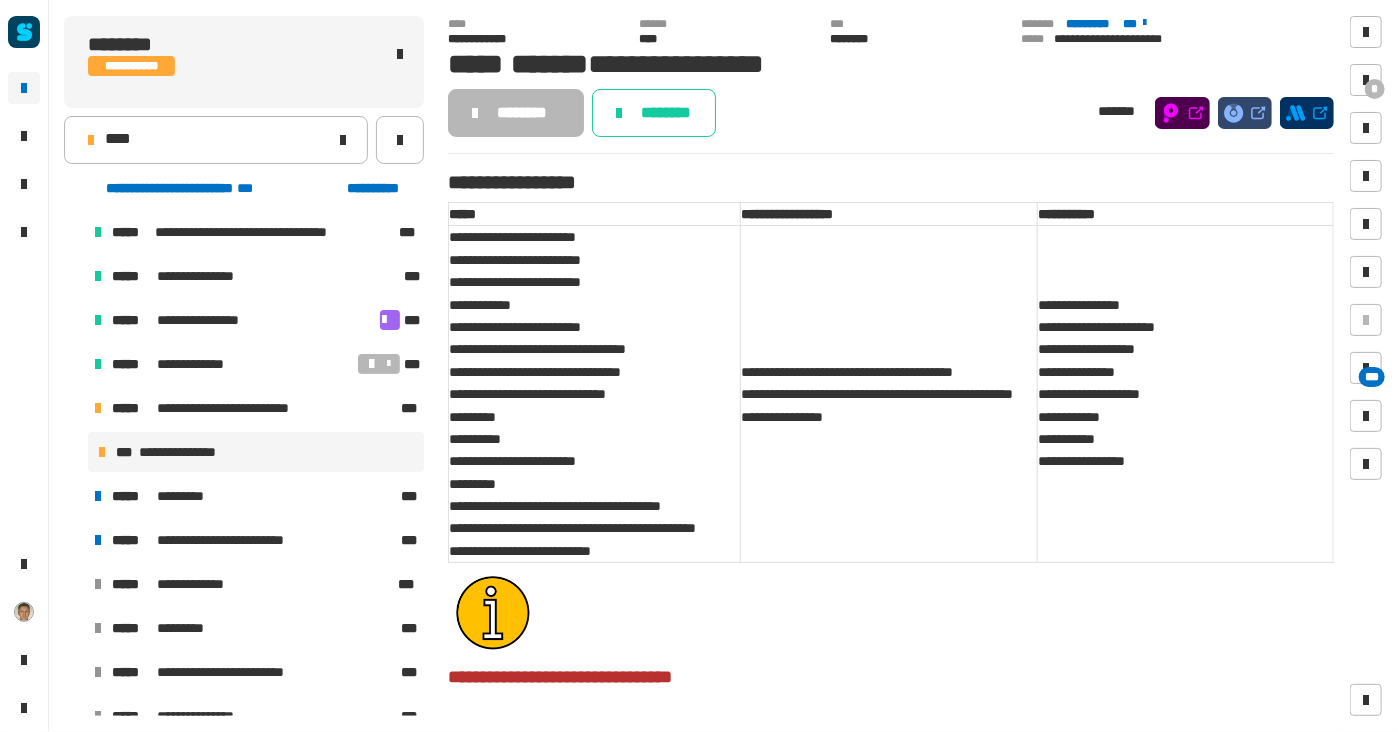 click at bounding box center [74, 364] 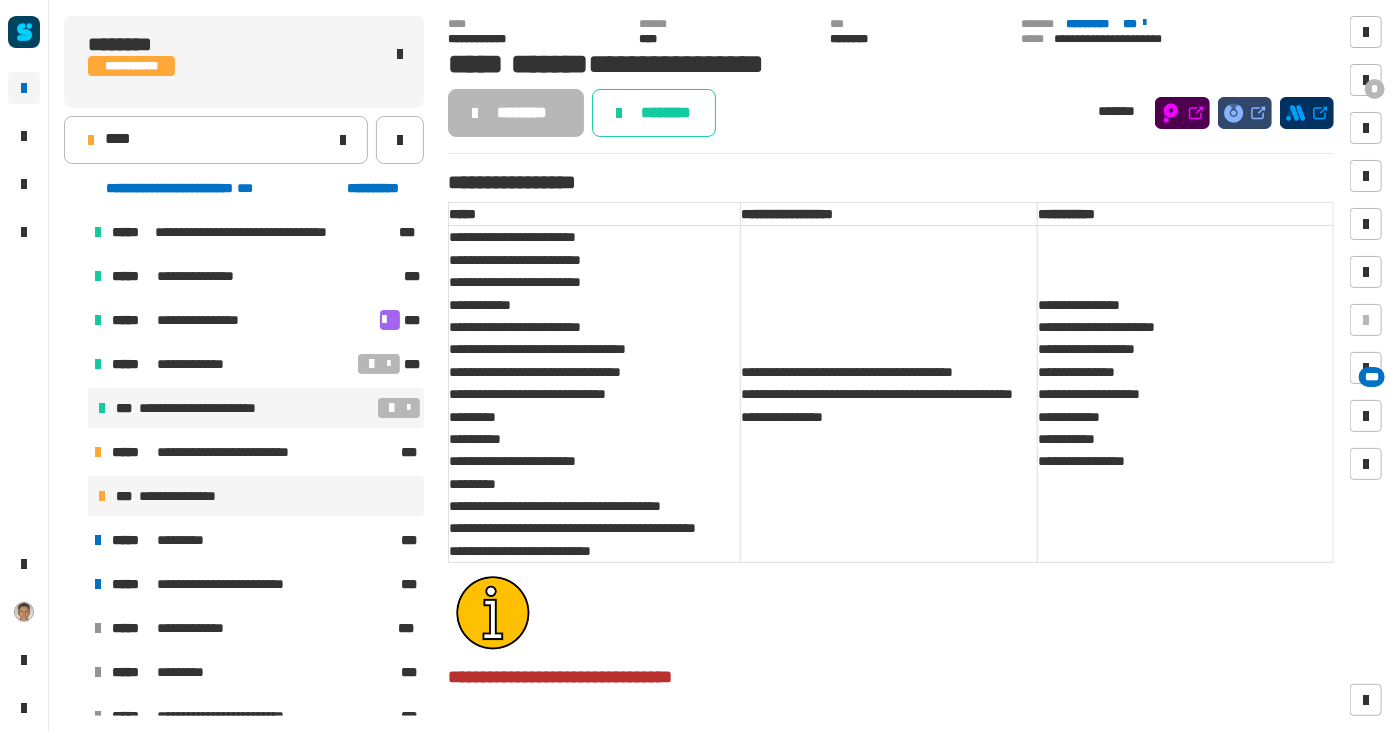 click on "**********" at bounding box center [216, 408] 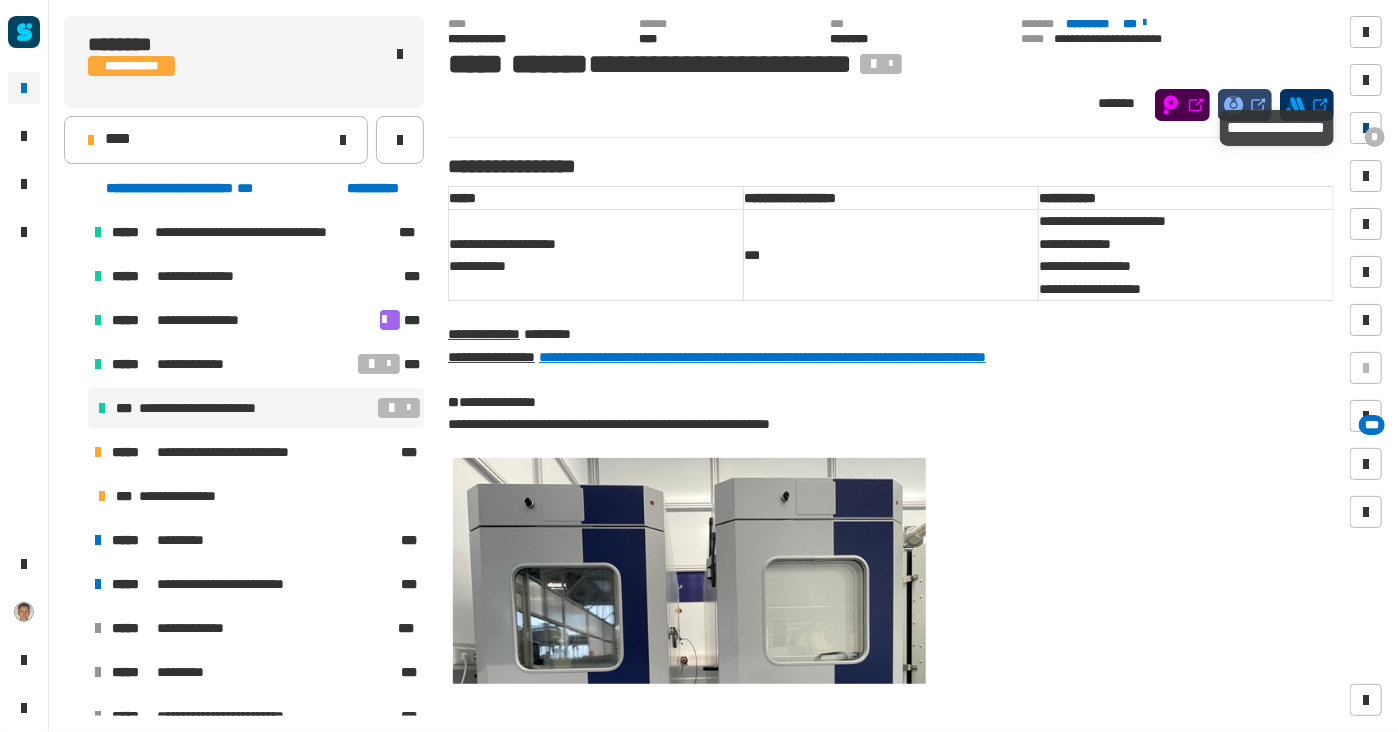 click at bounding box center [1366, 128] 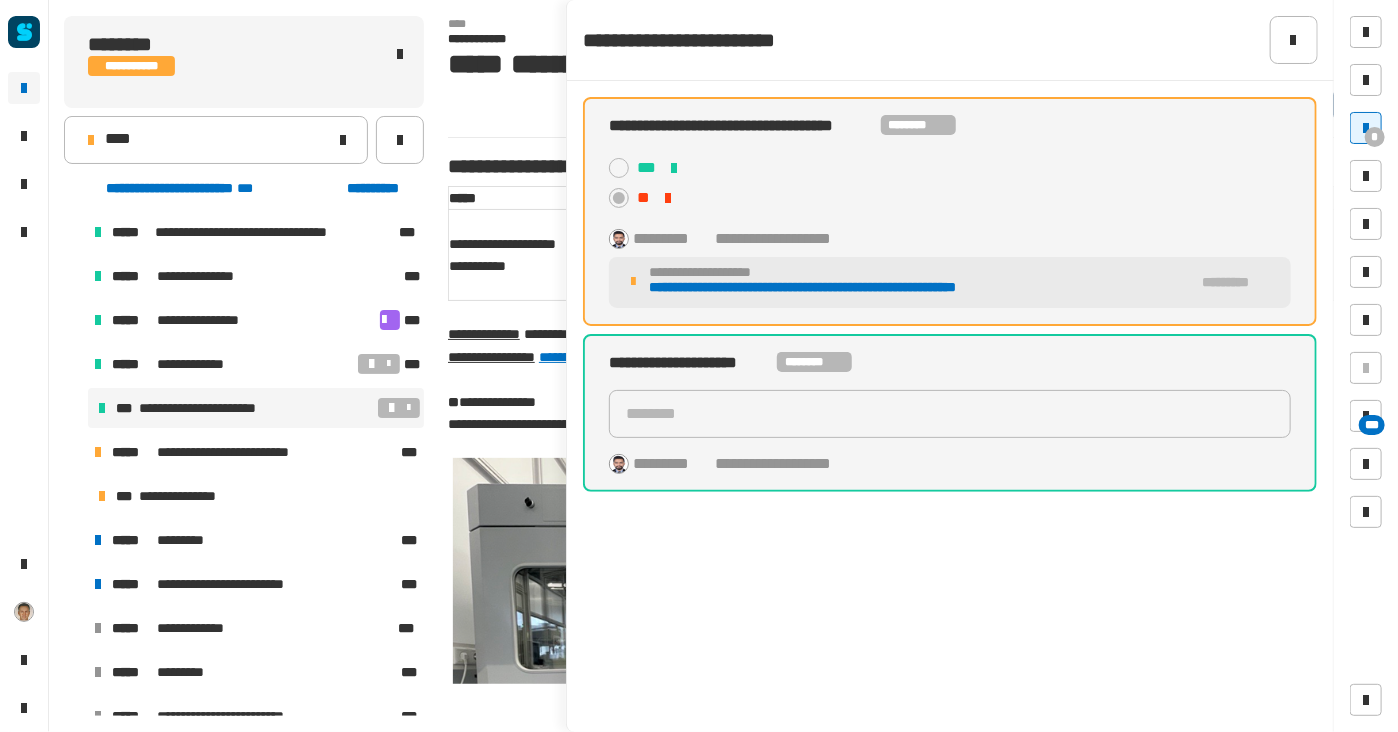 click on "**********" 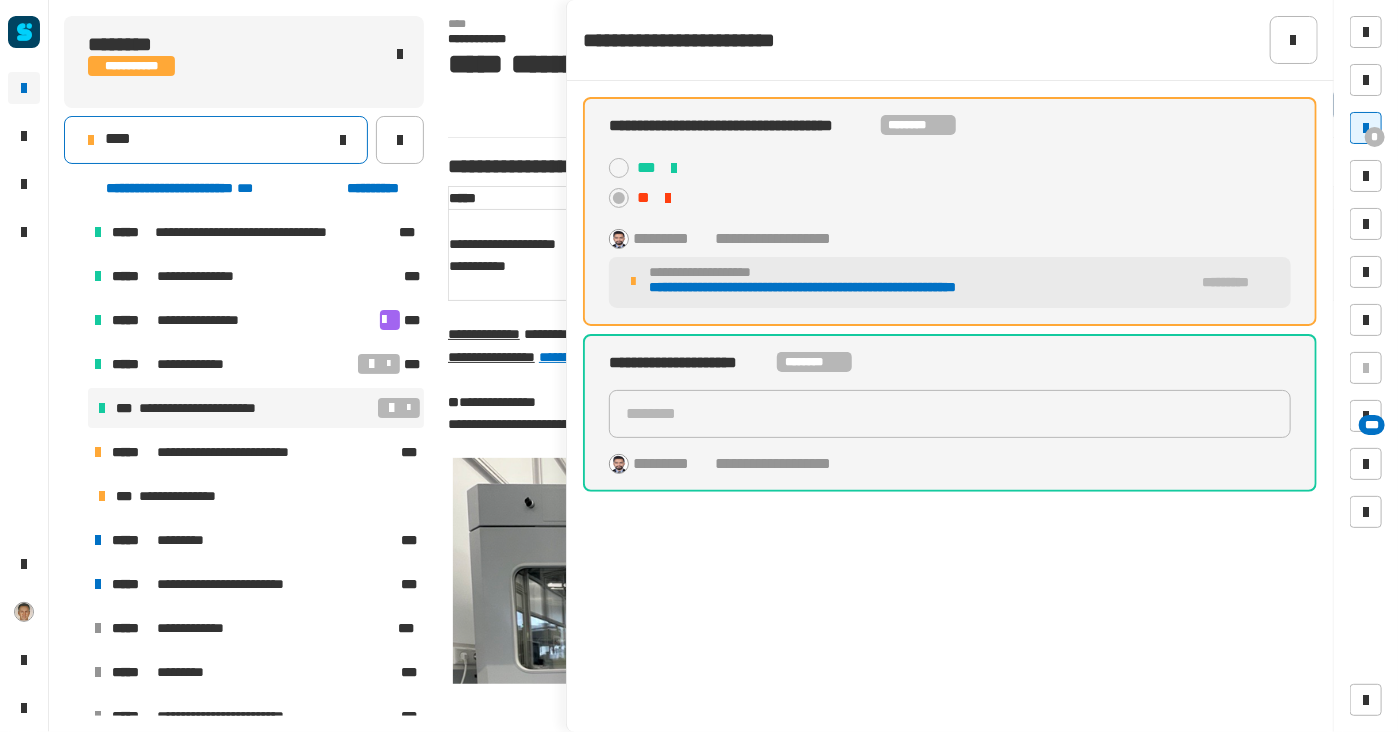 click on "****" 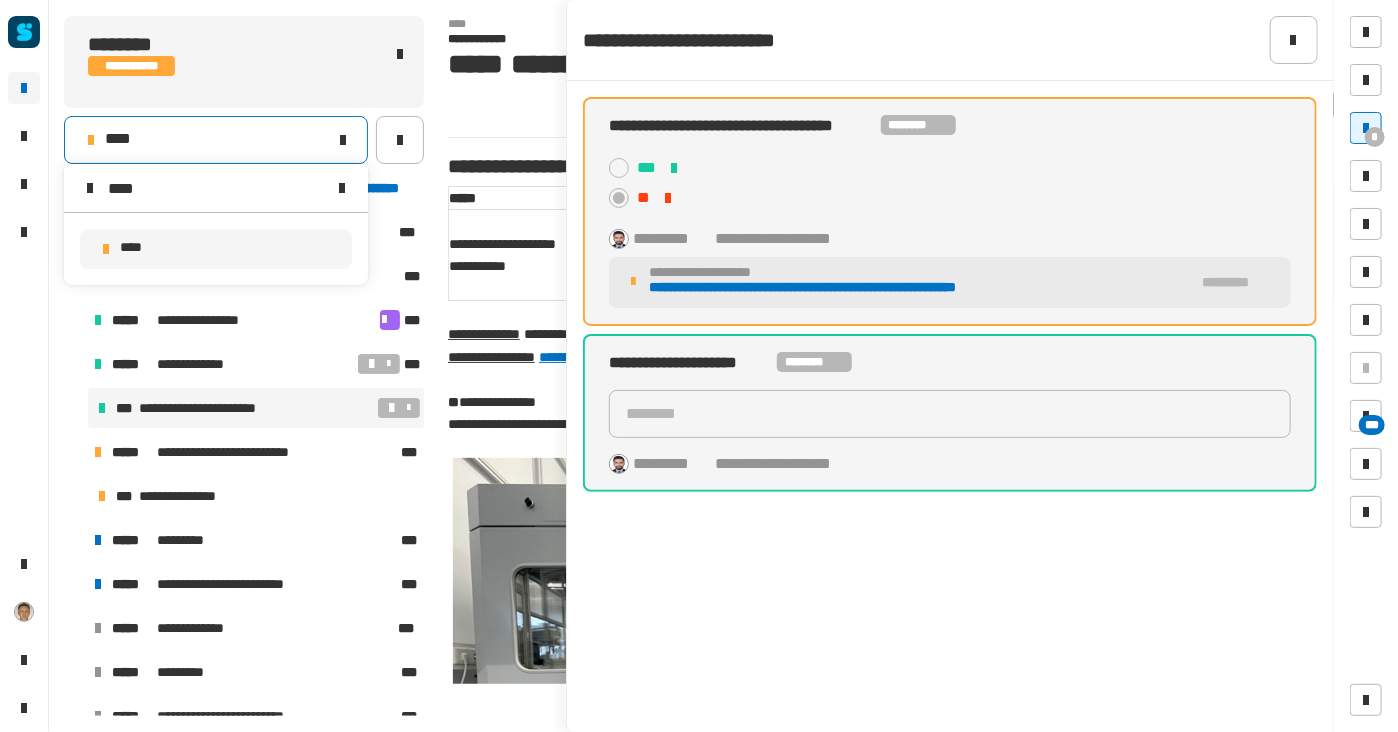 type on "****" 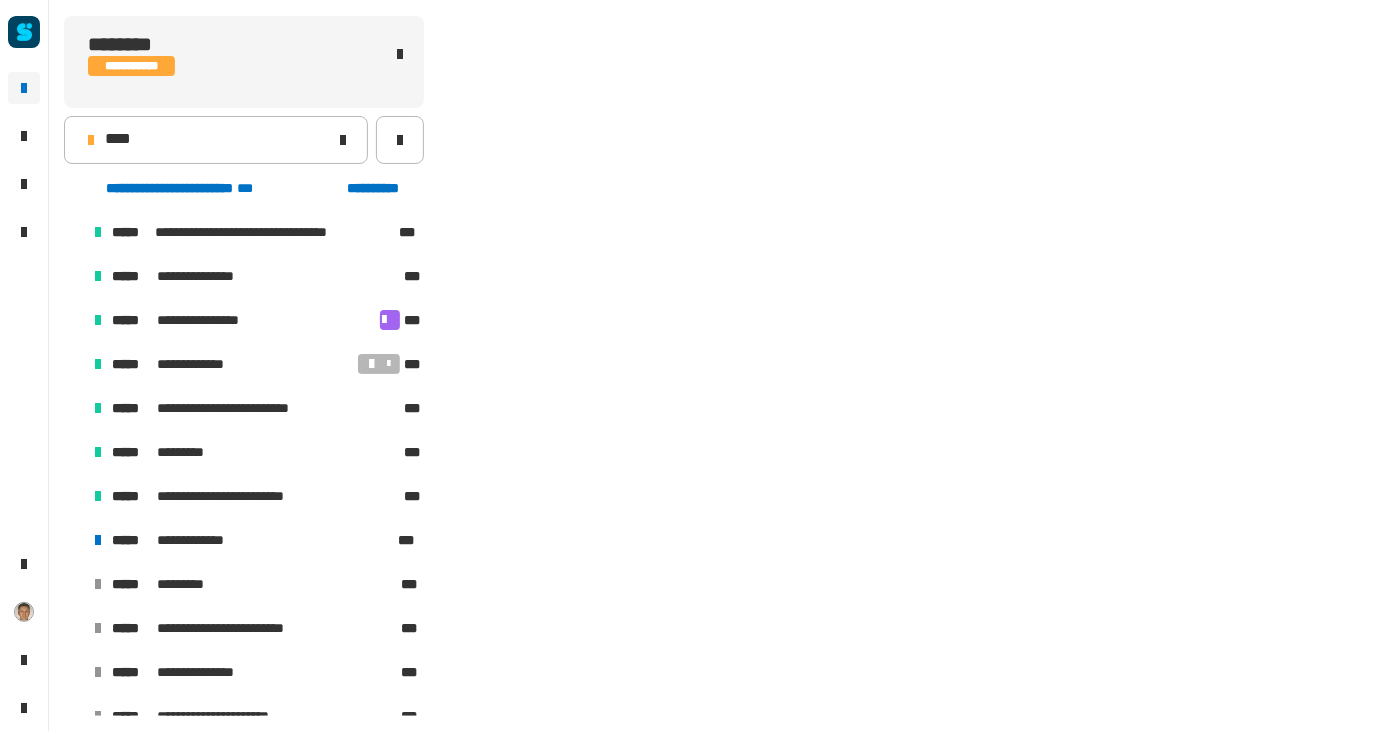 scroll, scrollTop: 122, scrollLeft: 0, axis: vertical 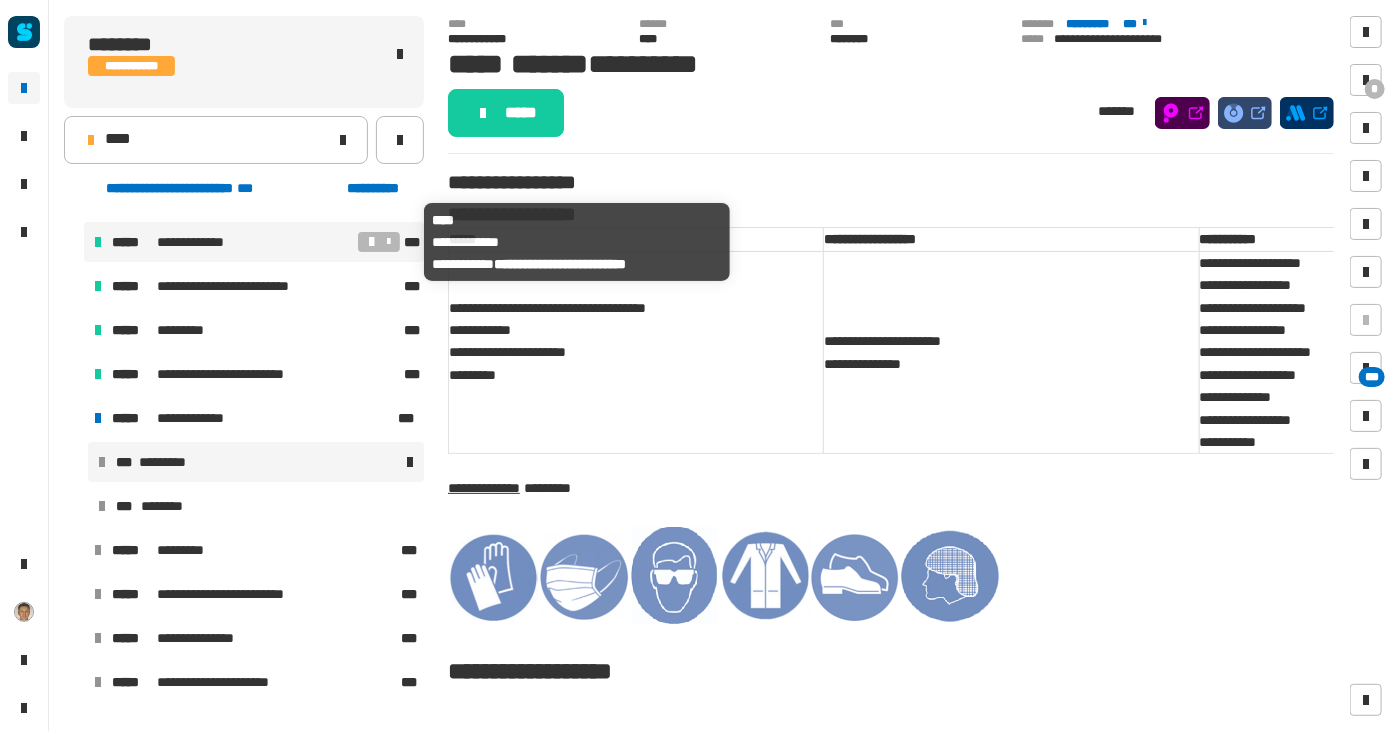 click on "*****" at bounding box center (133, 242) 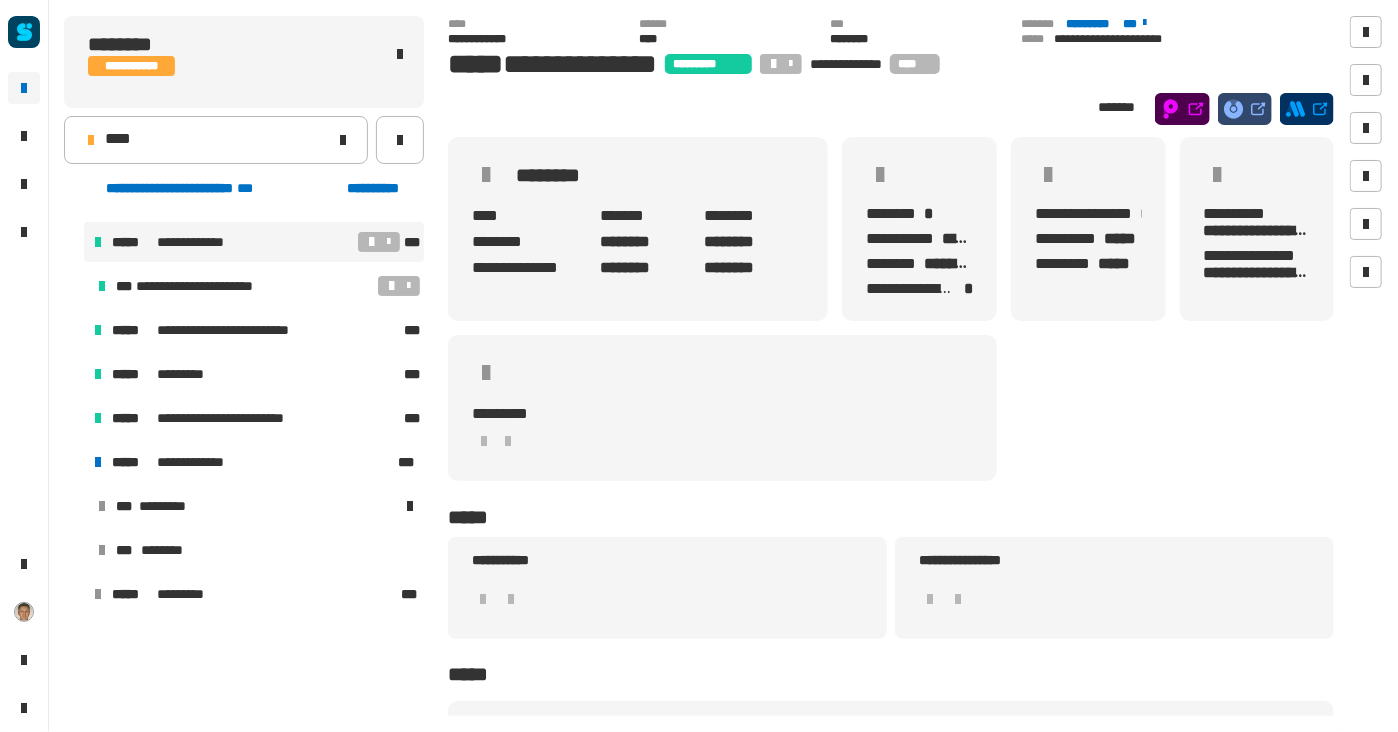scroll, scrollTop: 0, scrollLeft: 0, axis: both 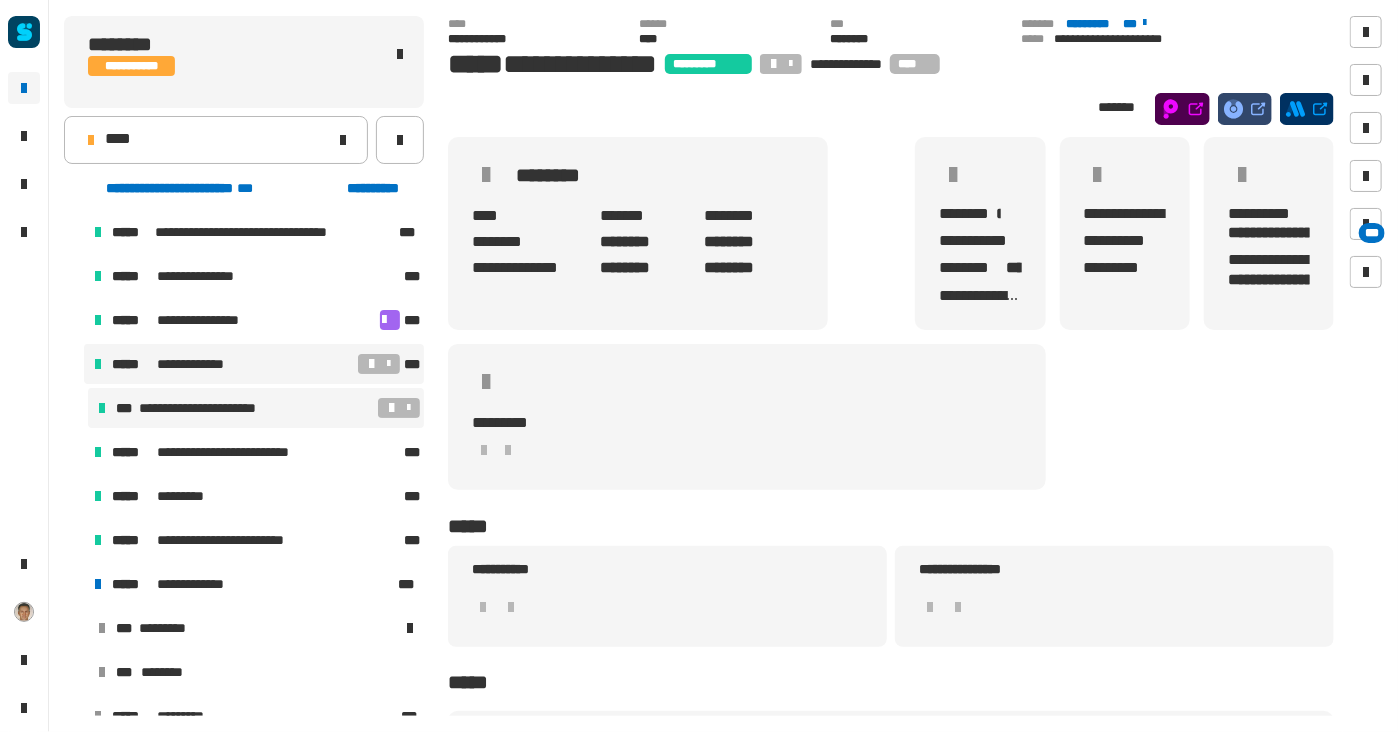 click on "**********" at bounding box center [216, 408] 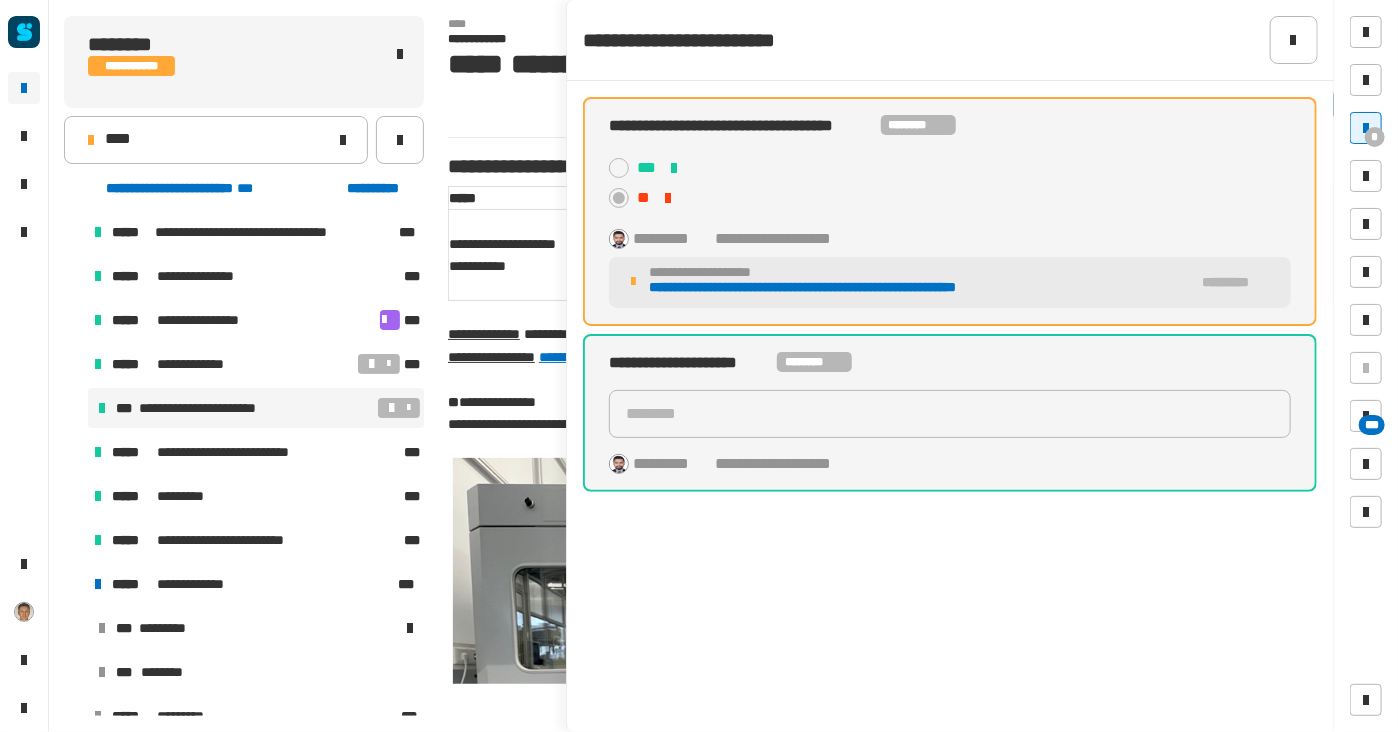 click on "**********" 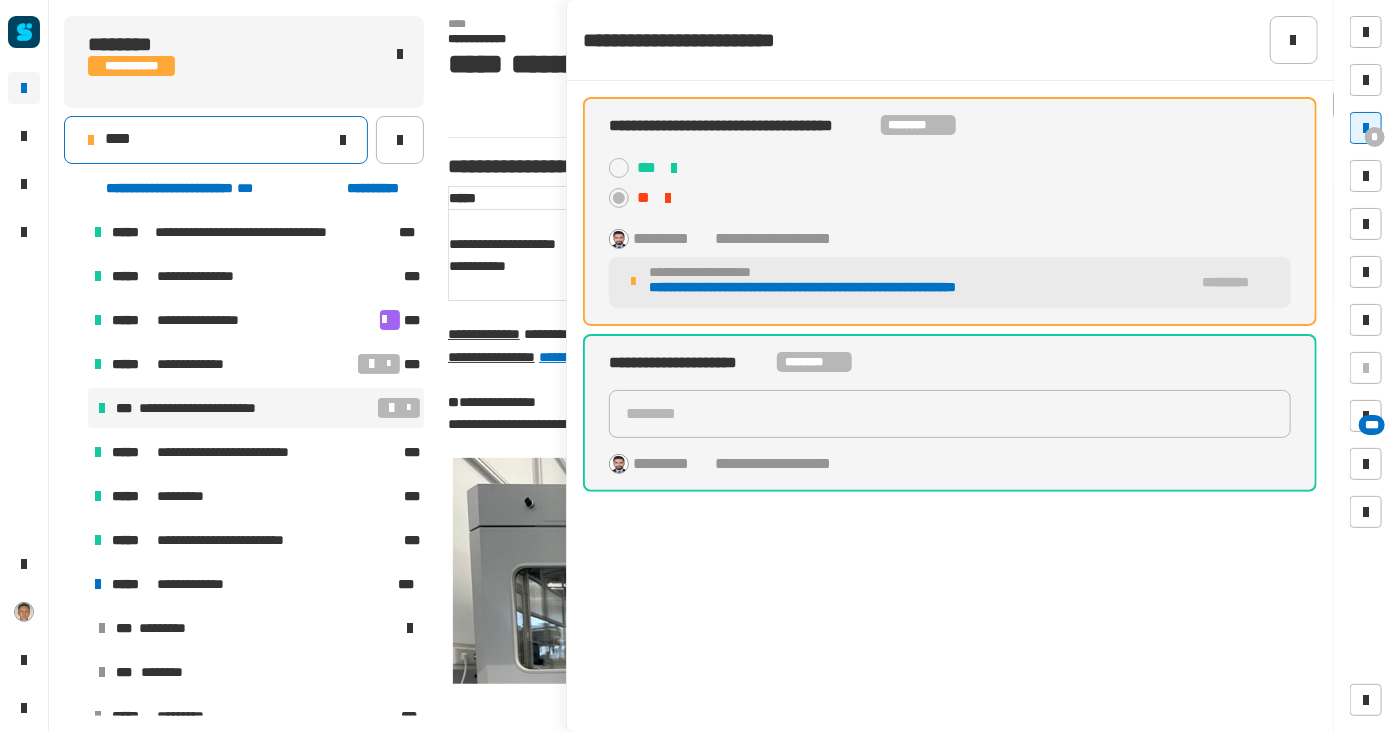 click on "****" 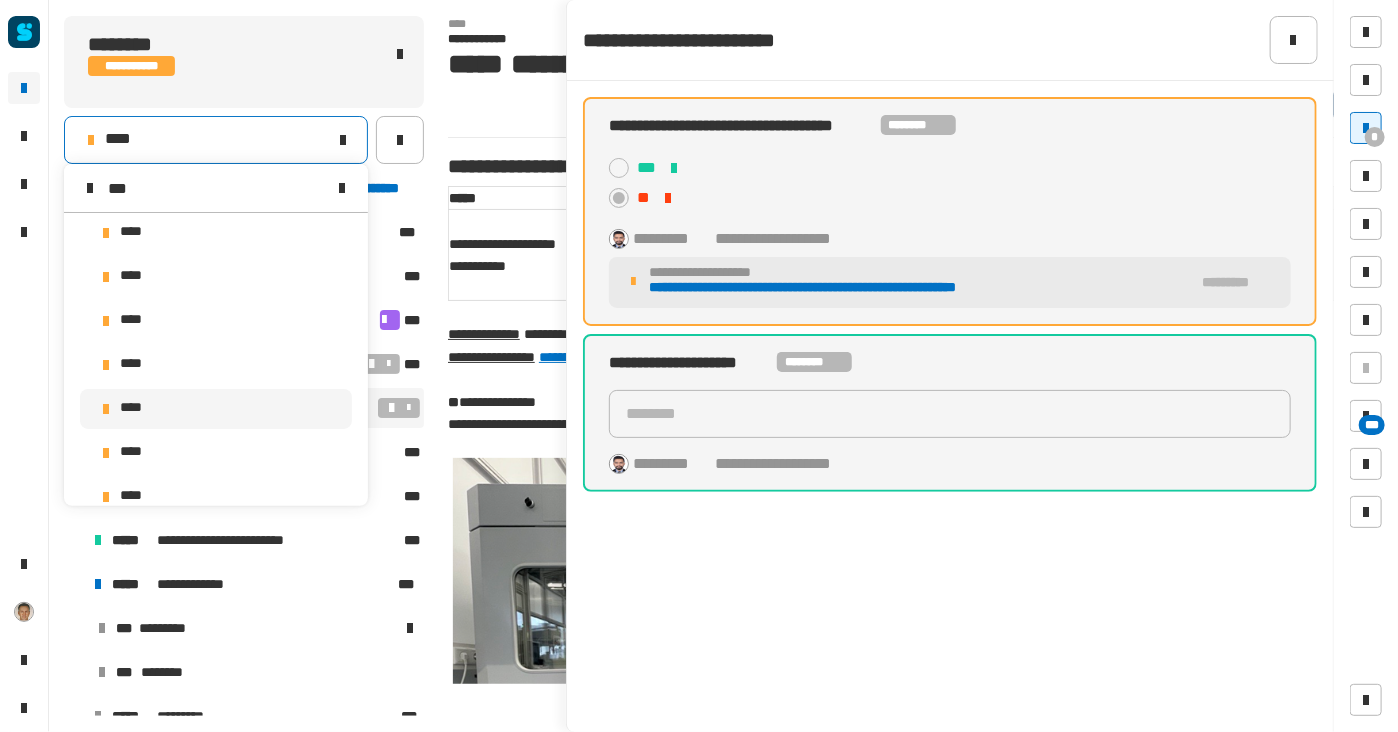 scroll, scrollTop: 0, scrollLeft: 0, axis: both 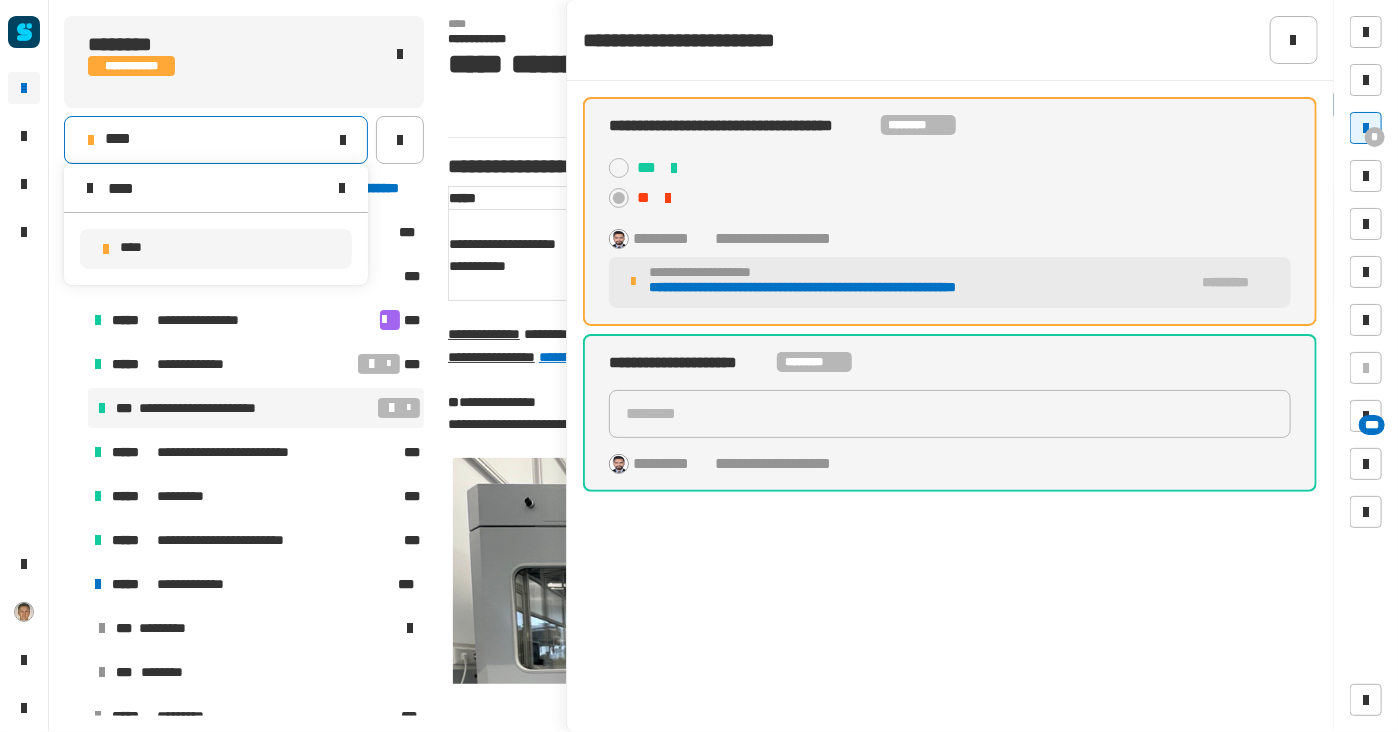 type on "****" 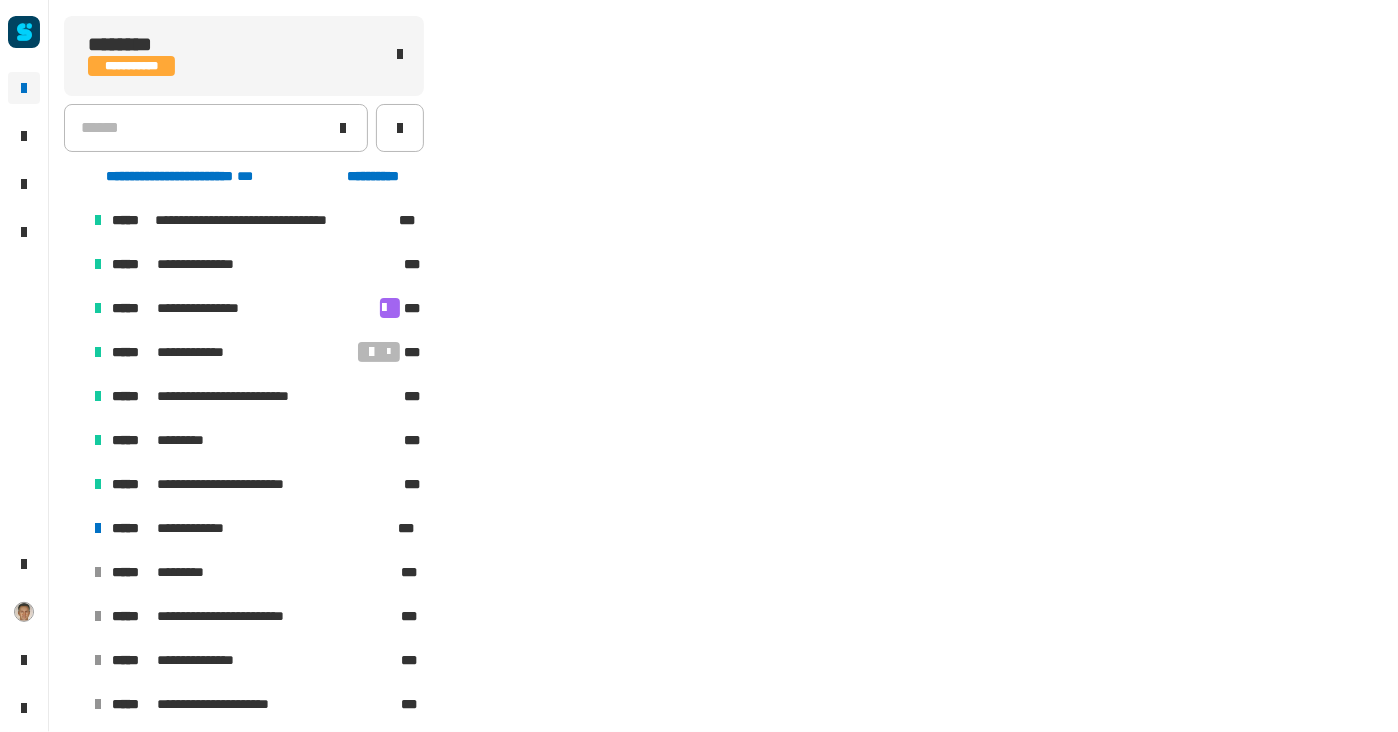 scroll, scrollTop: 122, scrollLeft: 0, axis: vertical 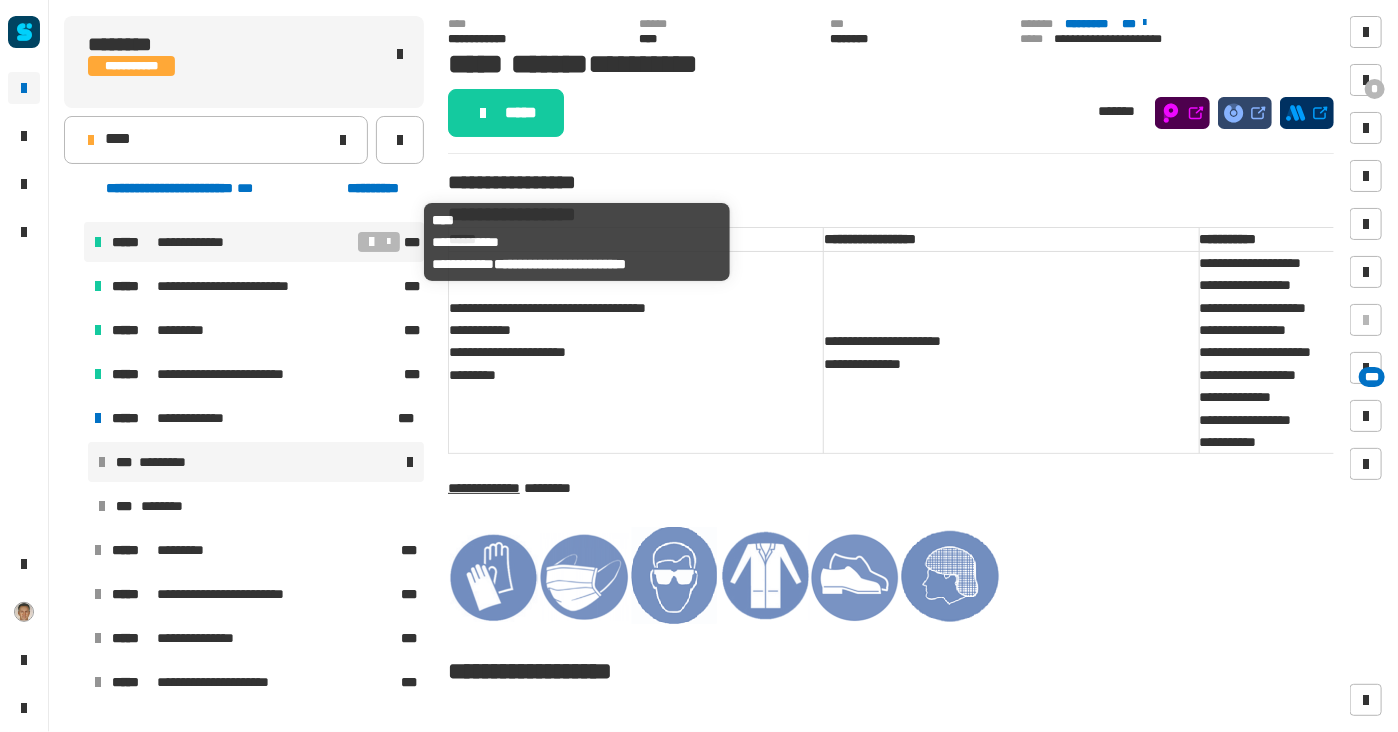 click on "**********" at bounding box center [203, 242] 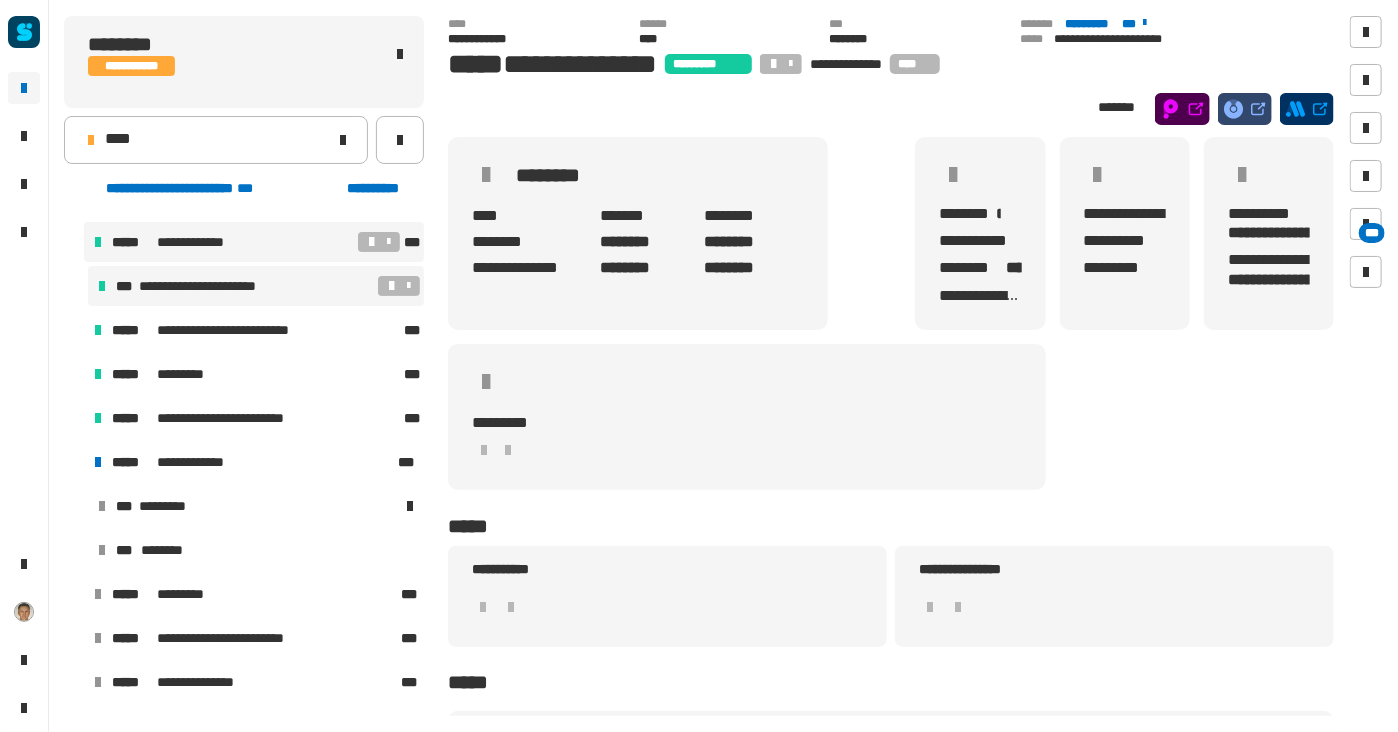 click on "**********" at bounding box center [216, 286] 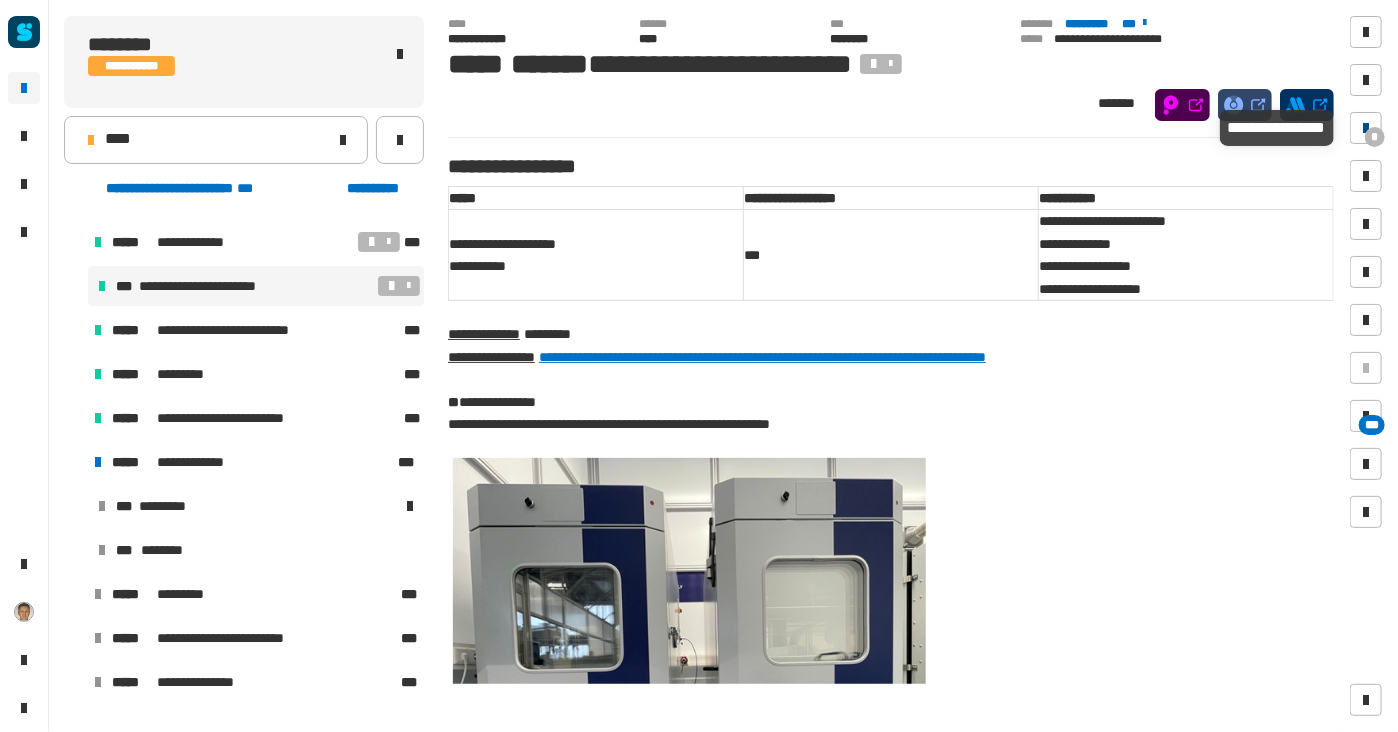click at bounding box center [1366, 128] 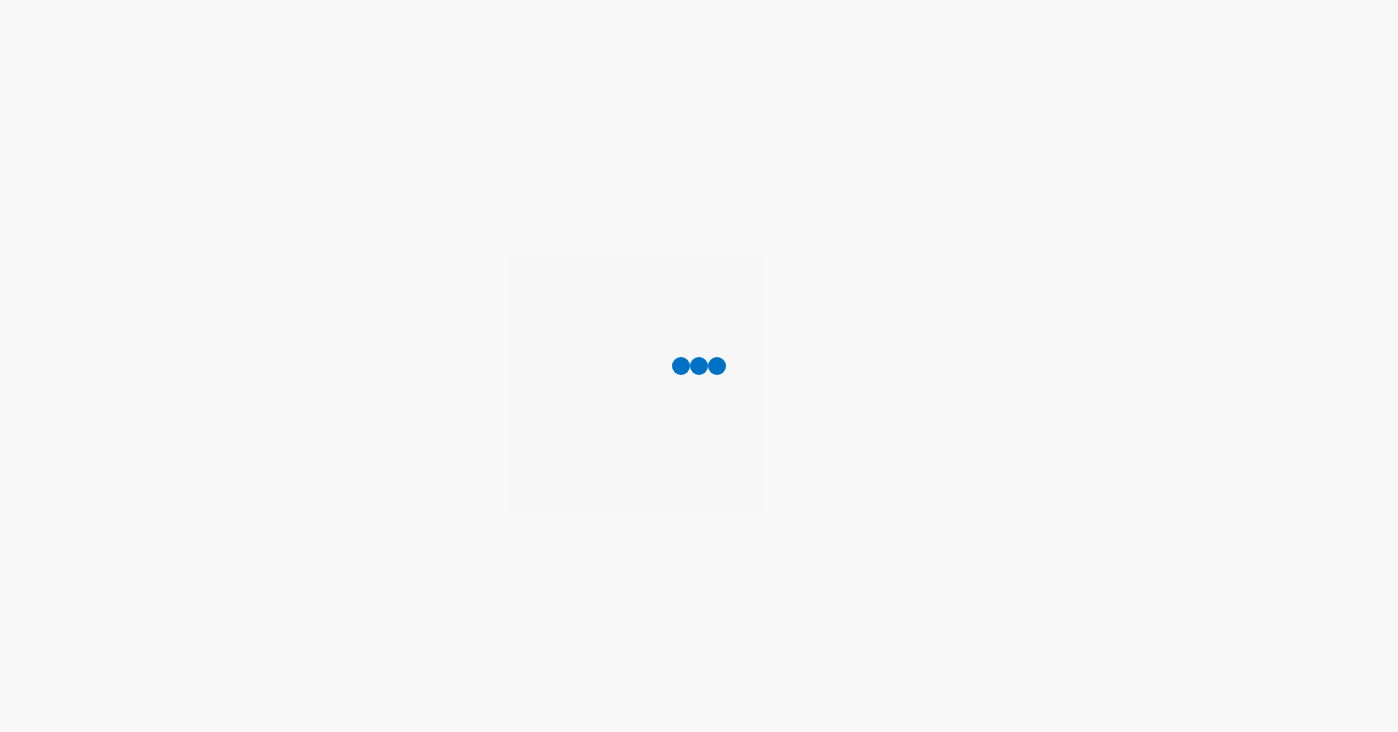scroll, scrollTop: 0, scrollLeft: 0, axis: both 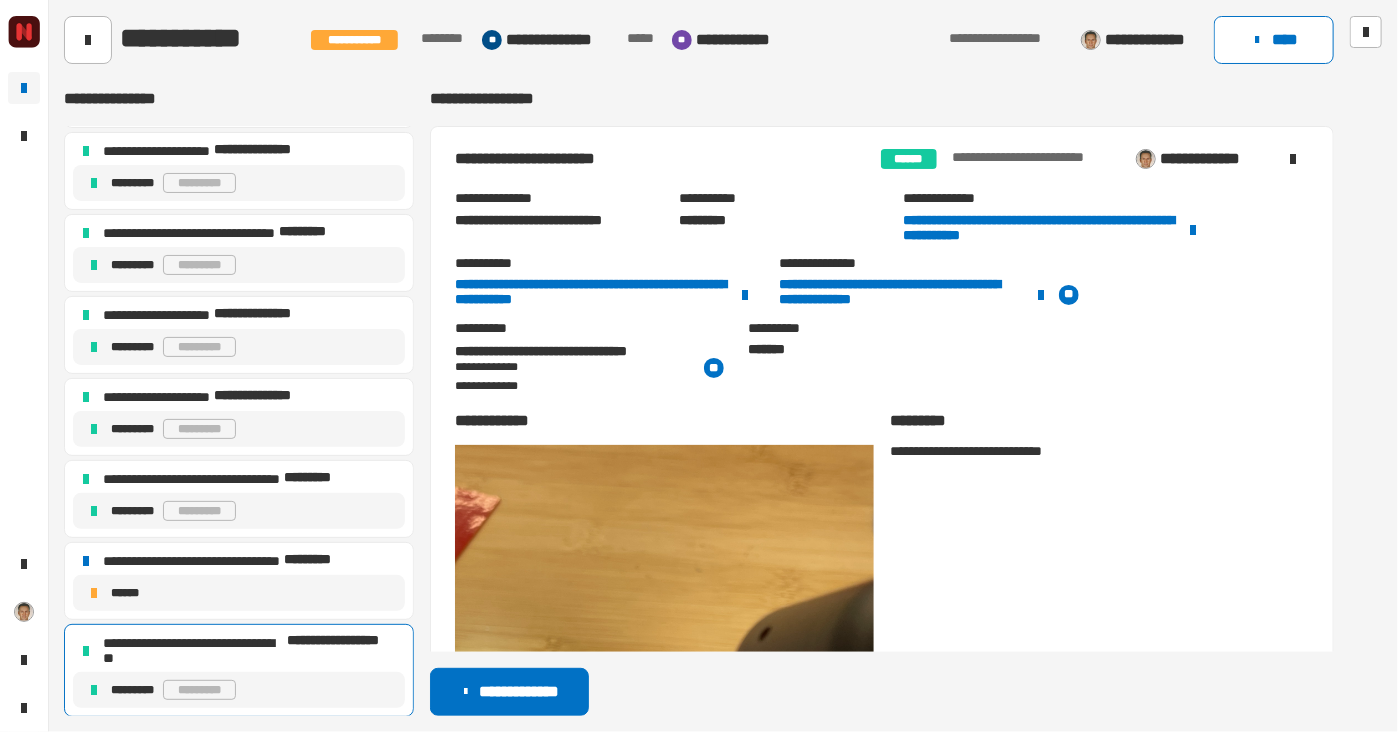 click on "**********" 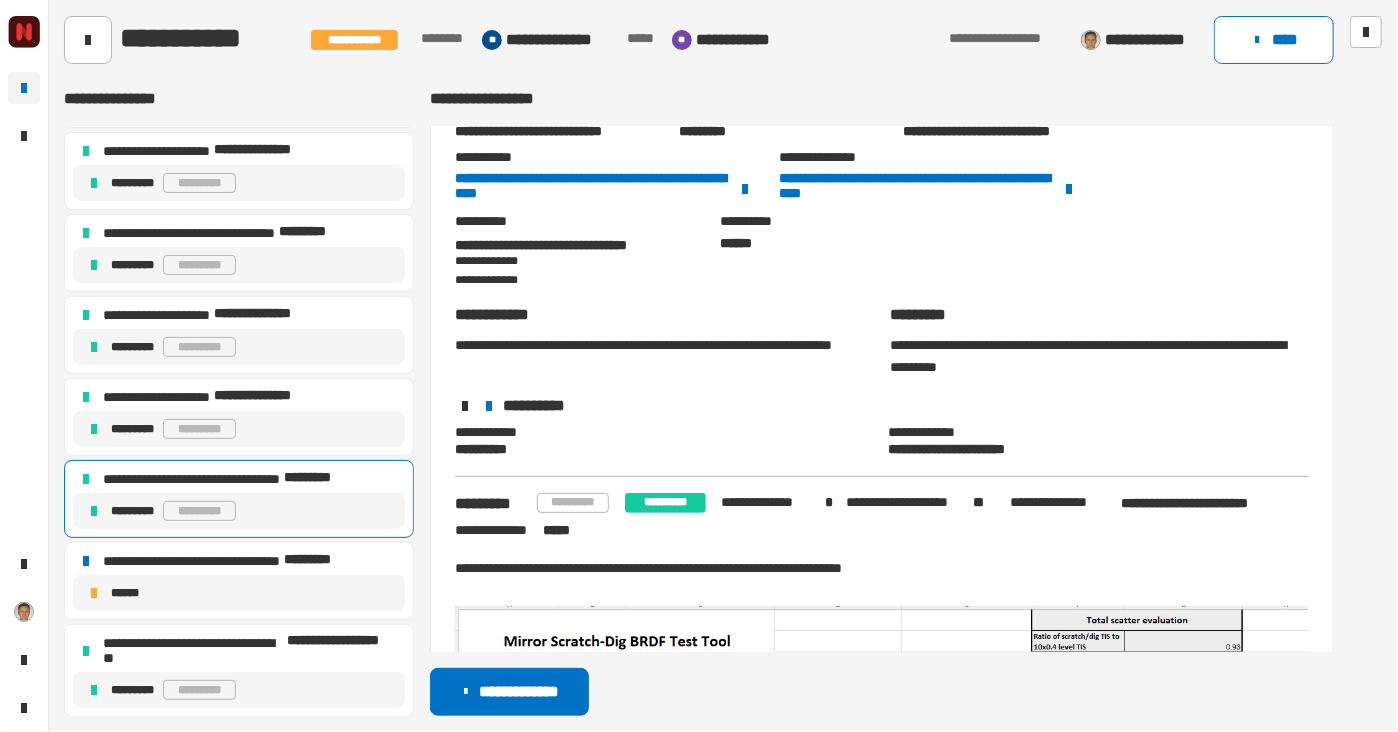 scroll, scrollTop: 12080, scrollLeft: 0, axis: vertical 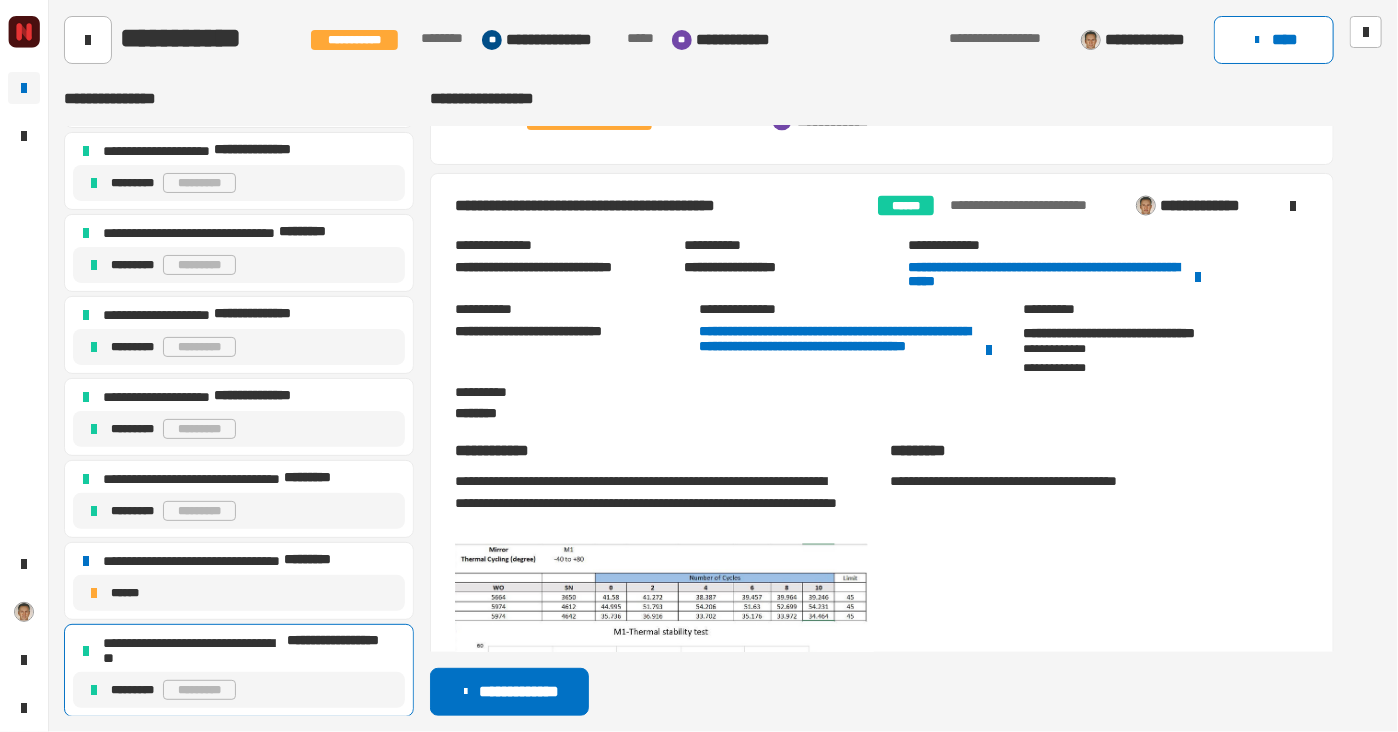 click on "**********" at bounding box center [646, 504] 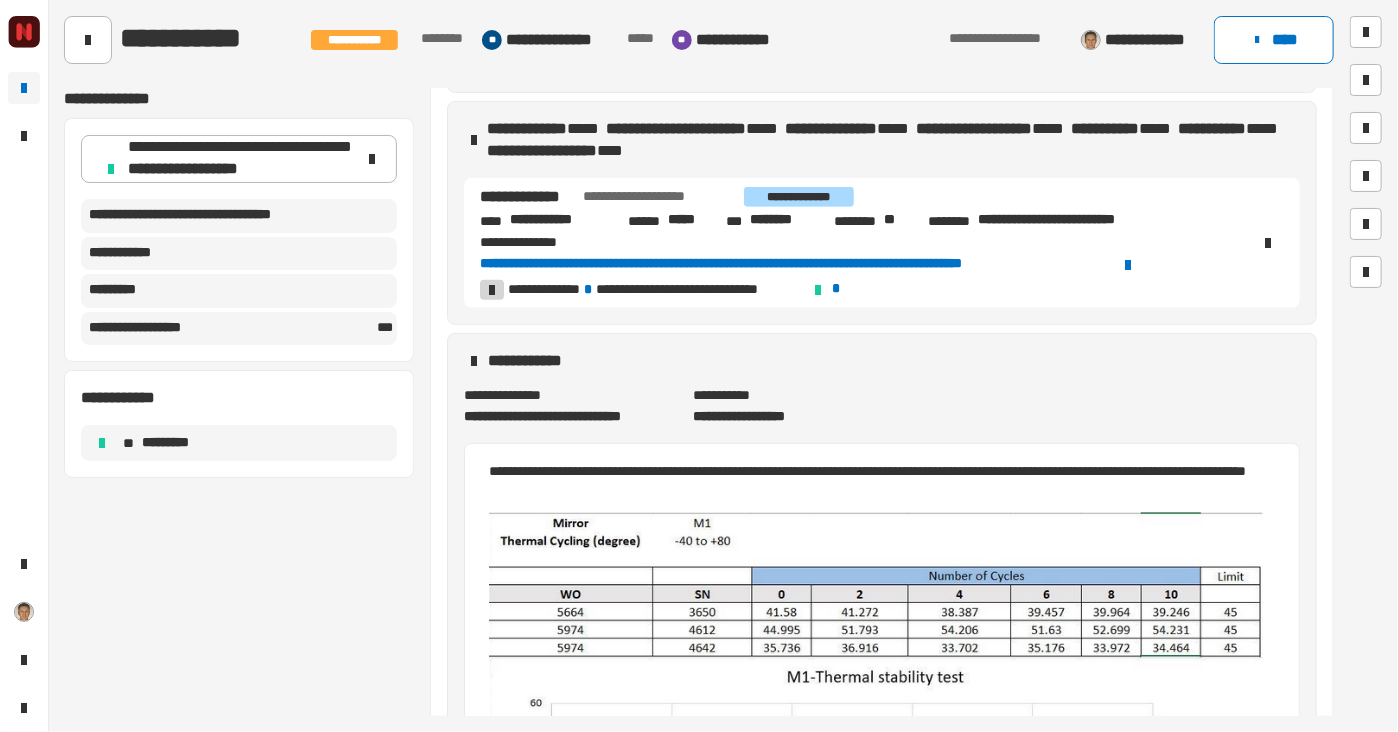 scroll, scrollTop: 404, scrollLeft: 0, axis: vertical 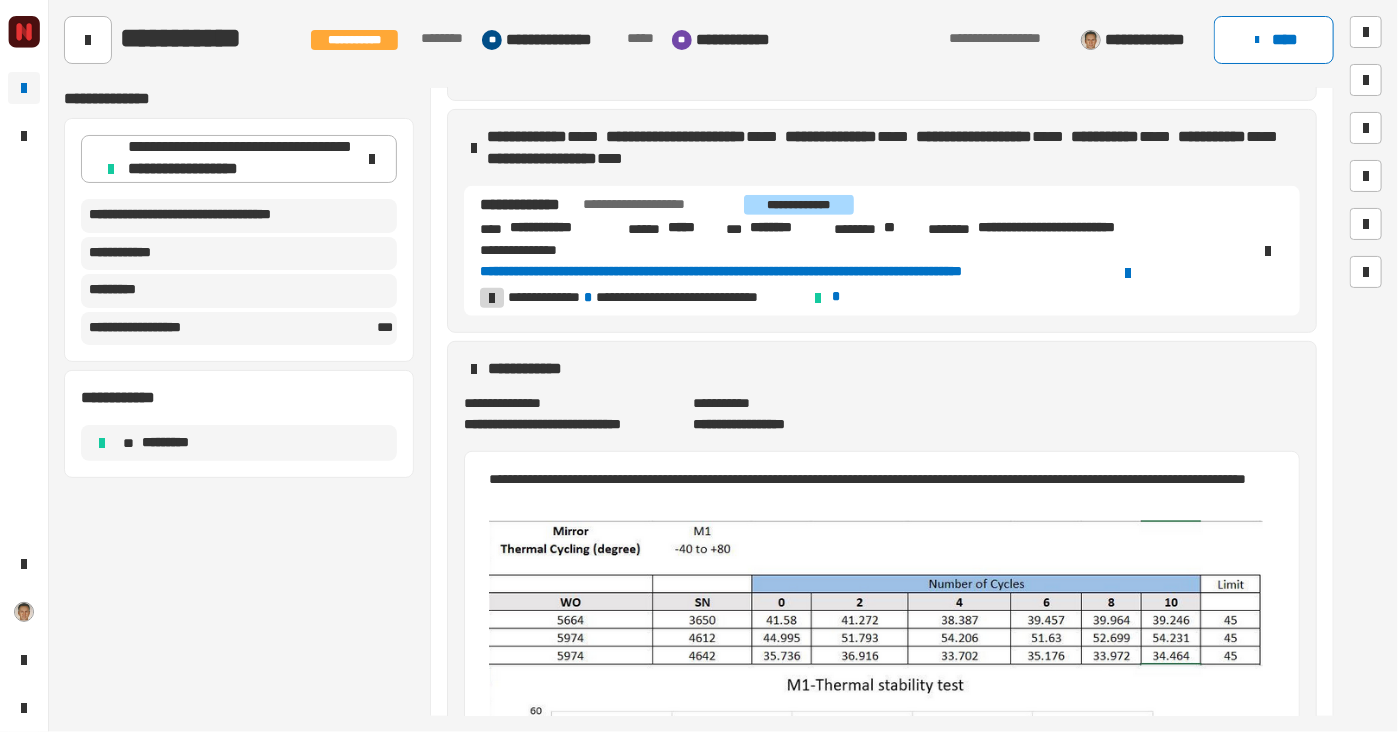 click on "**********" at bounding box center (795, 273) 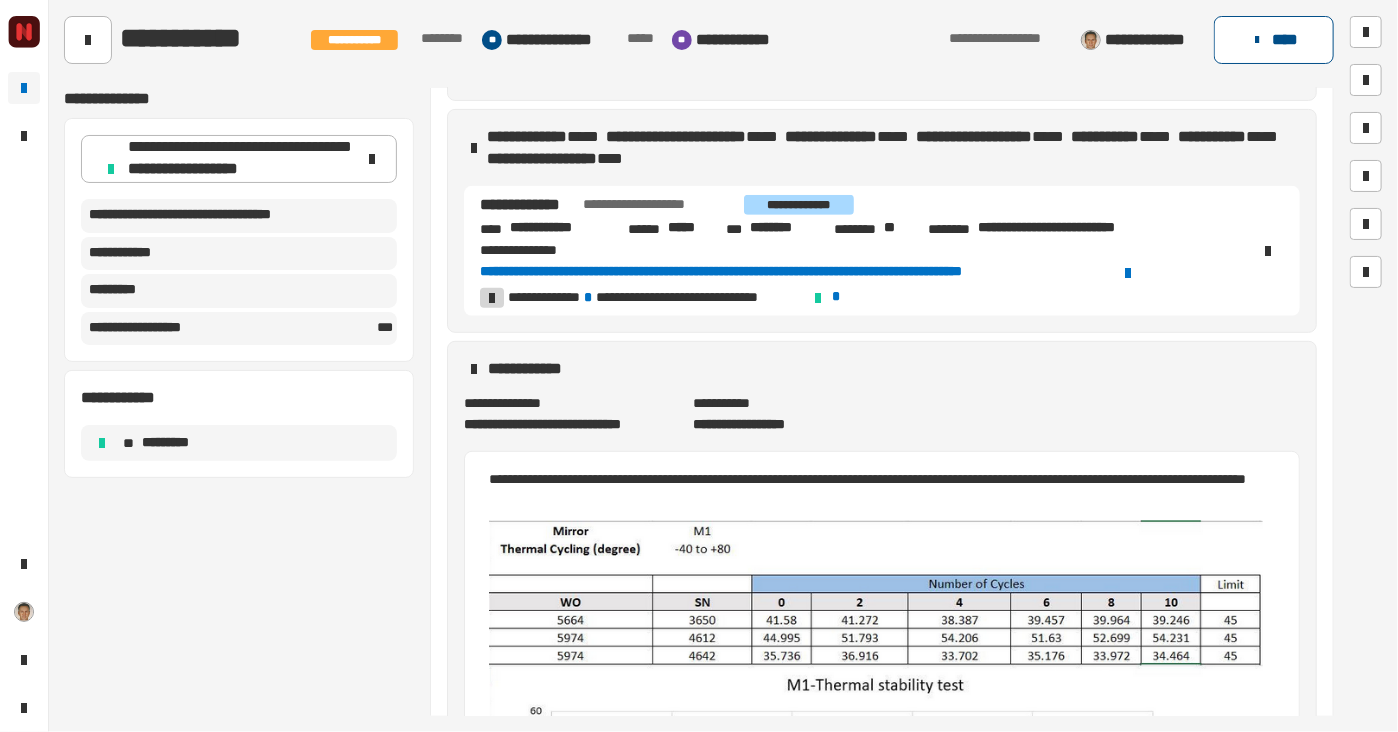 click on "****" 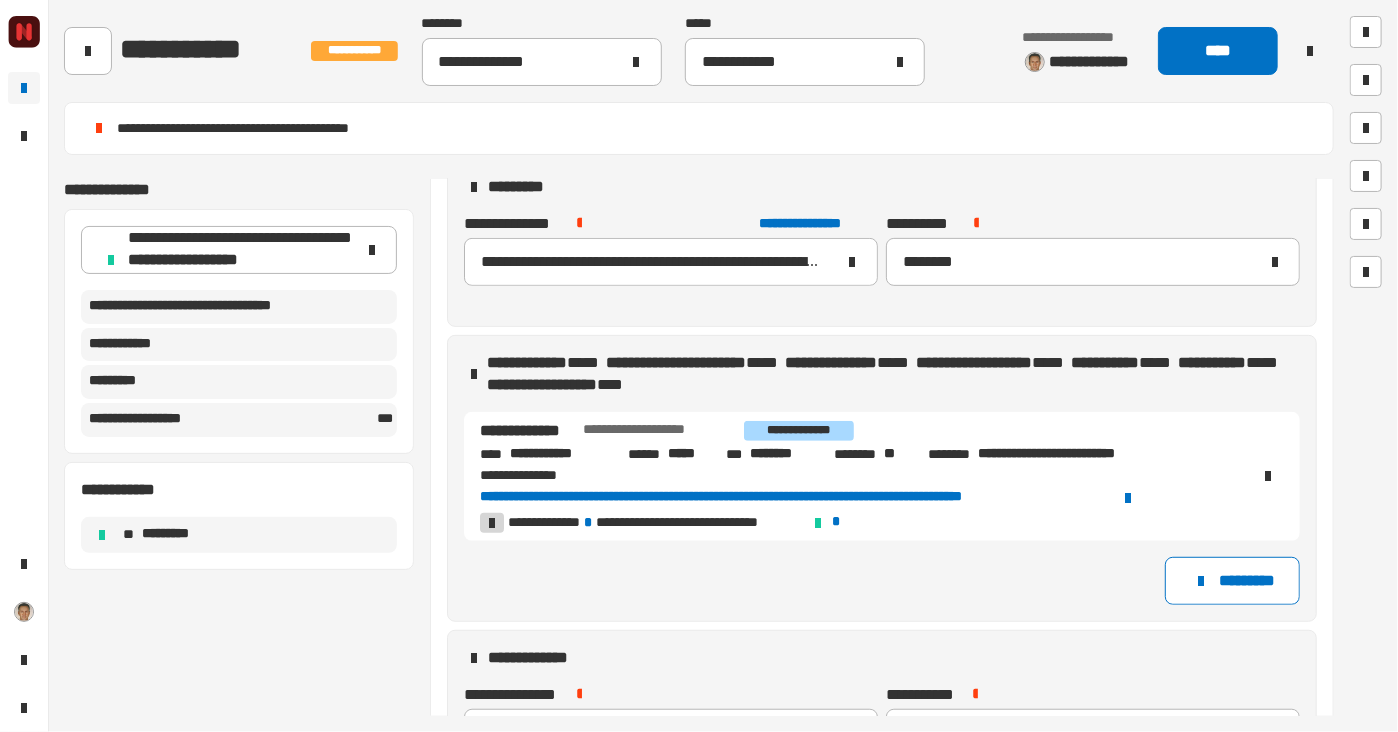 scroll, scrollTop: 546, scrollLeft: 0, axis: vertical 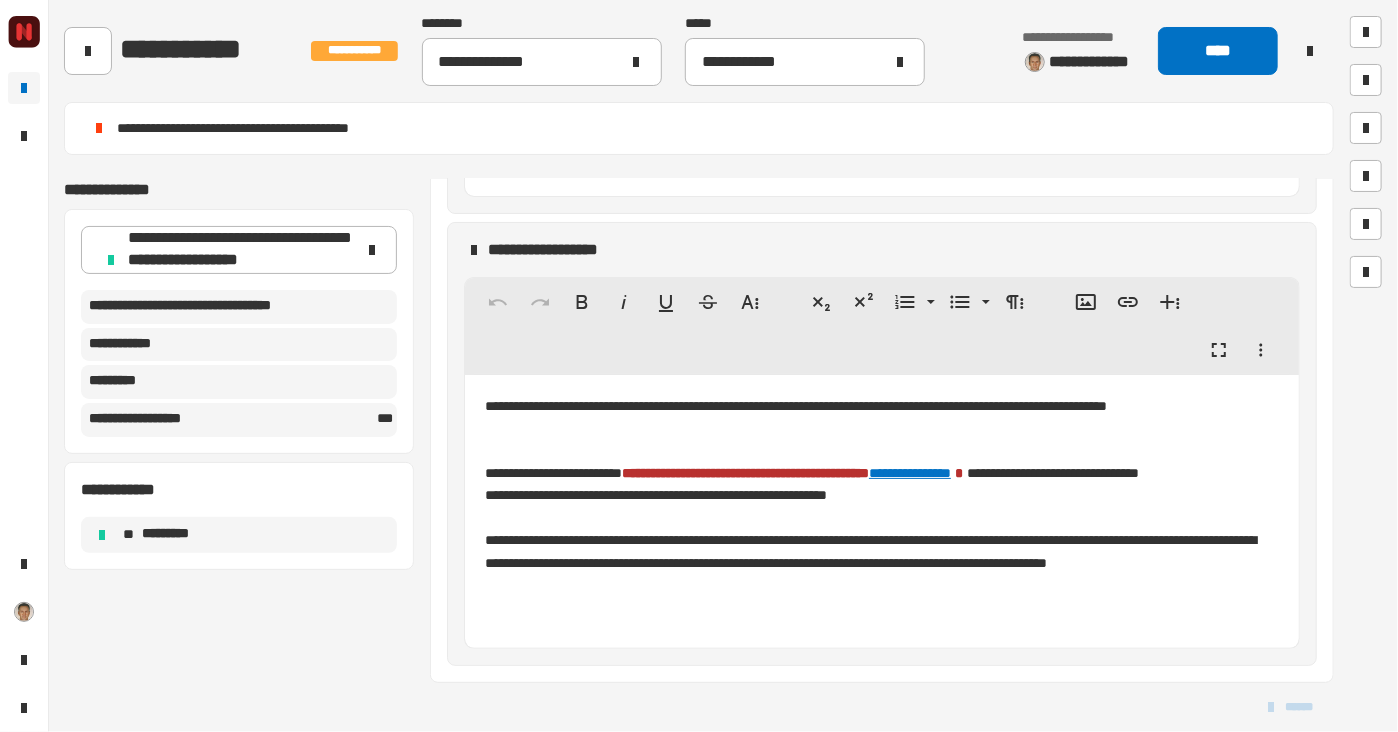 click on "**********" 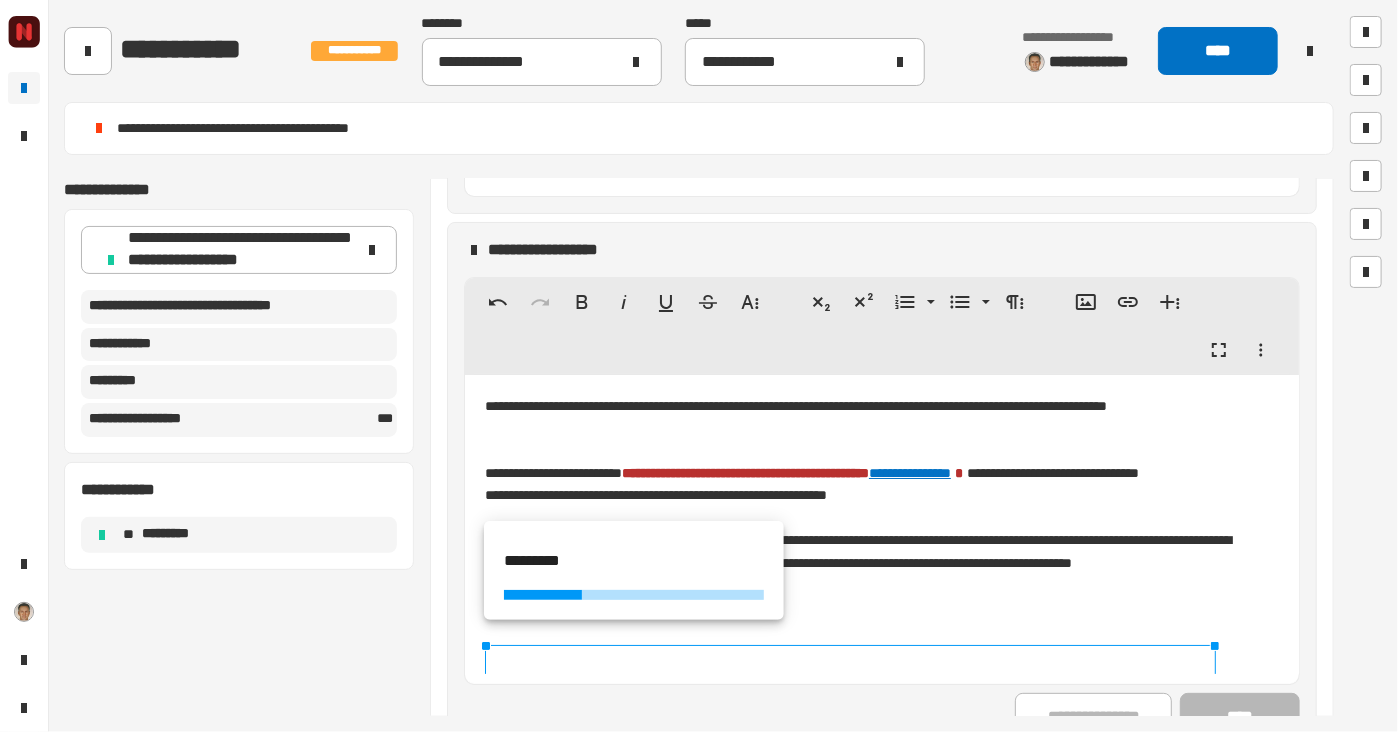 scroll, scrollTop: 3608, scrollLeft: 0, axis: vertical 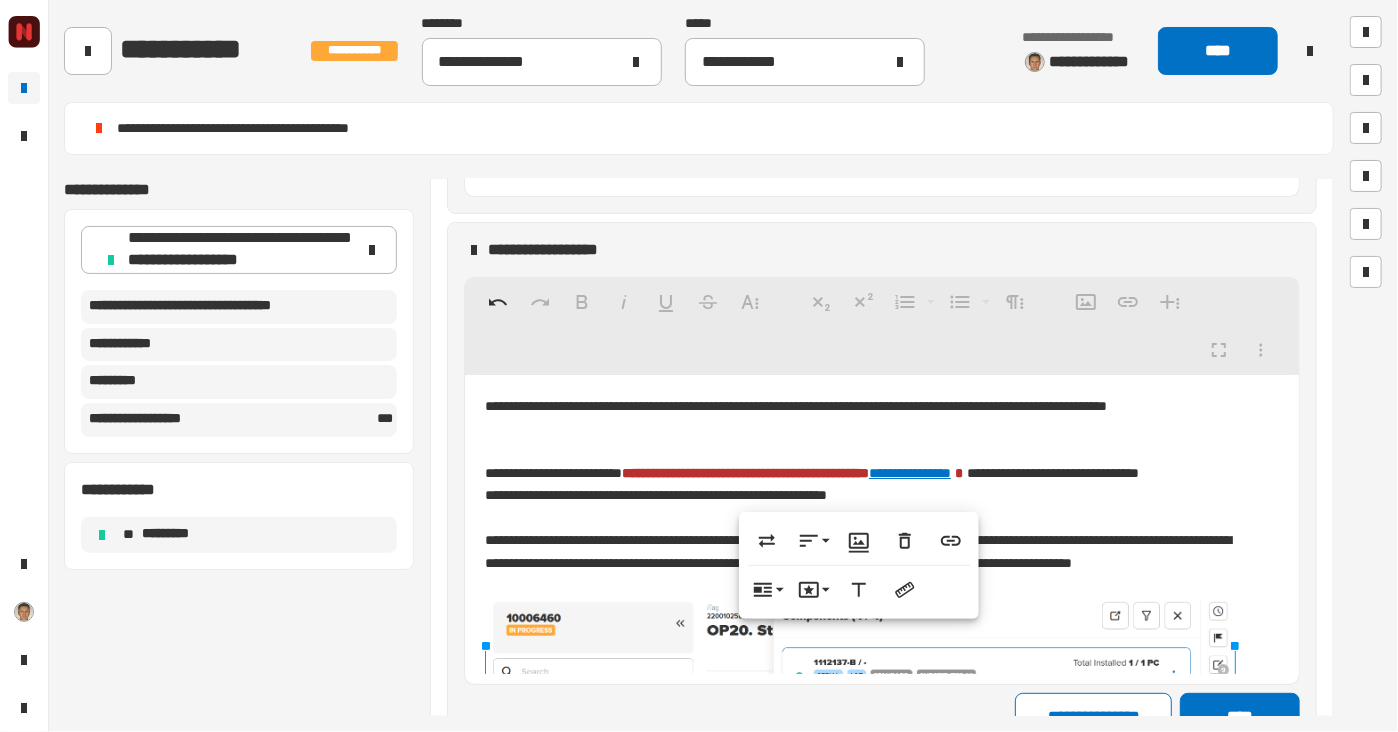 click on "**********" 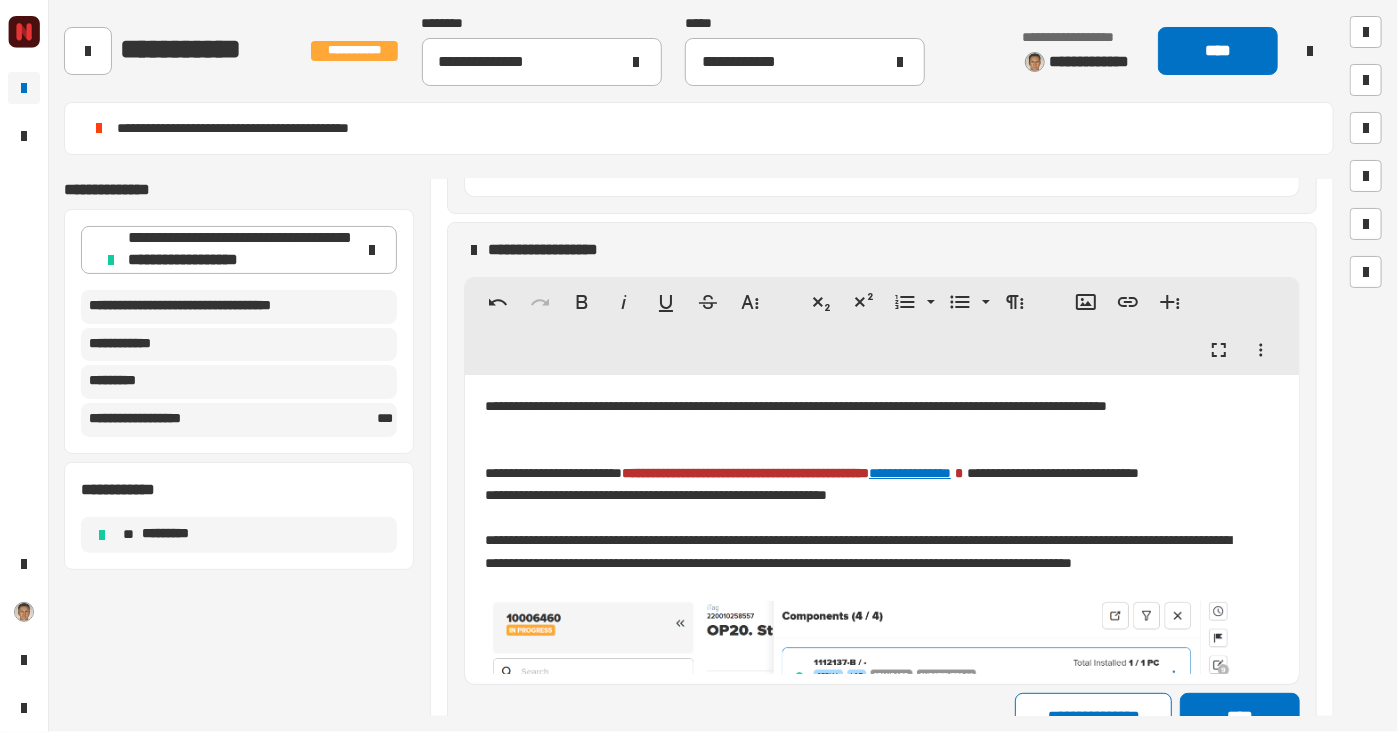 type 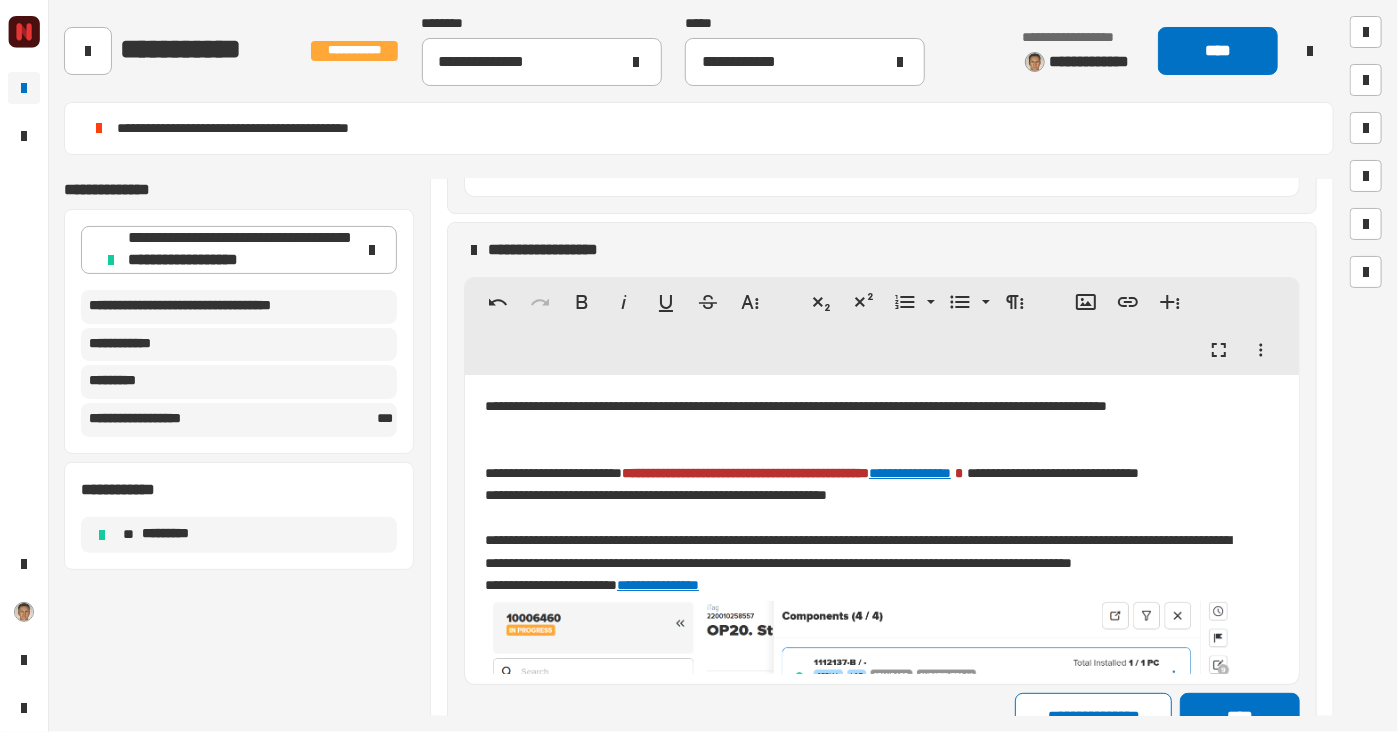 click on "**********" 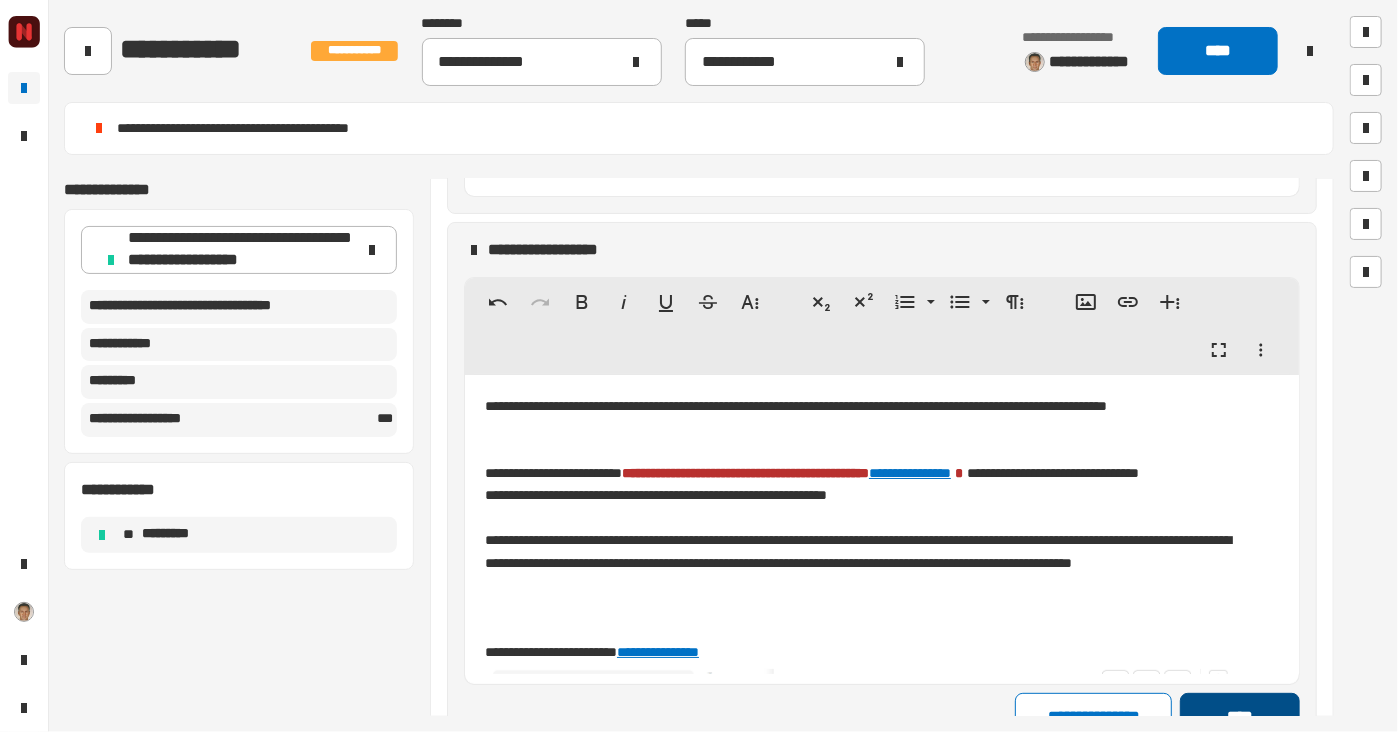 click on "****" 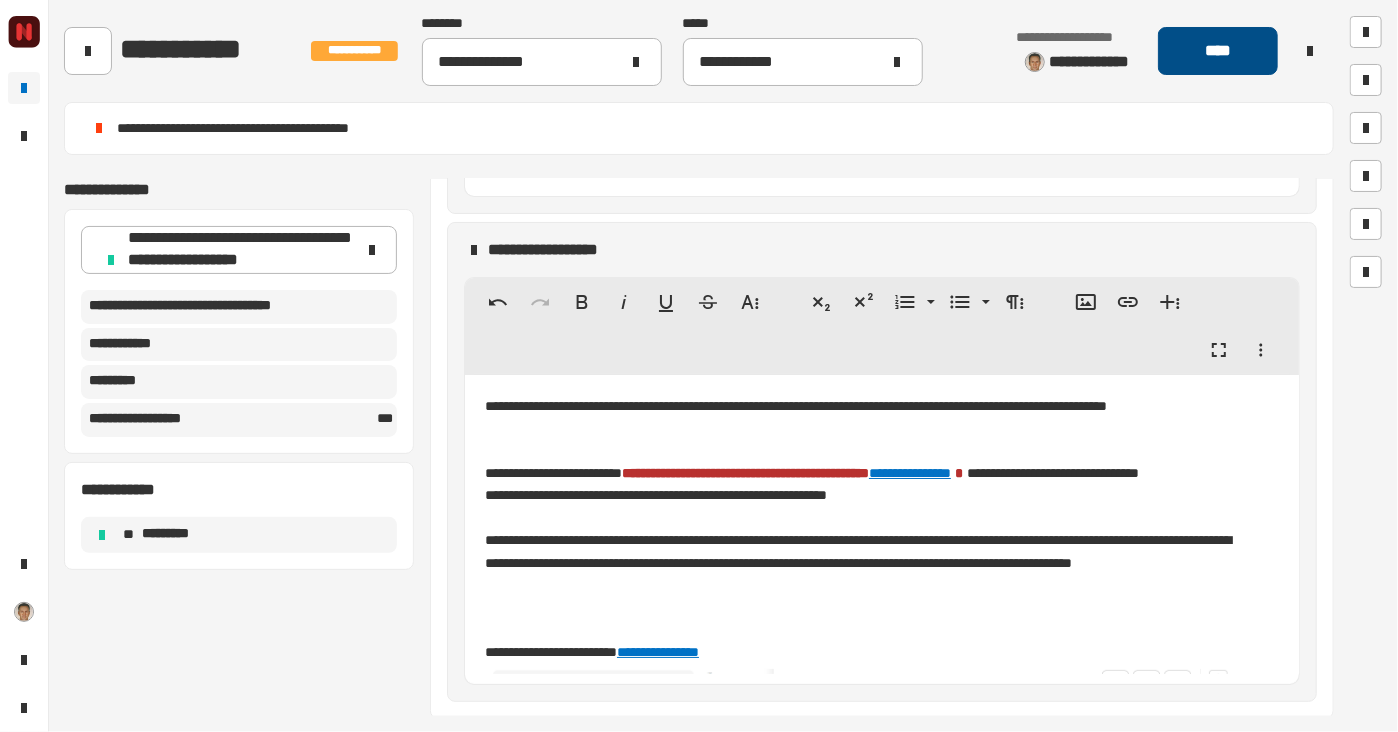 click on "****" 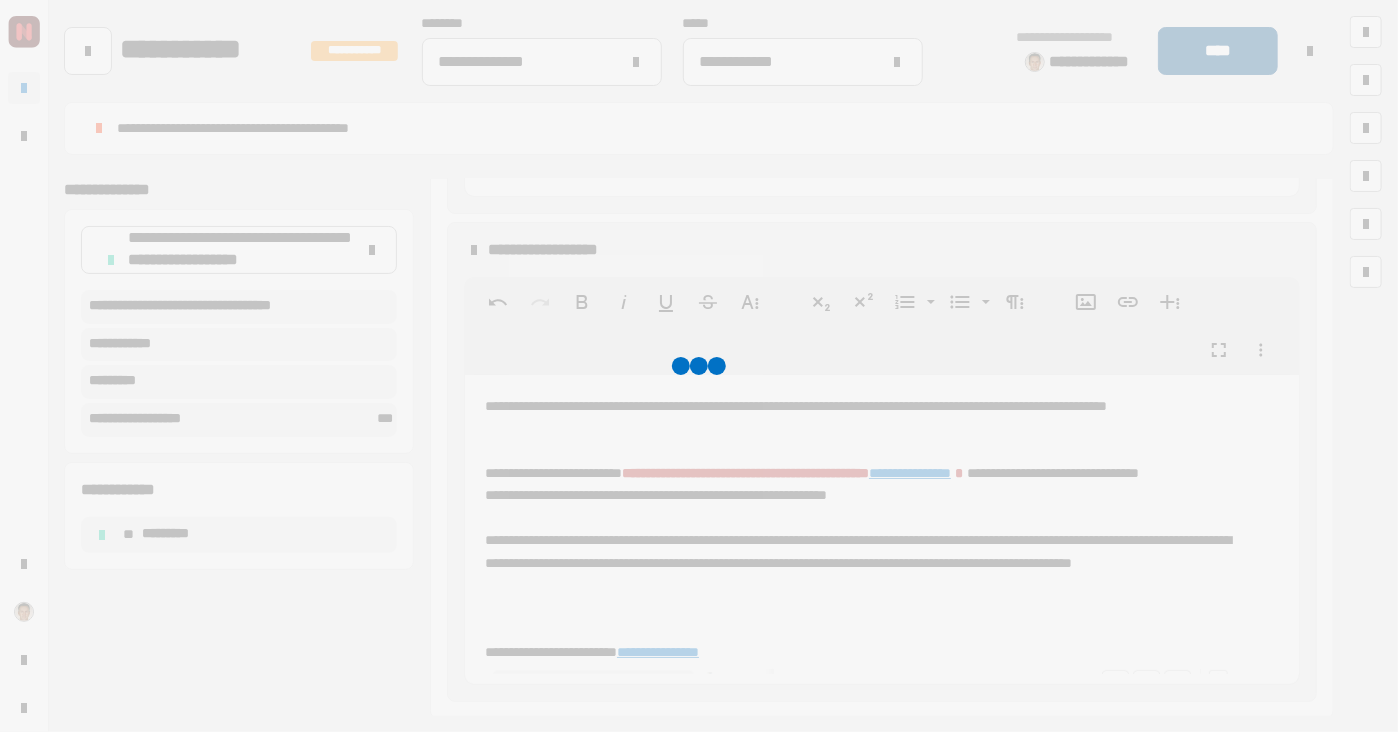 scroll, scrollTop: 2363, scrollLeft: 0, axis: vertical 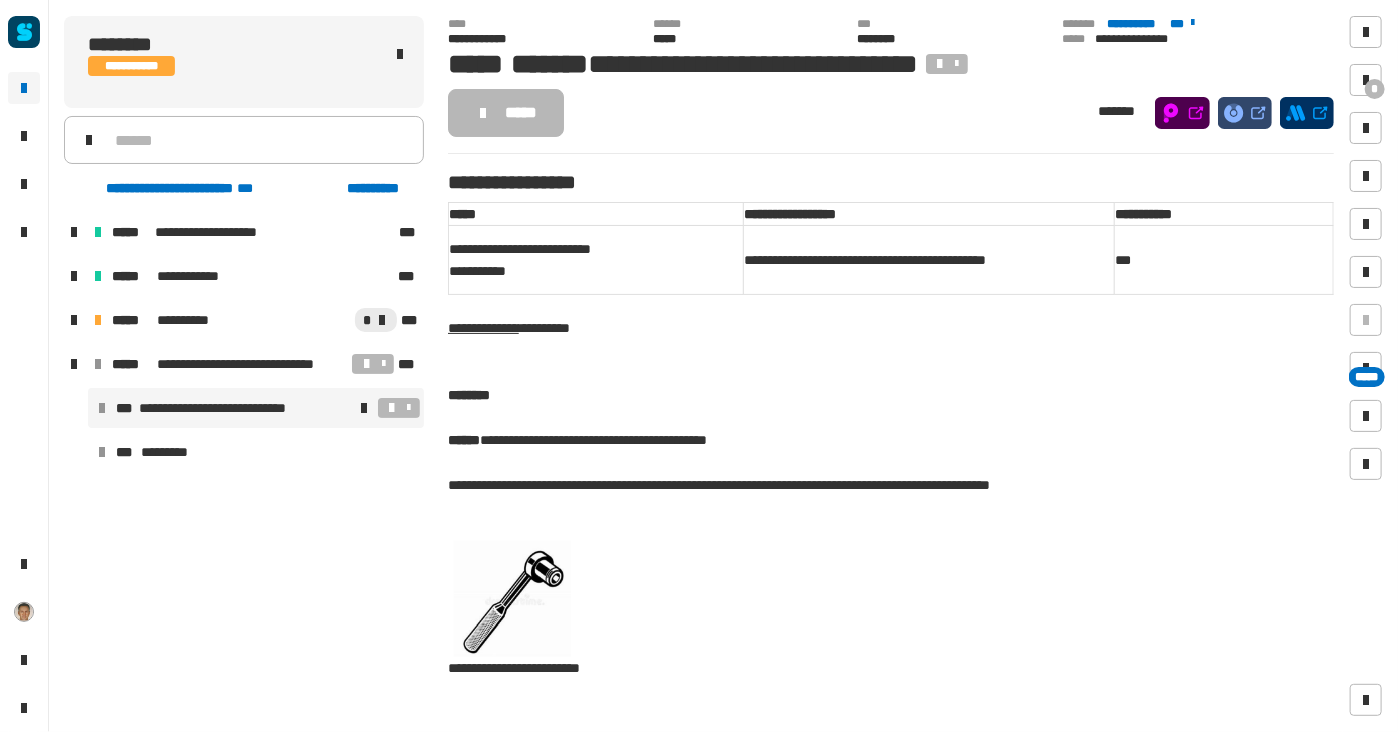 click at bounding box center (74, 276) 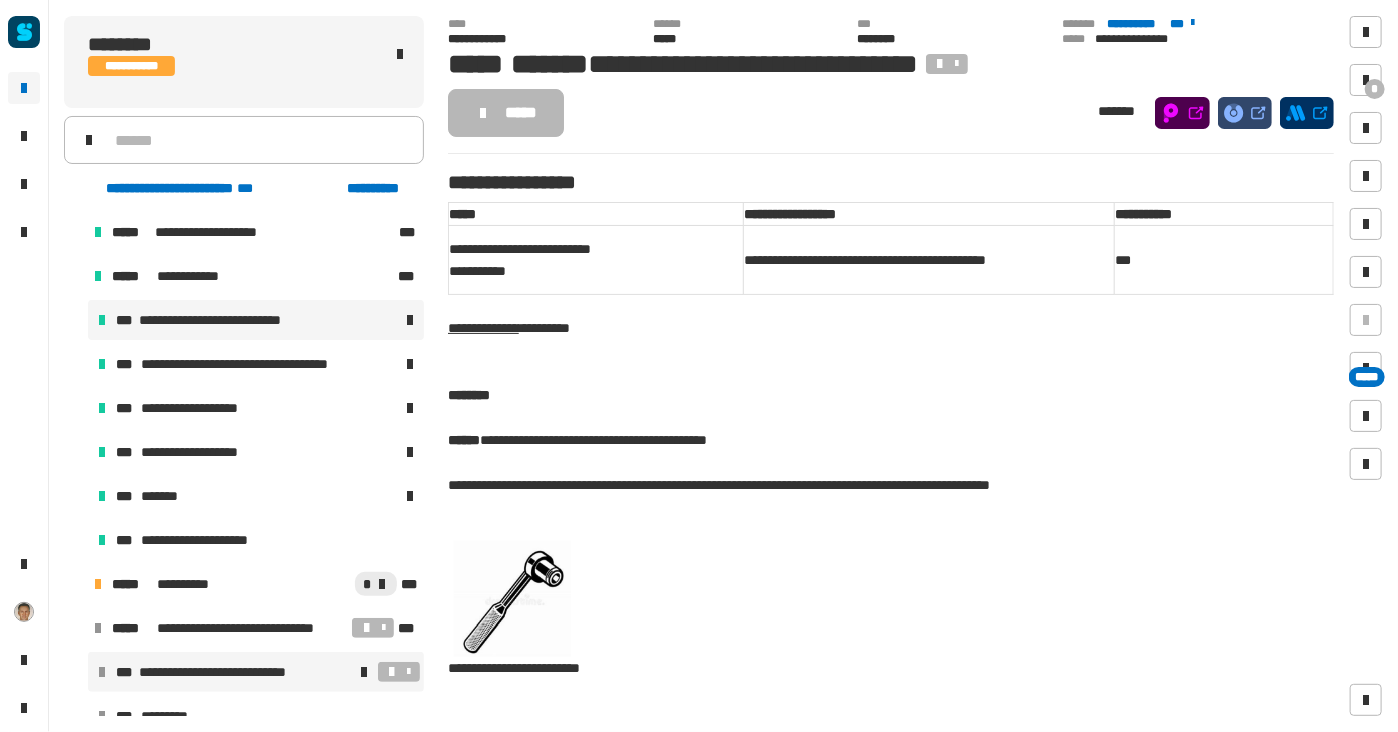 click on "**********" at bounding box center (220, 320) 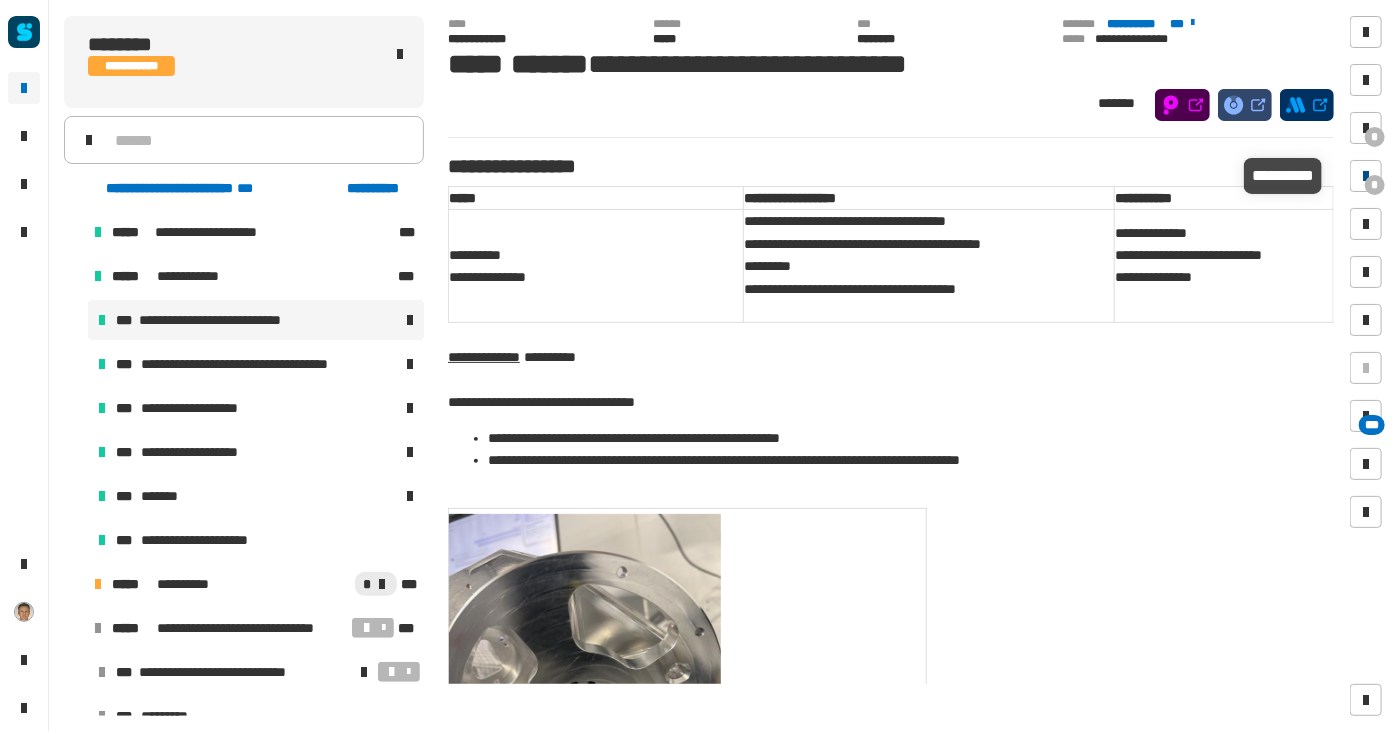 click at bounding box center [1366, 176] 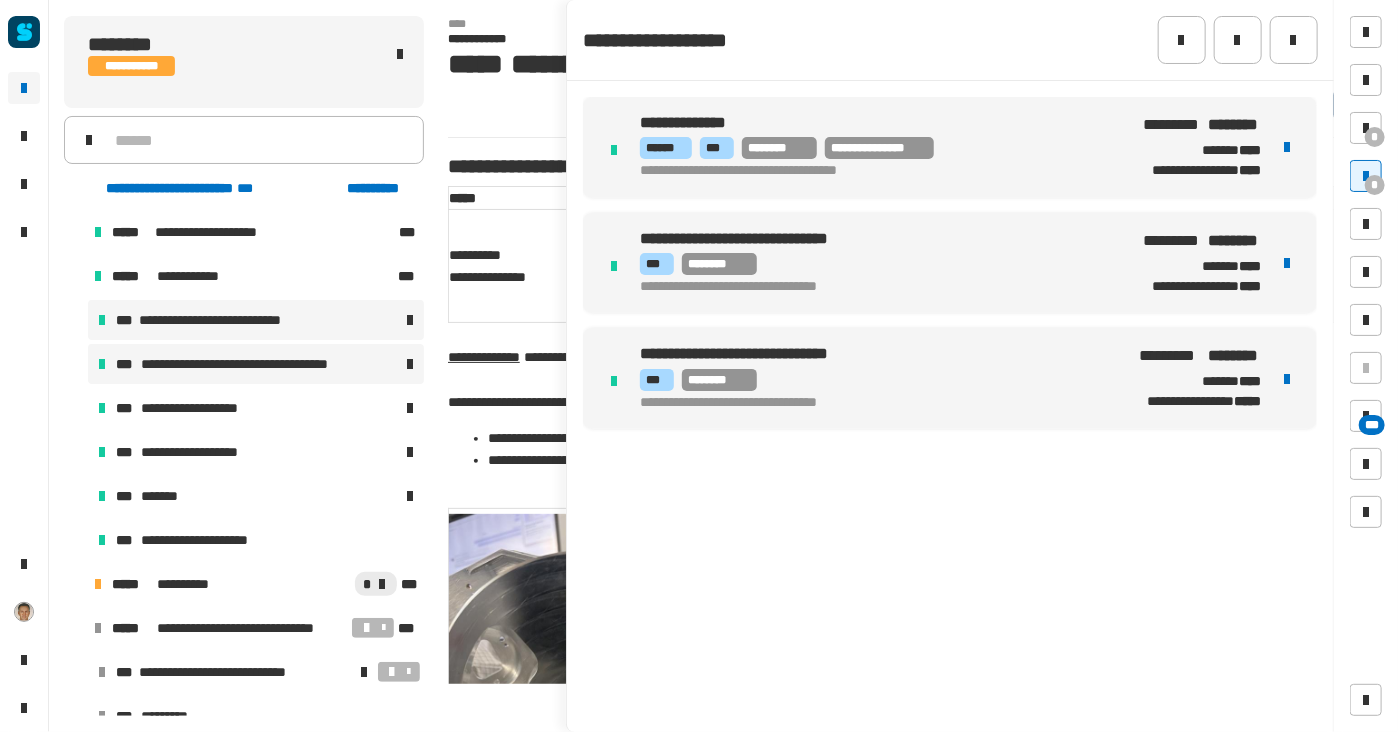 click on "**********" at bounding box center [261, 364] 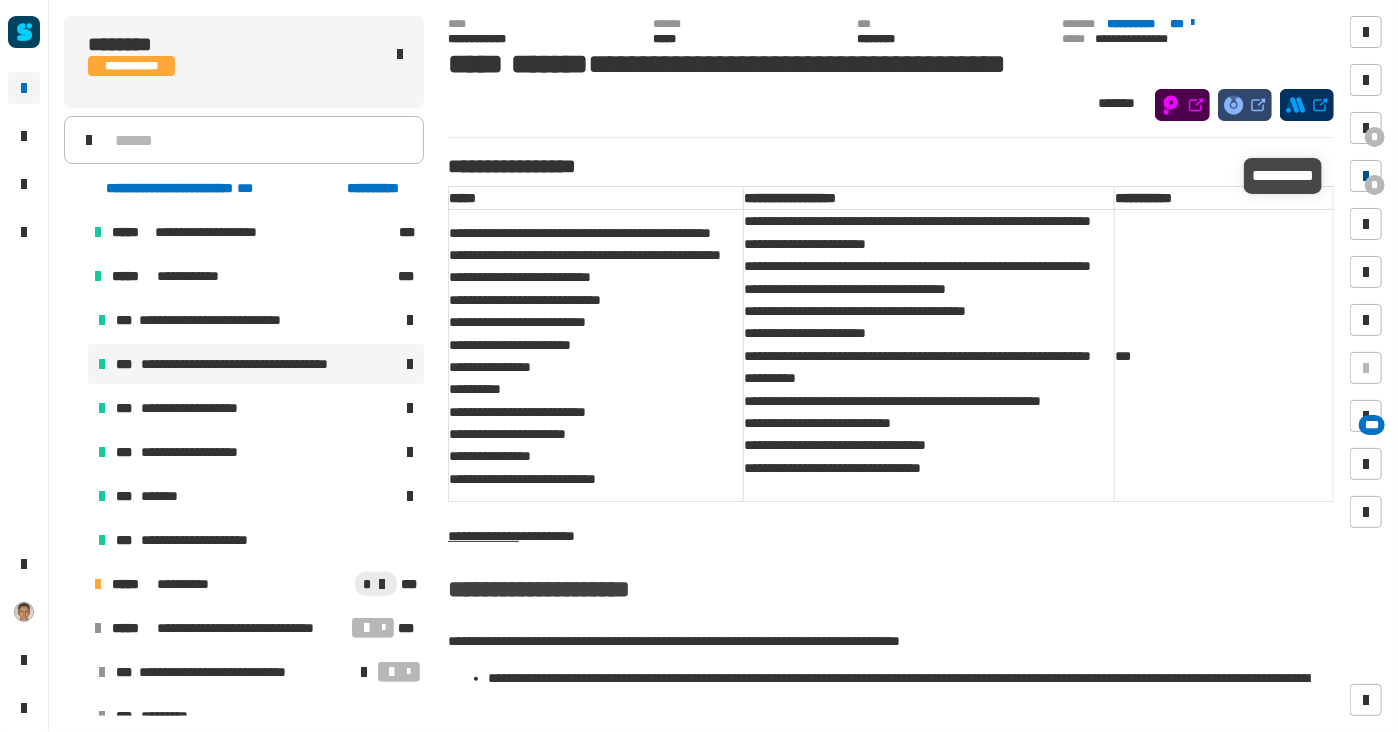 click at bounding box center (1366, 176) 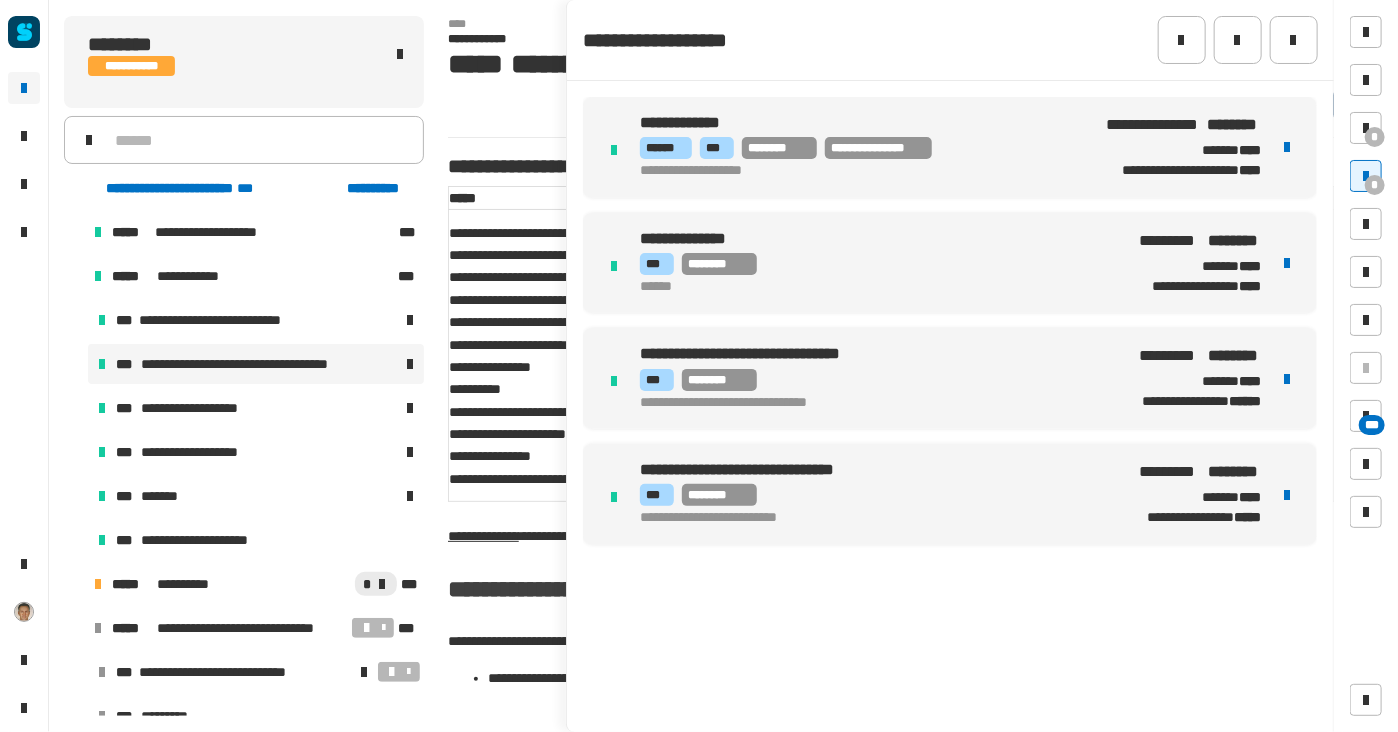 click on "**********" at bounding box center (859, 172) 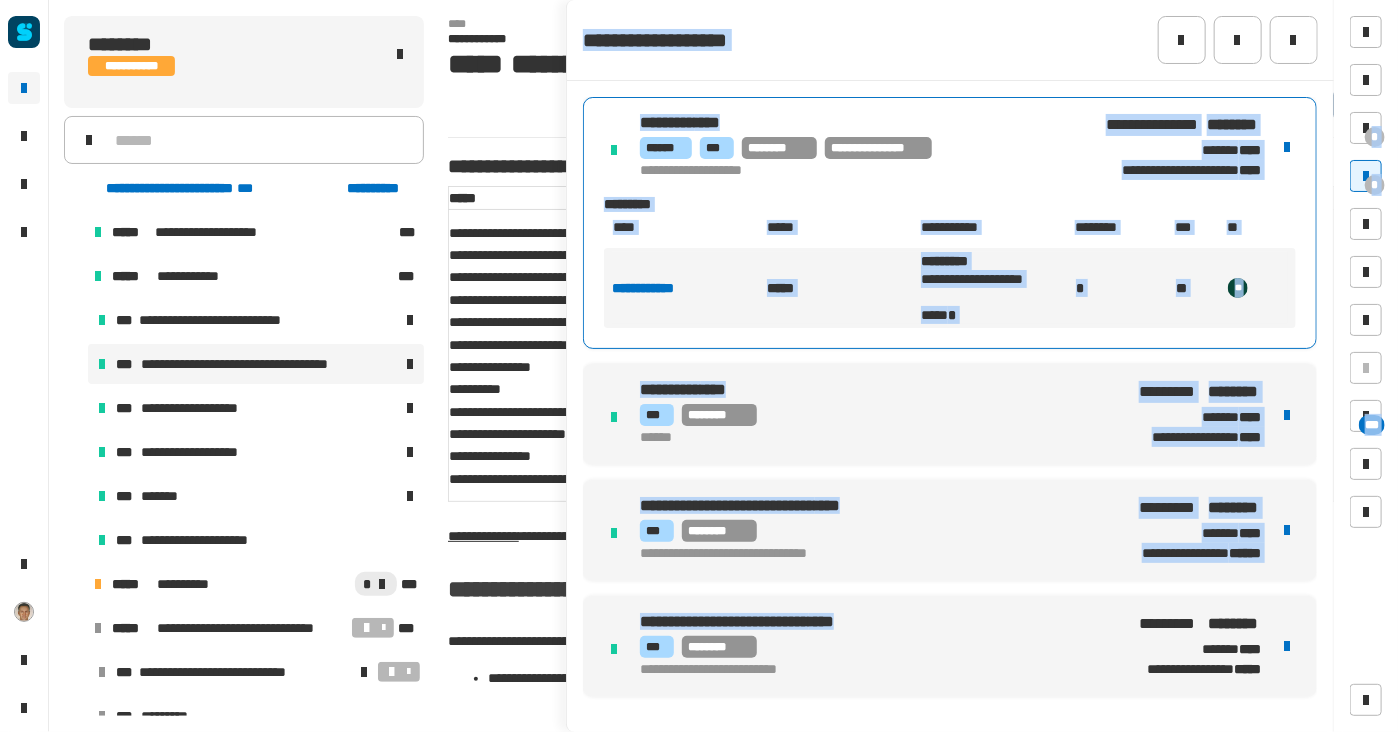 click on "**********" at bounding box center [699, 366] 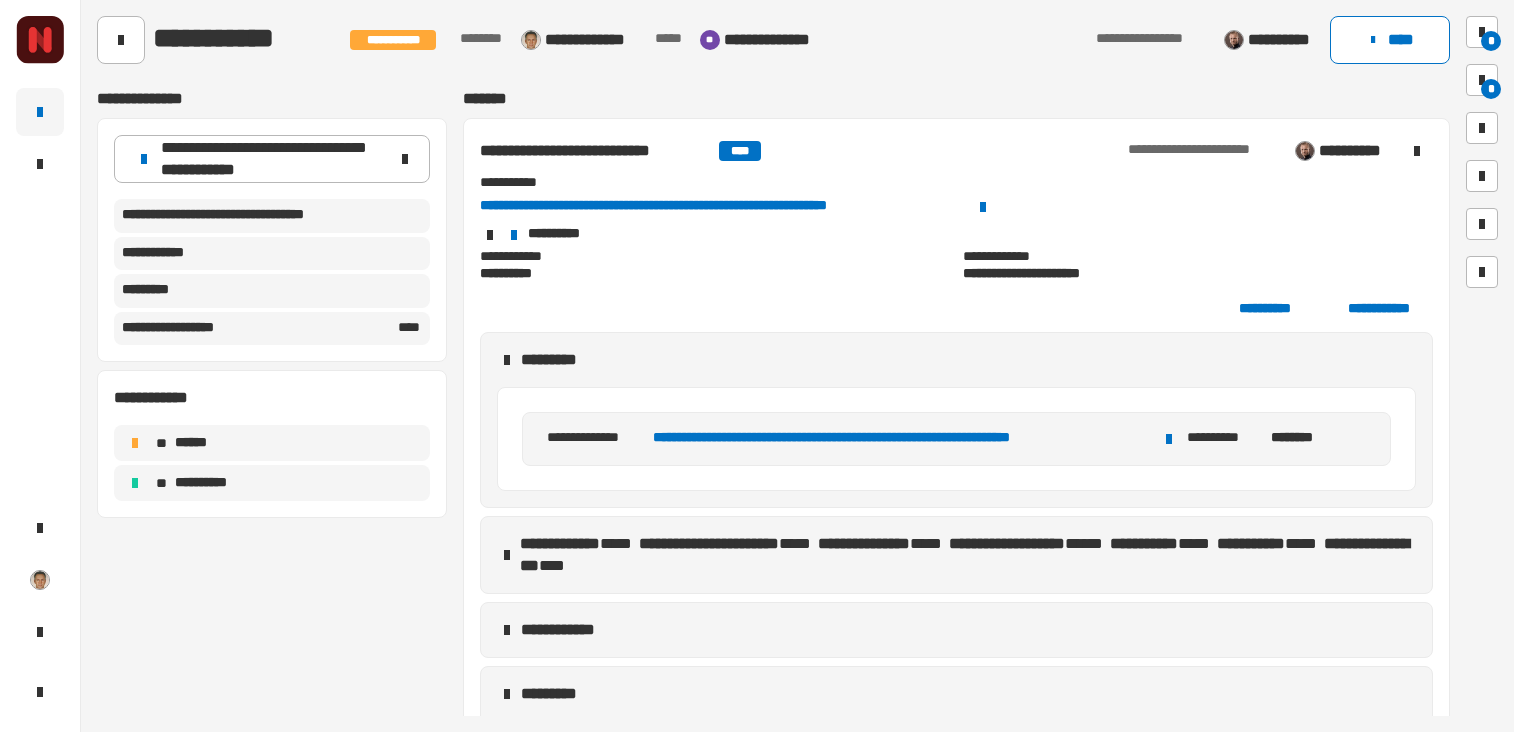 scroll, scrollTop: 0, scrollLeft: 0, axis: both 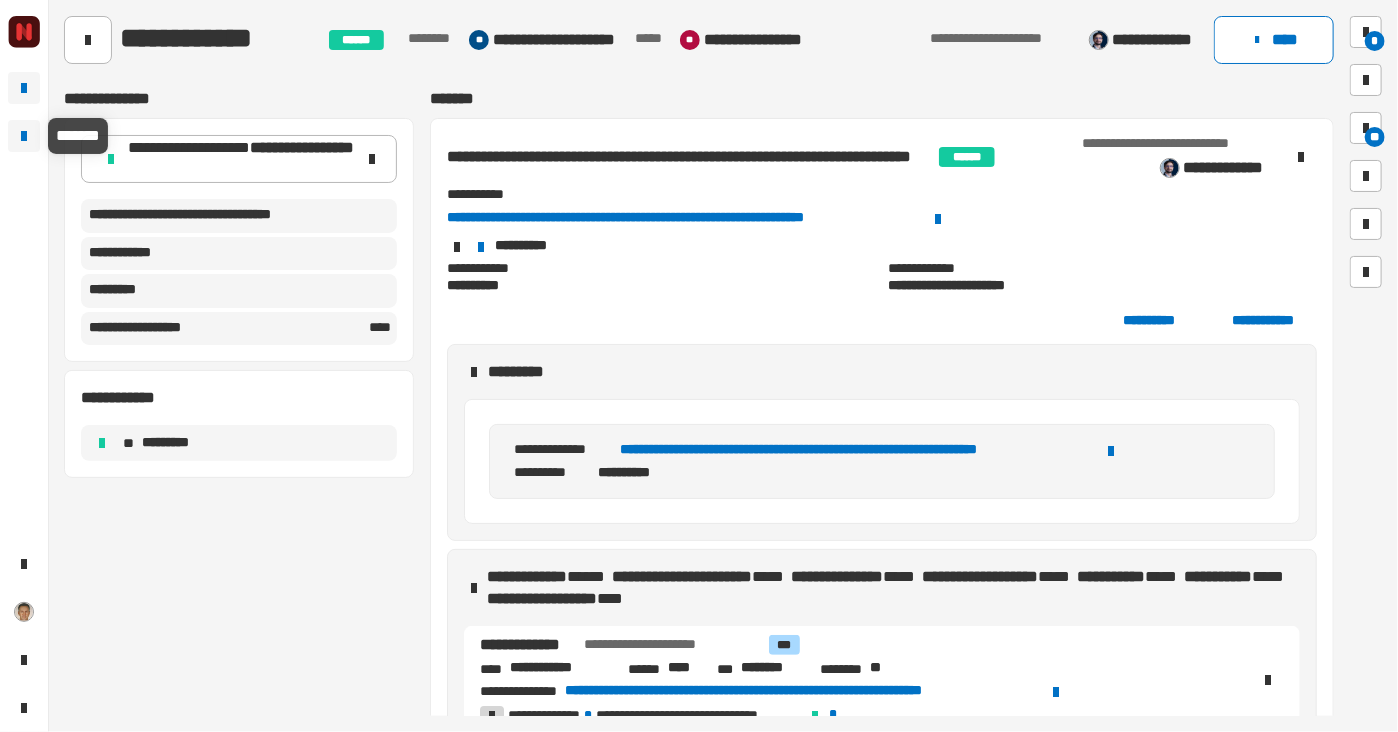 click 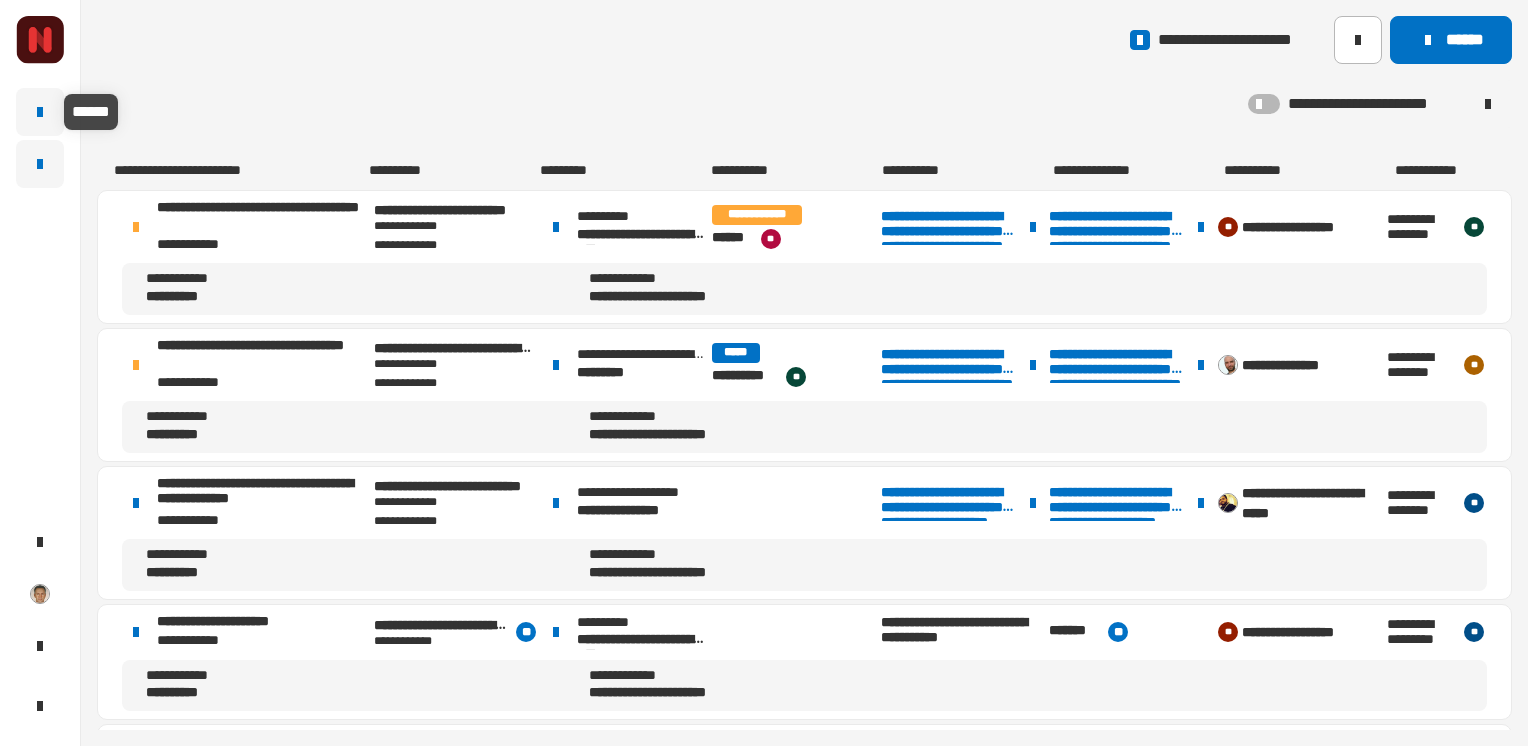 click 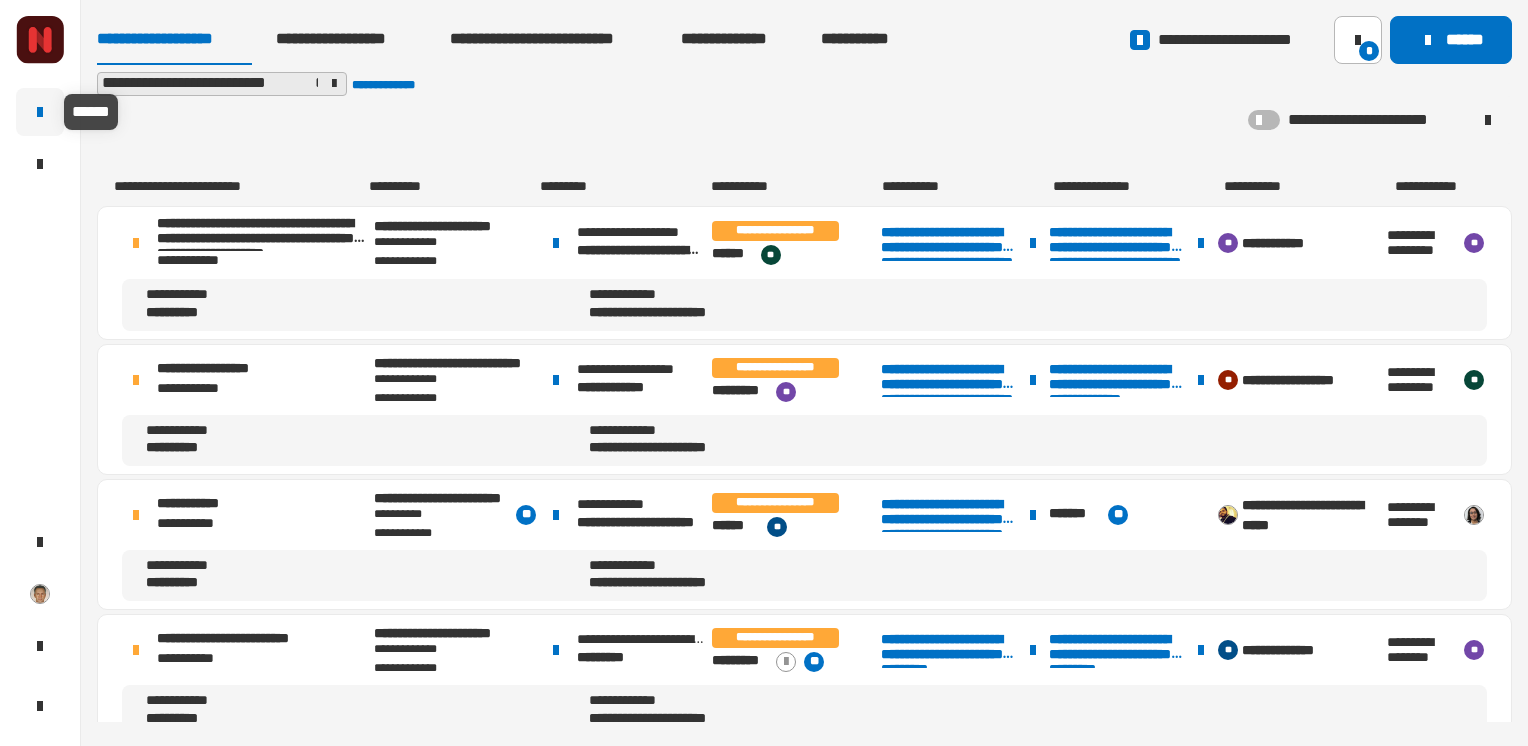 click 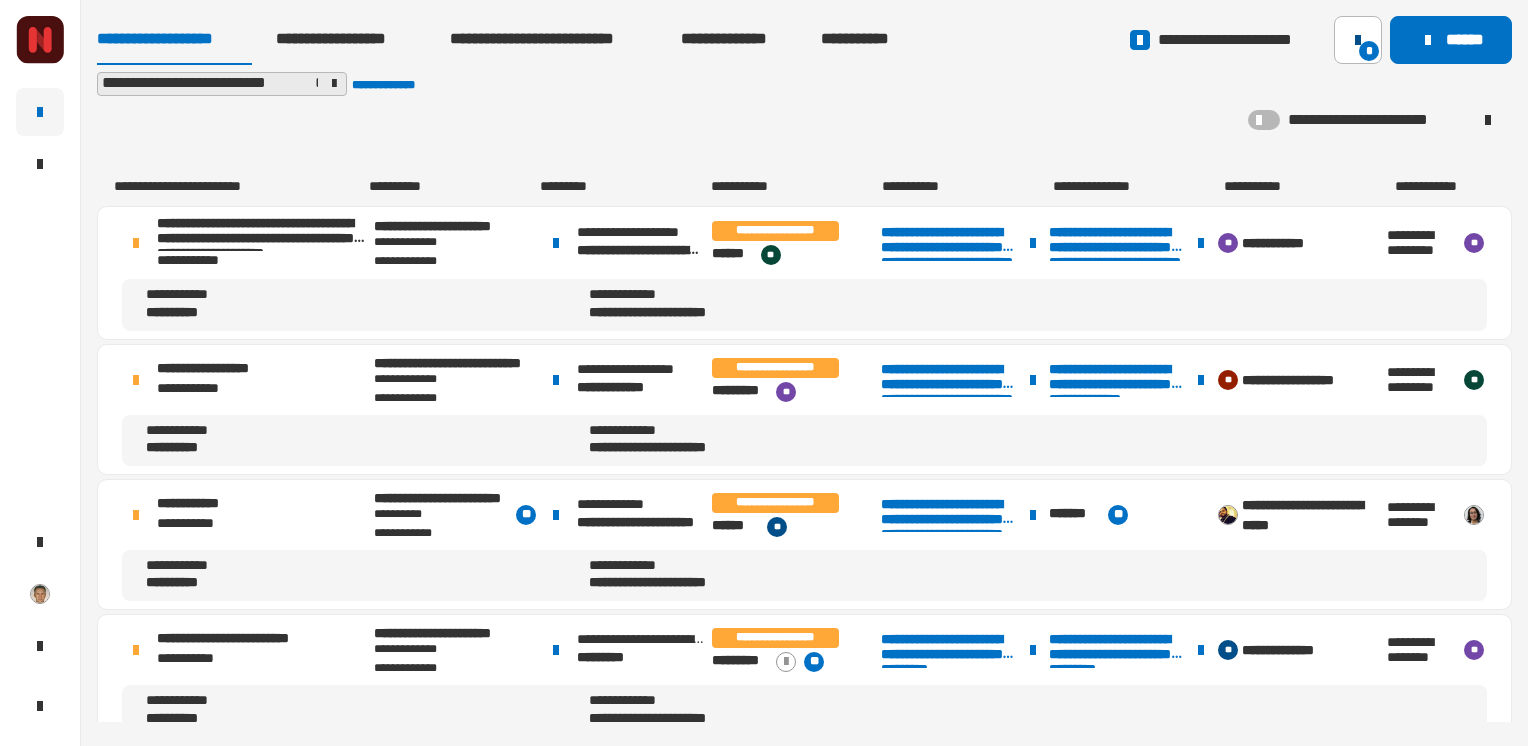 click 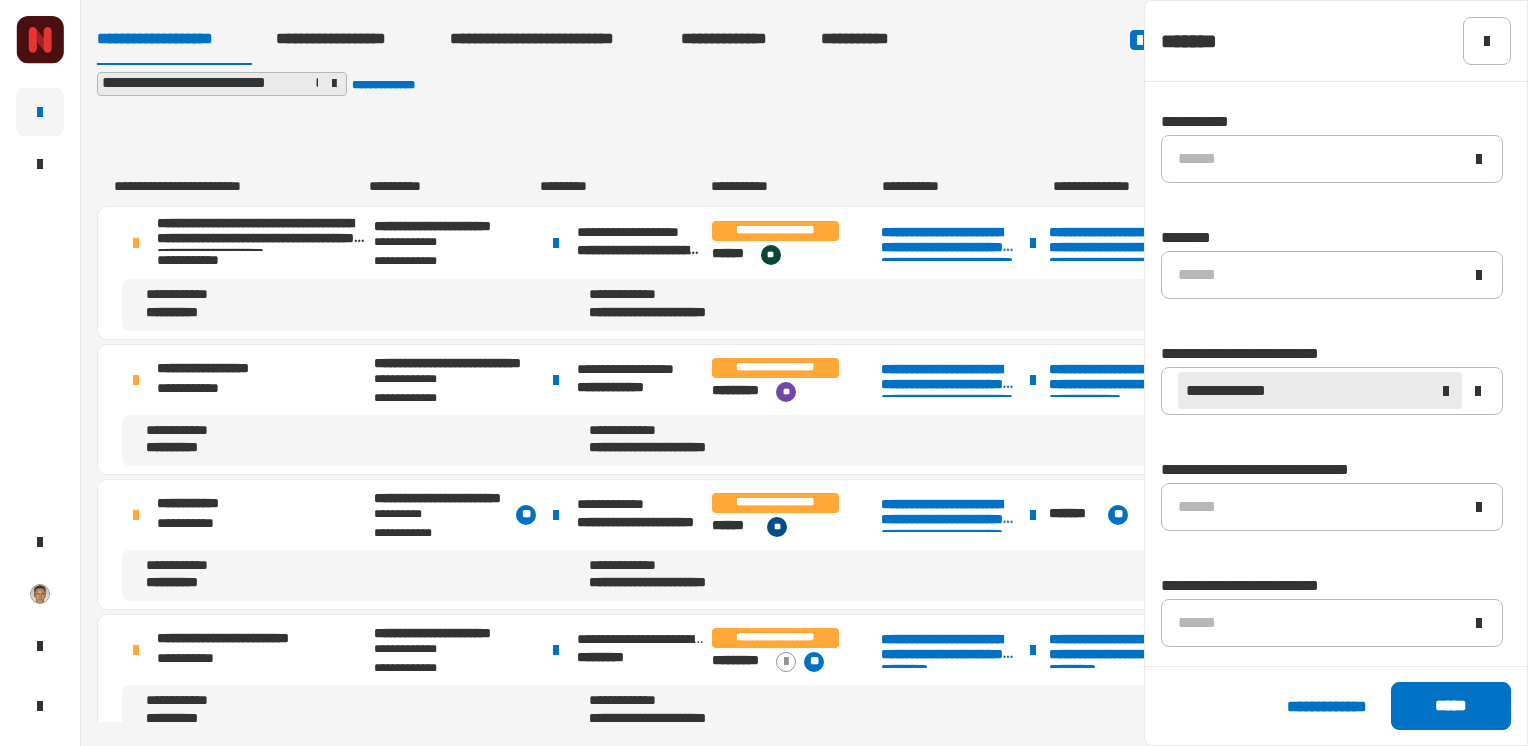 scroll, scrollTop: 2201, scrollLeft: 0, axis: vertical 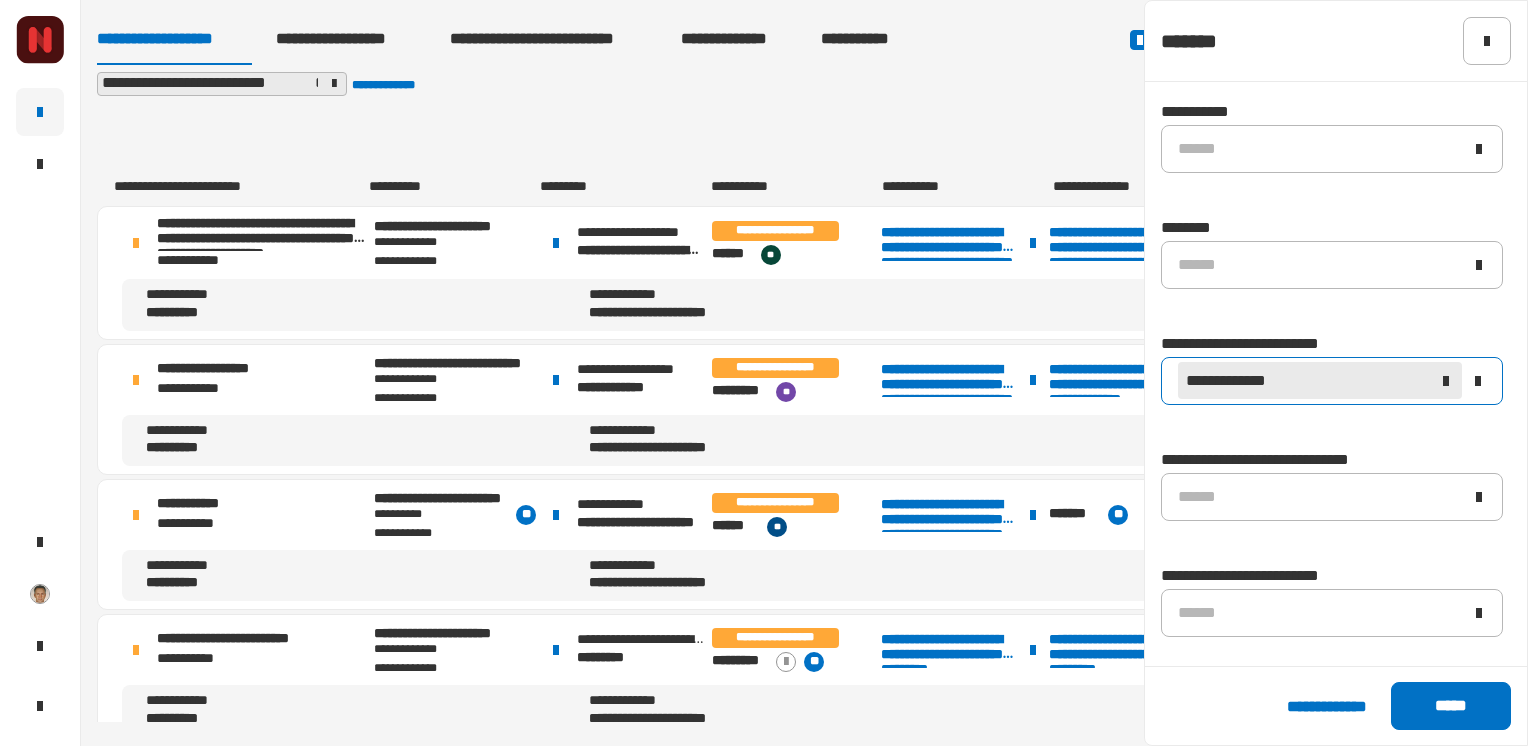 click 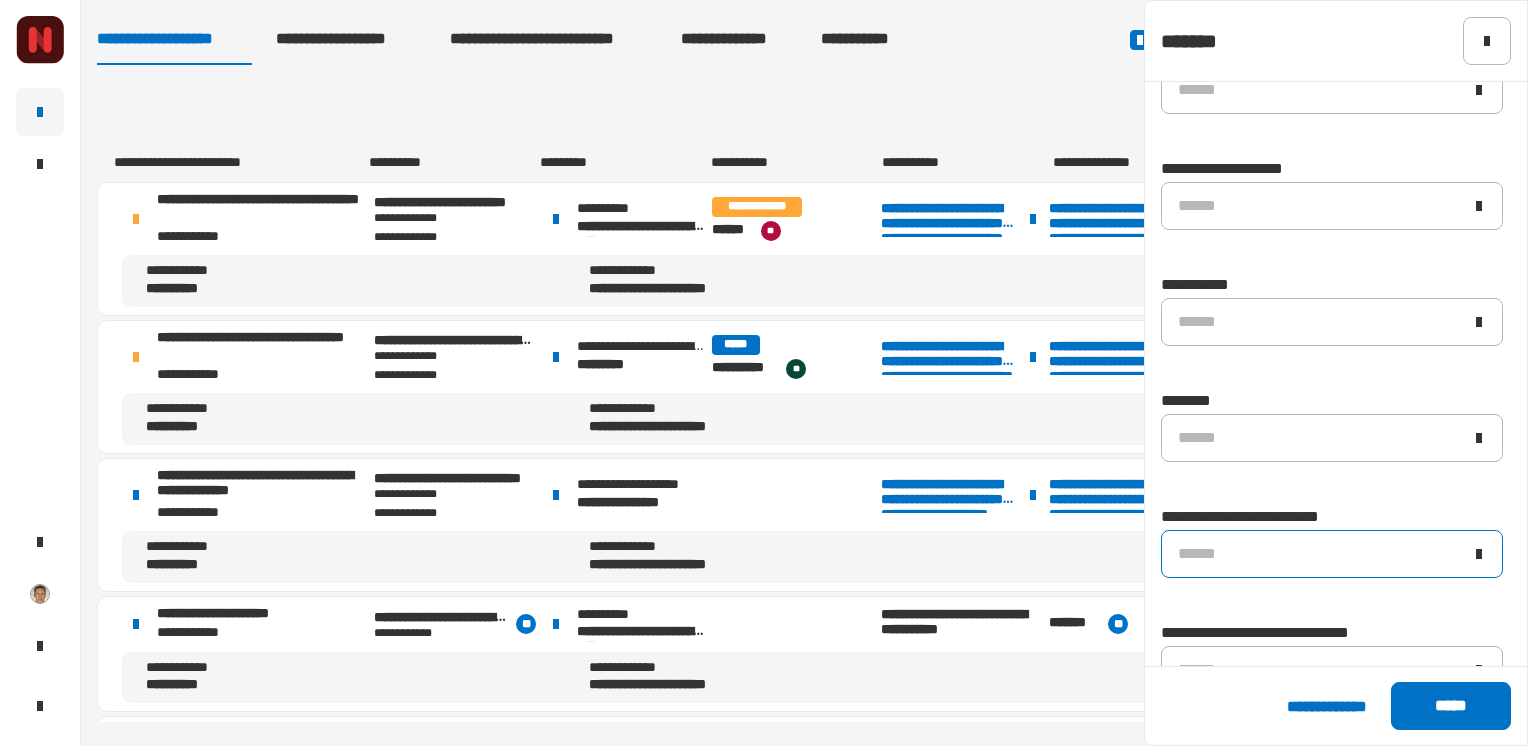 scroll, scrollTop: 2019, scrollLeft: 0, axis: vertical 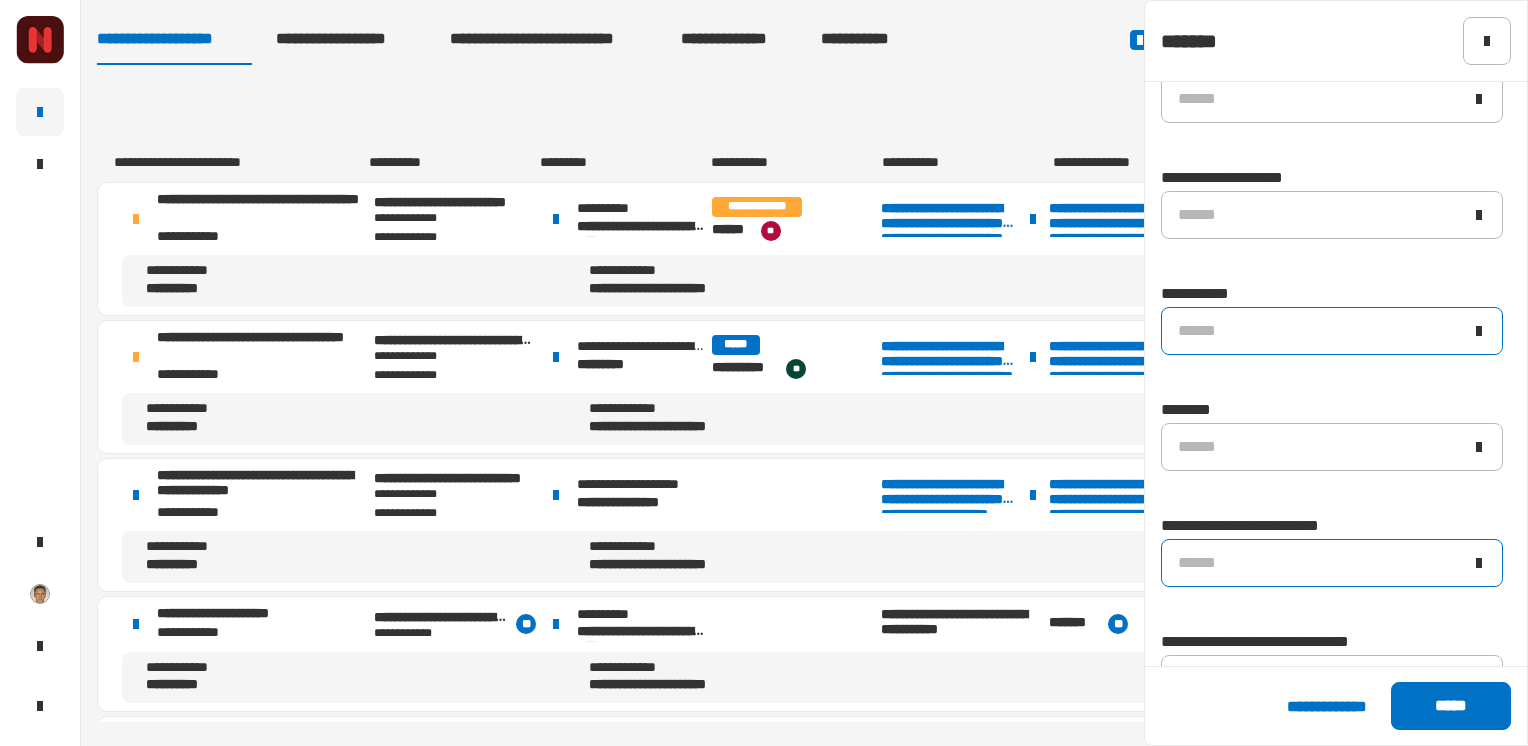 click on "******" 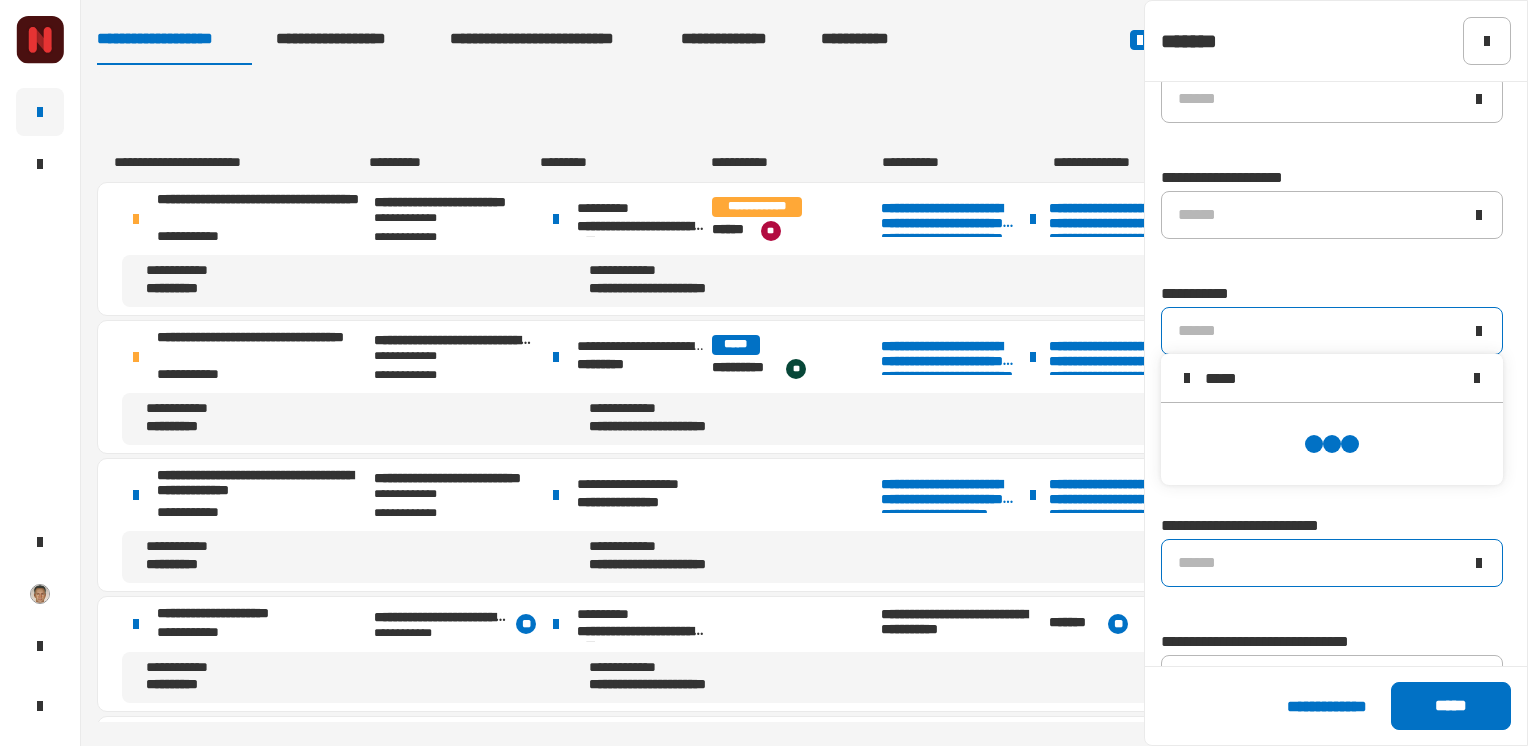 scroll, scrollTop: 0, scrollLeft: 0, axis: both 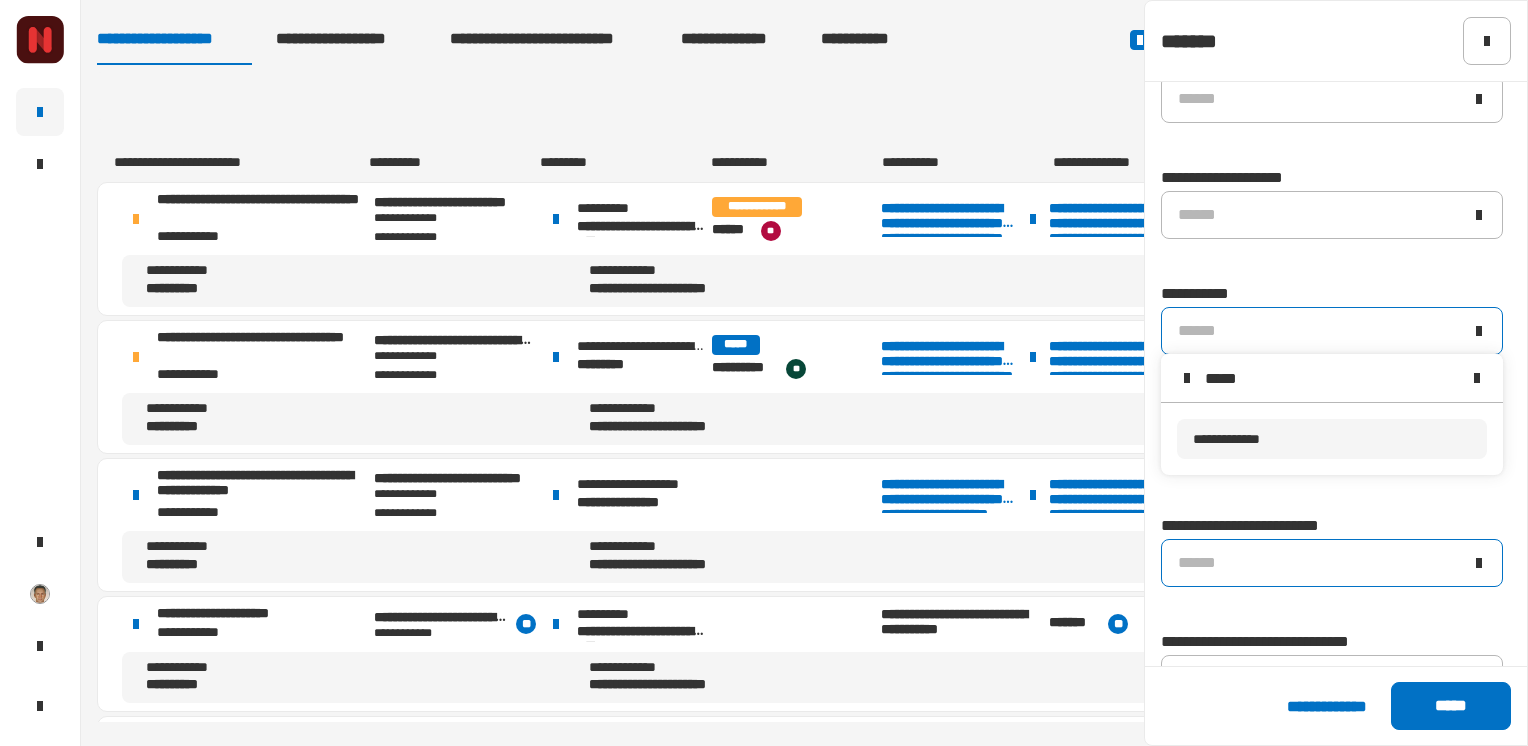 type on "*****" 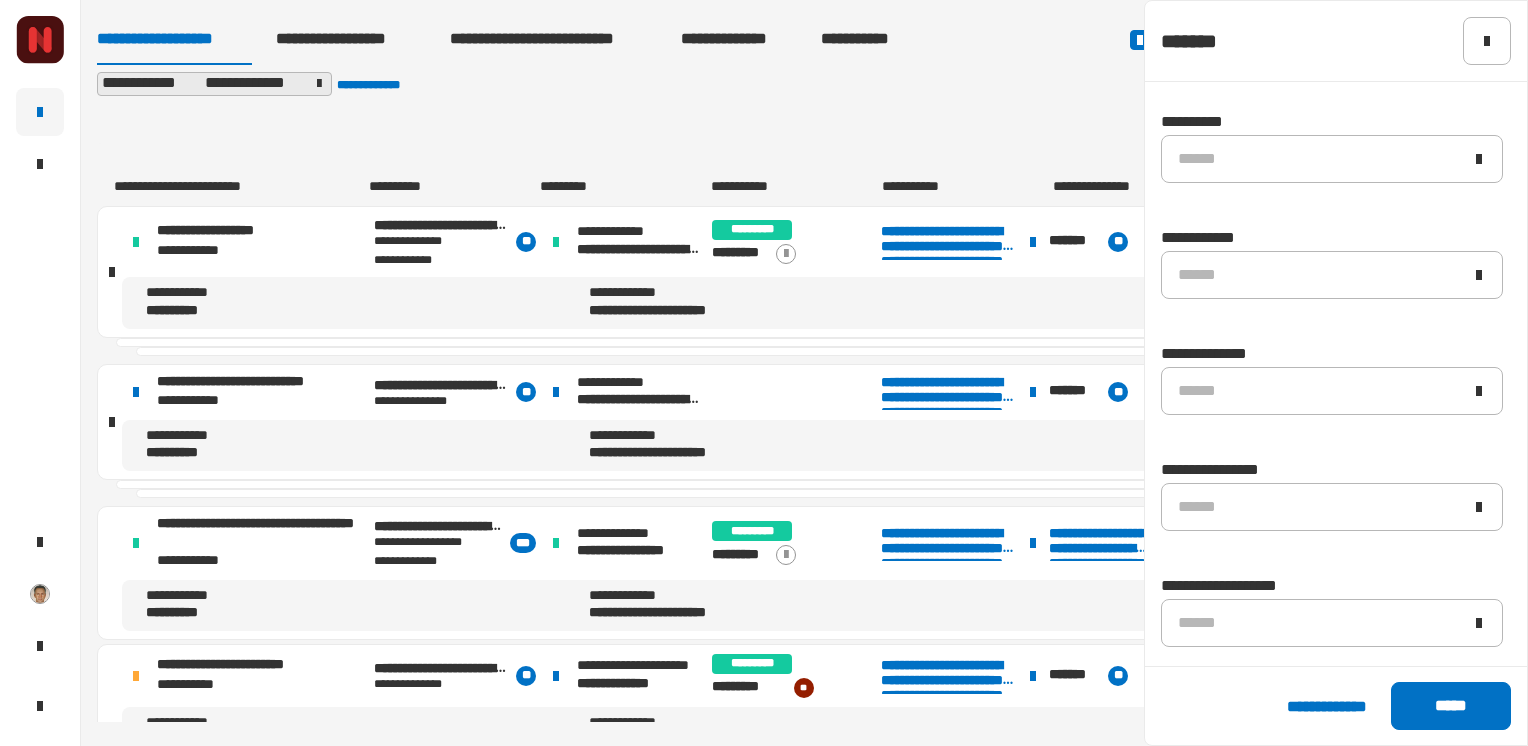 scroll, scrollTop: 1480, scrollLeft: 0, axis: vertical 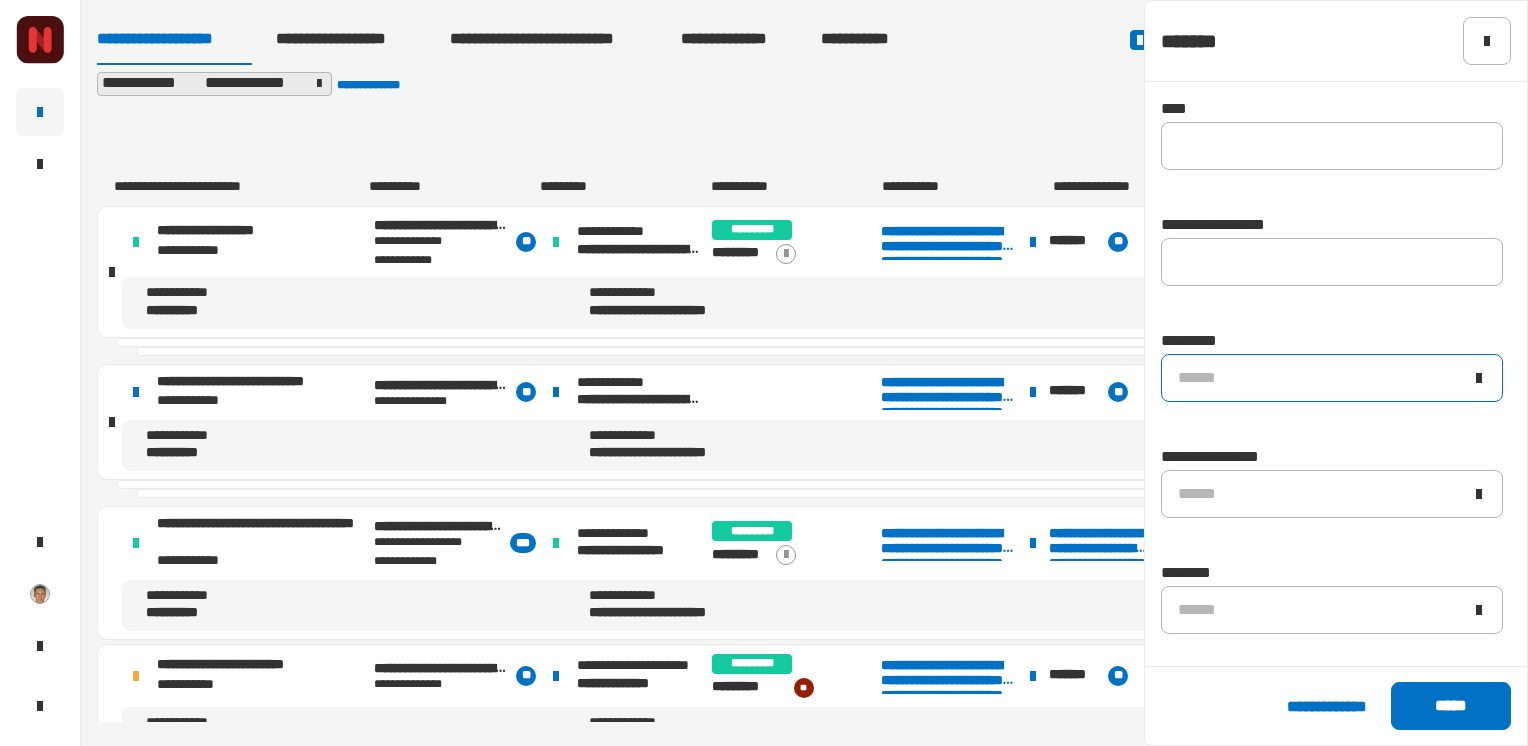 click 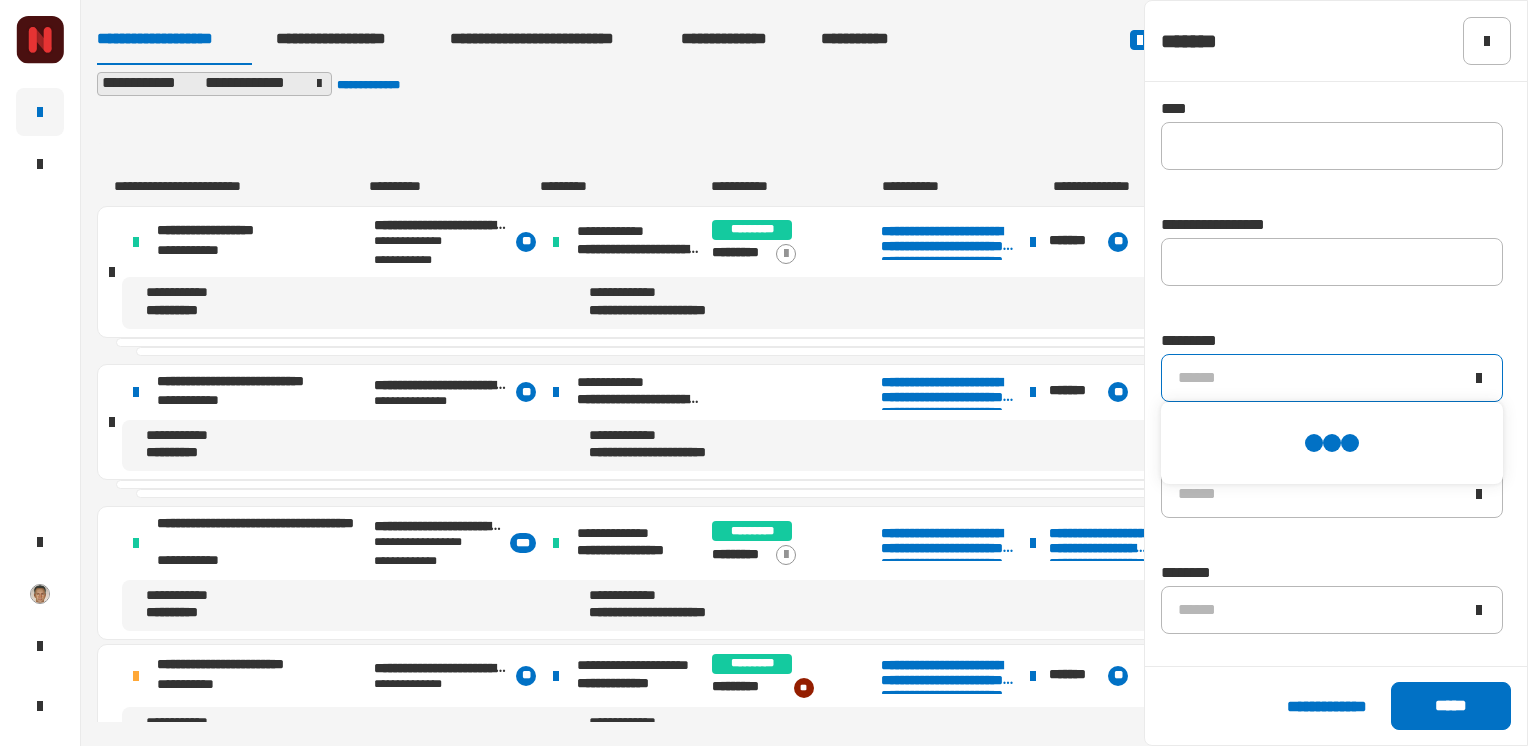 scroll, scrollTop: 0, scrollLeft: 0, axis: both 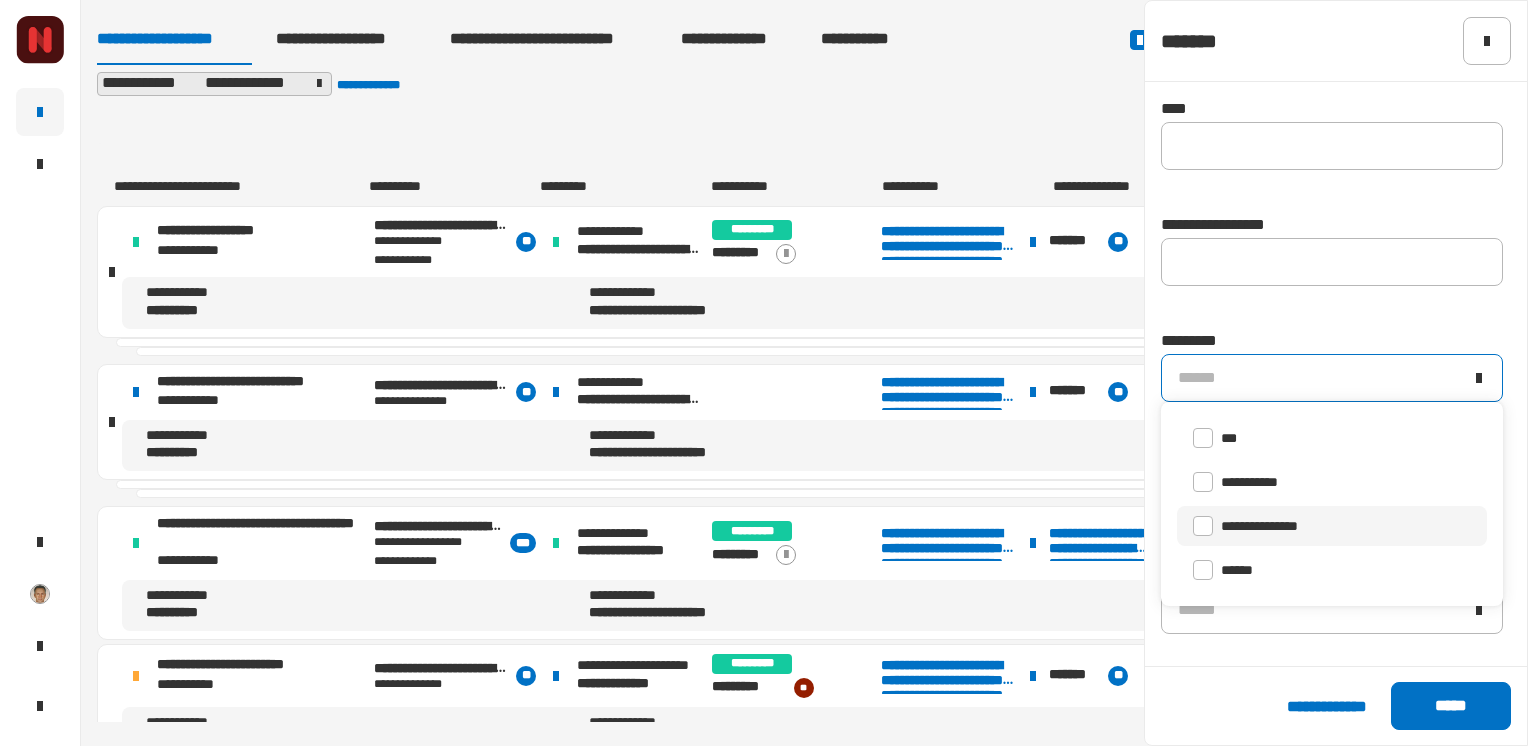 click on "**********" at bounding box center [1332, 526] 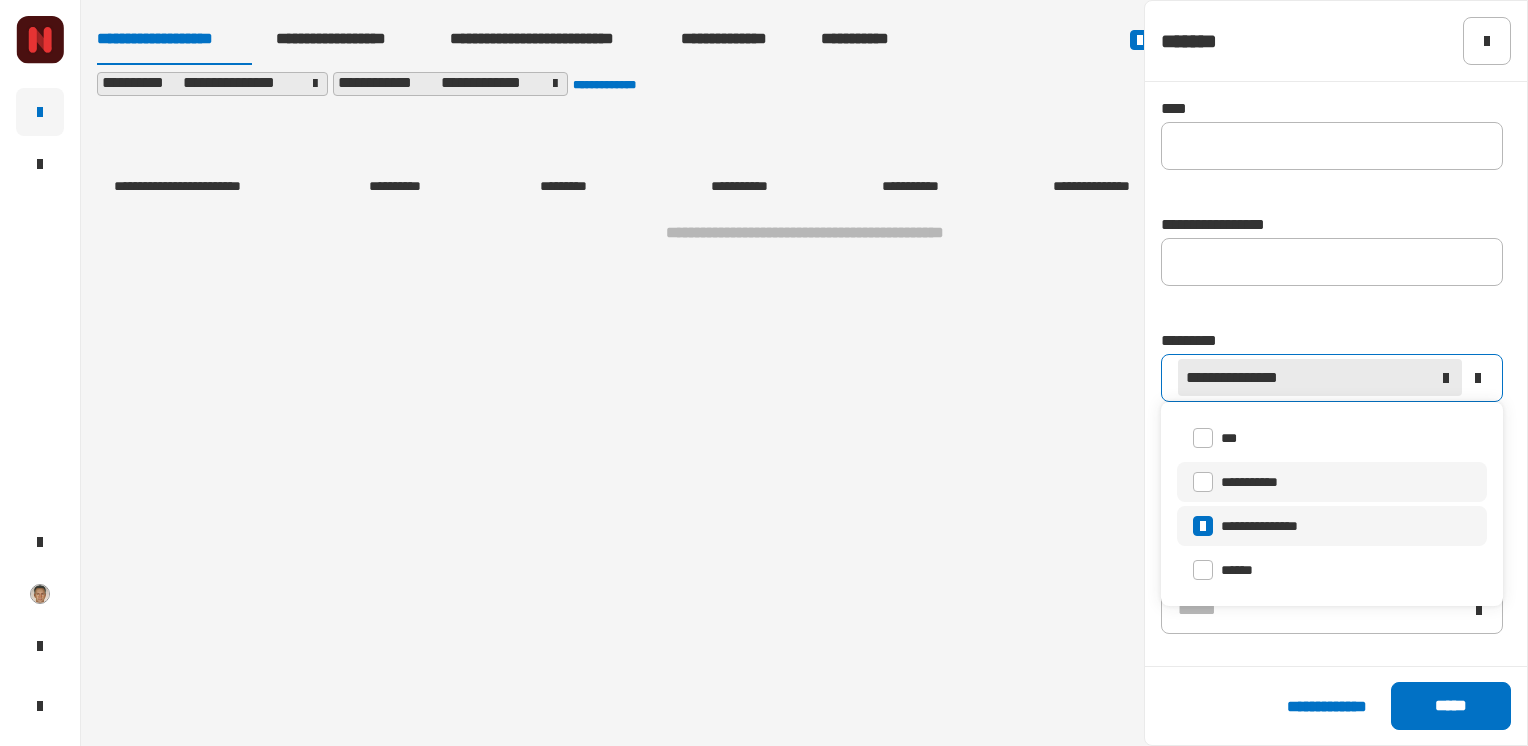 click on "**********" at bounding box center (1332, 482) 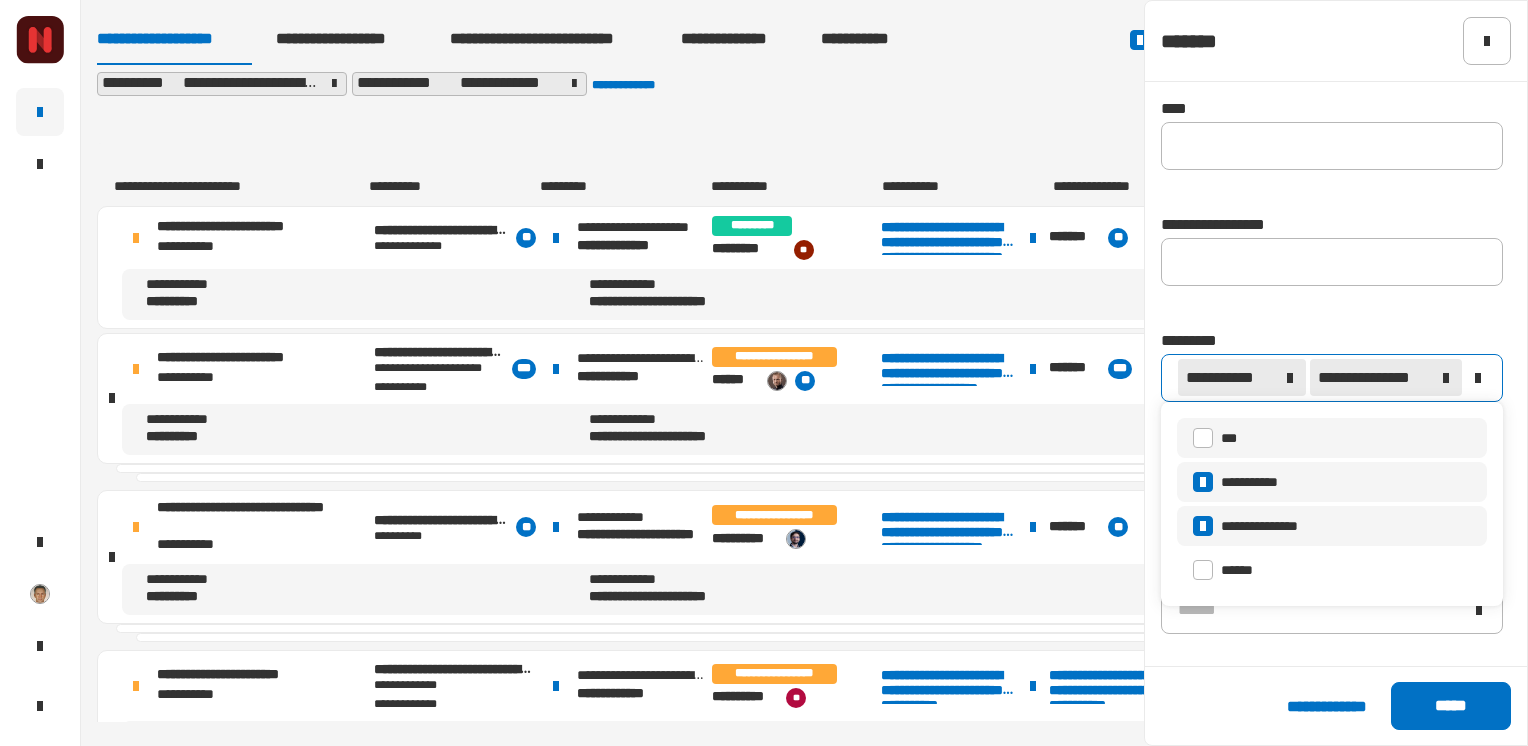 click on "***" at bounding box center (1332, 438) 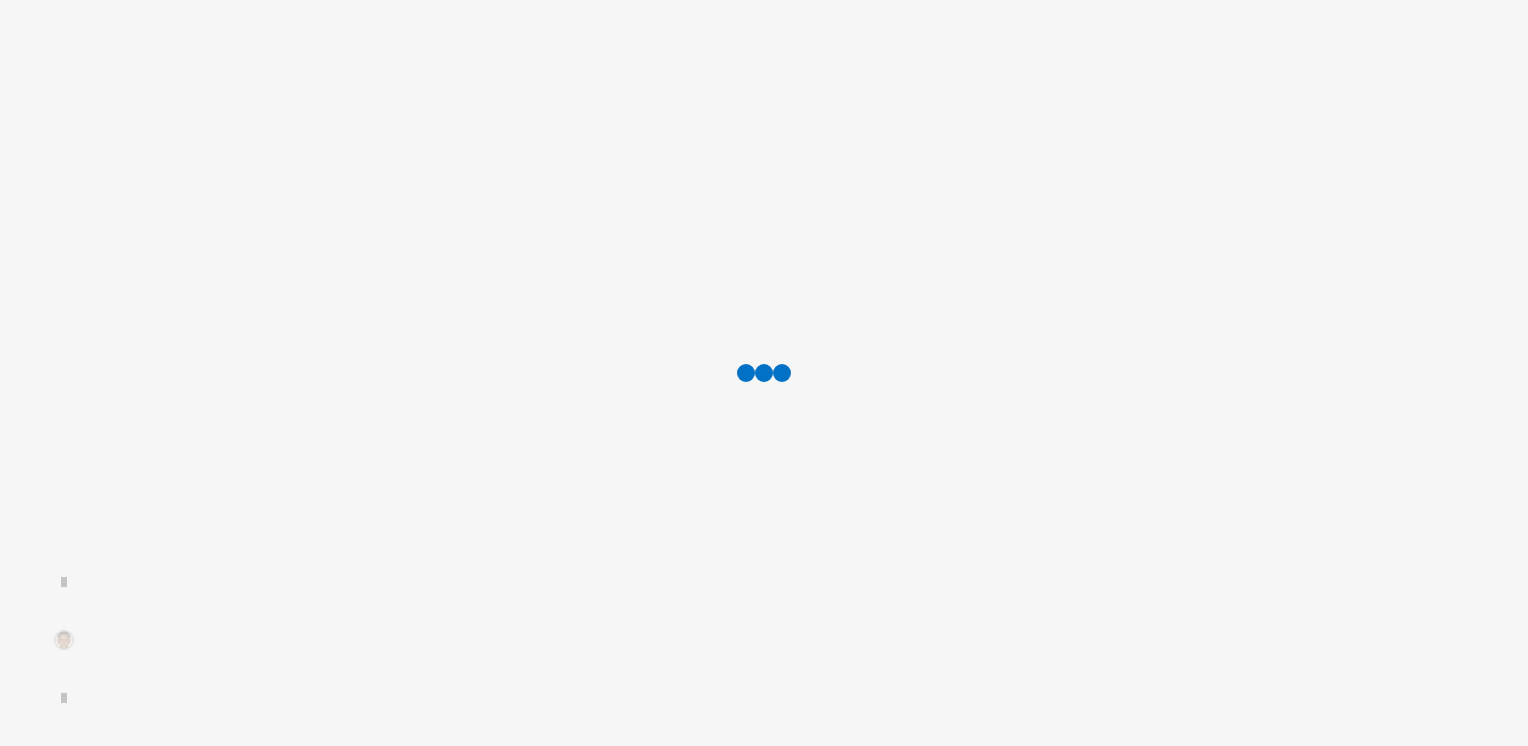 scroll, scrollTop: 0, scrollLeft: 0, axis: both 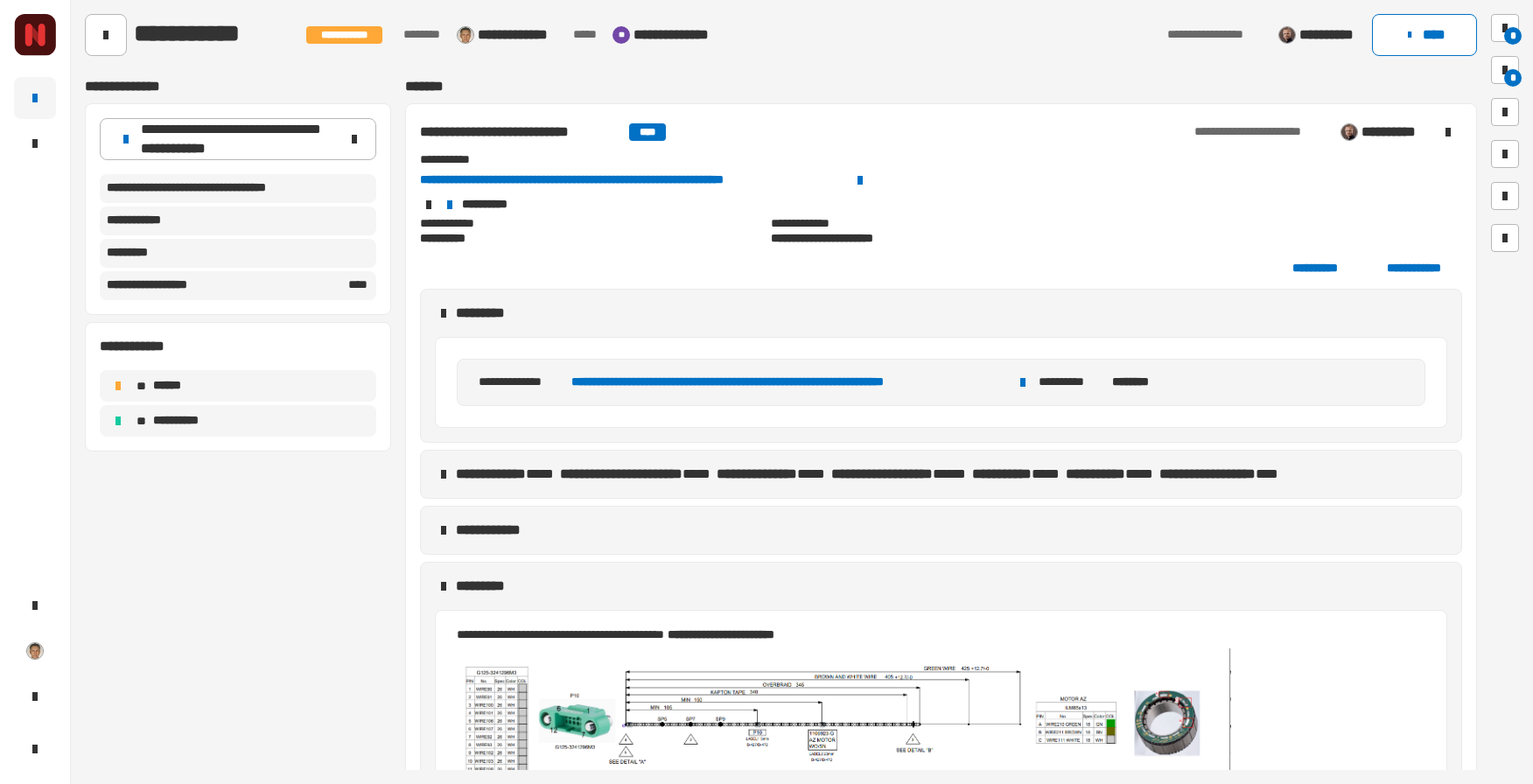 click on "**********" at bounding box center [491, 473] 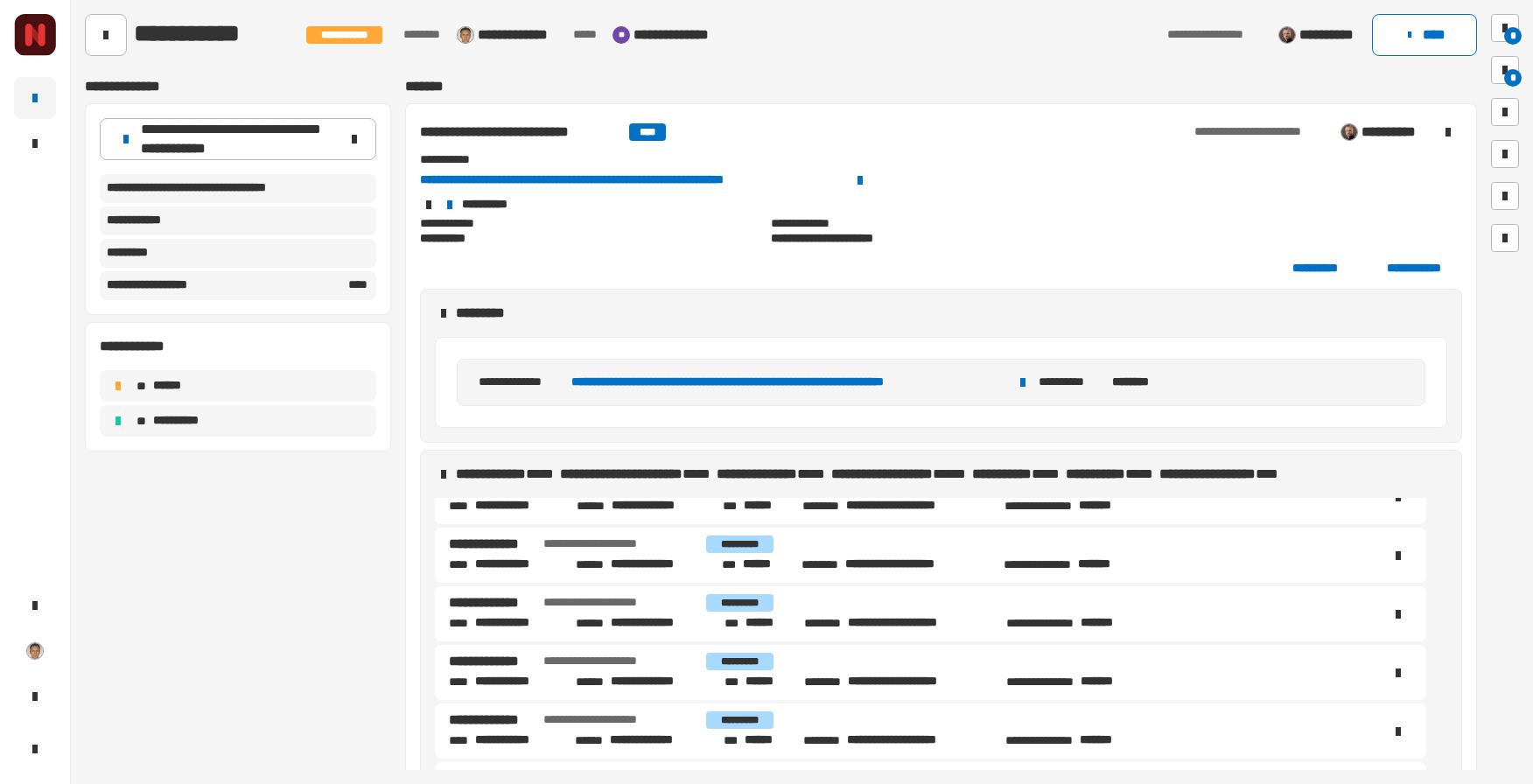 scroll, scrollTop: 233, scrollLeft: 0, axis: vertical 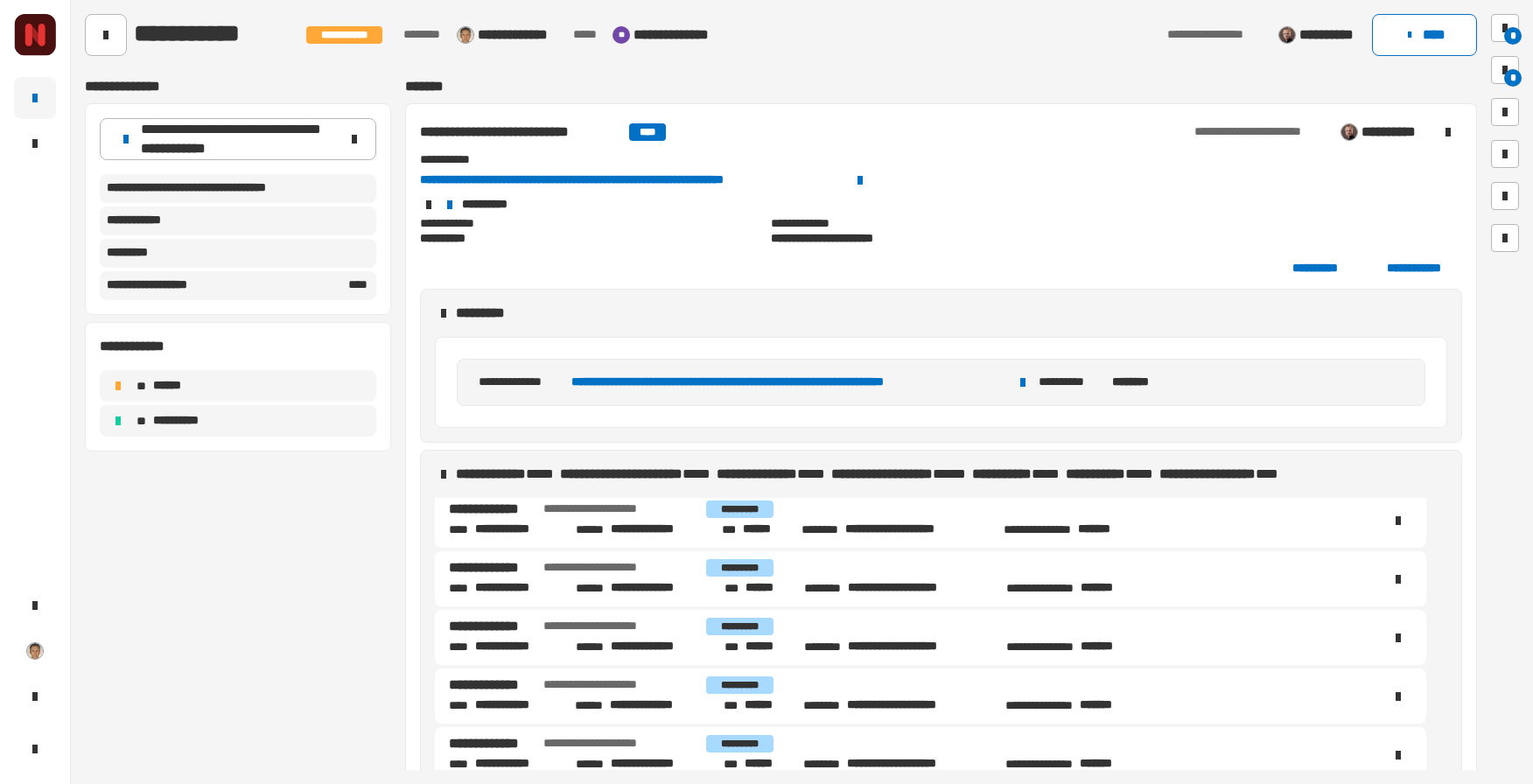 click at bounding box center (444, 474) 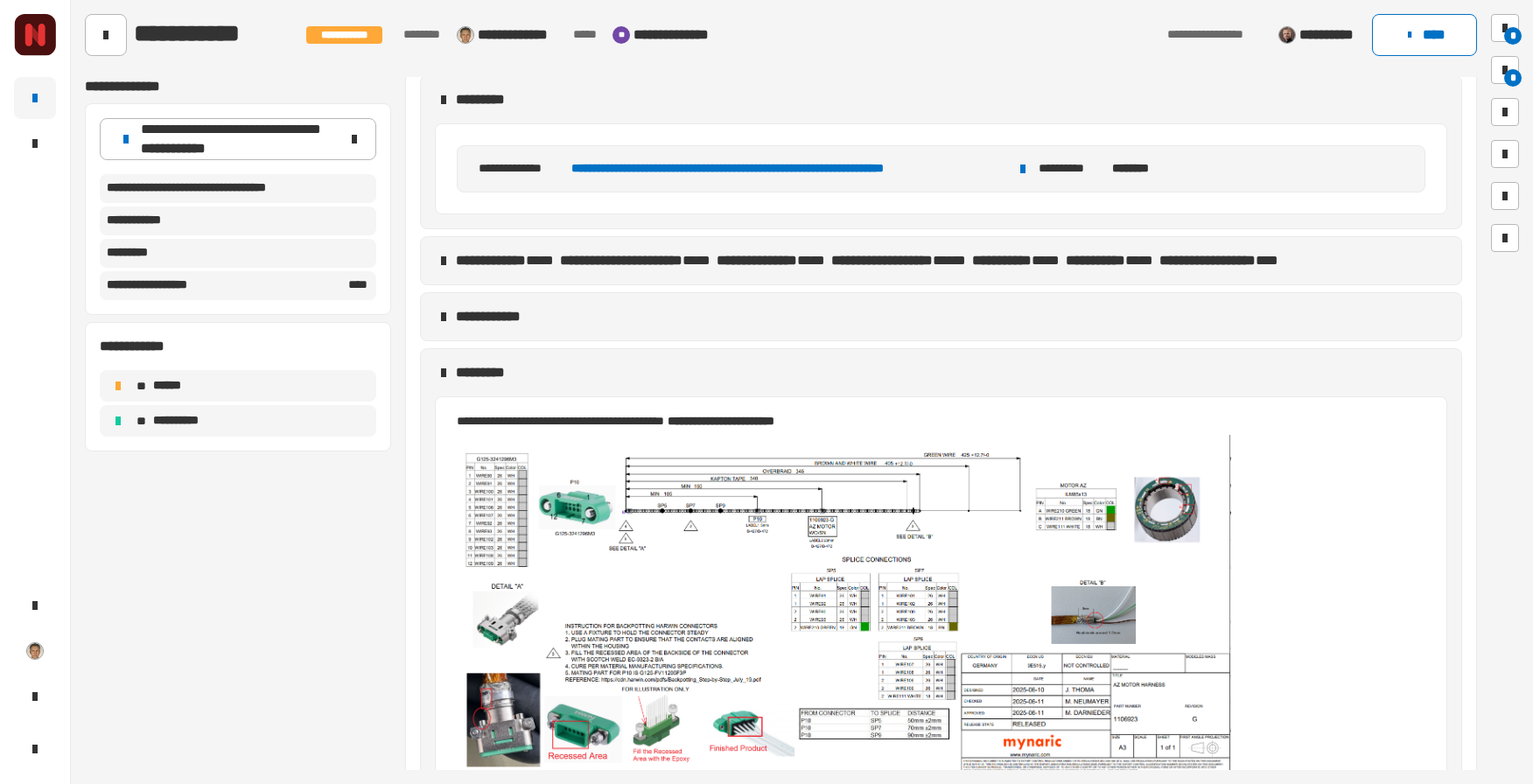 scroll, scrollTop: 262, scrollLeft: 0, axis: vertical 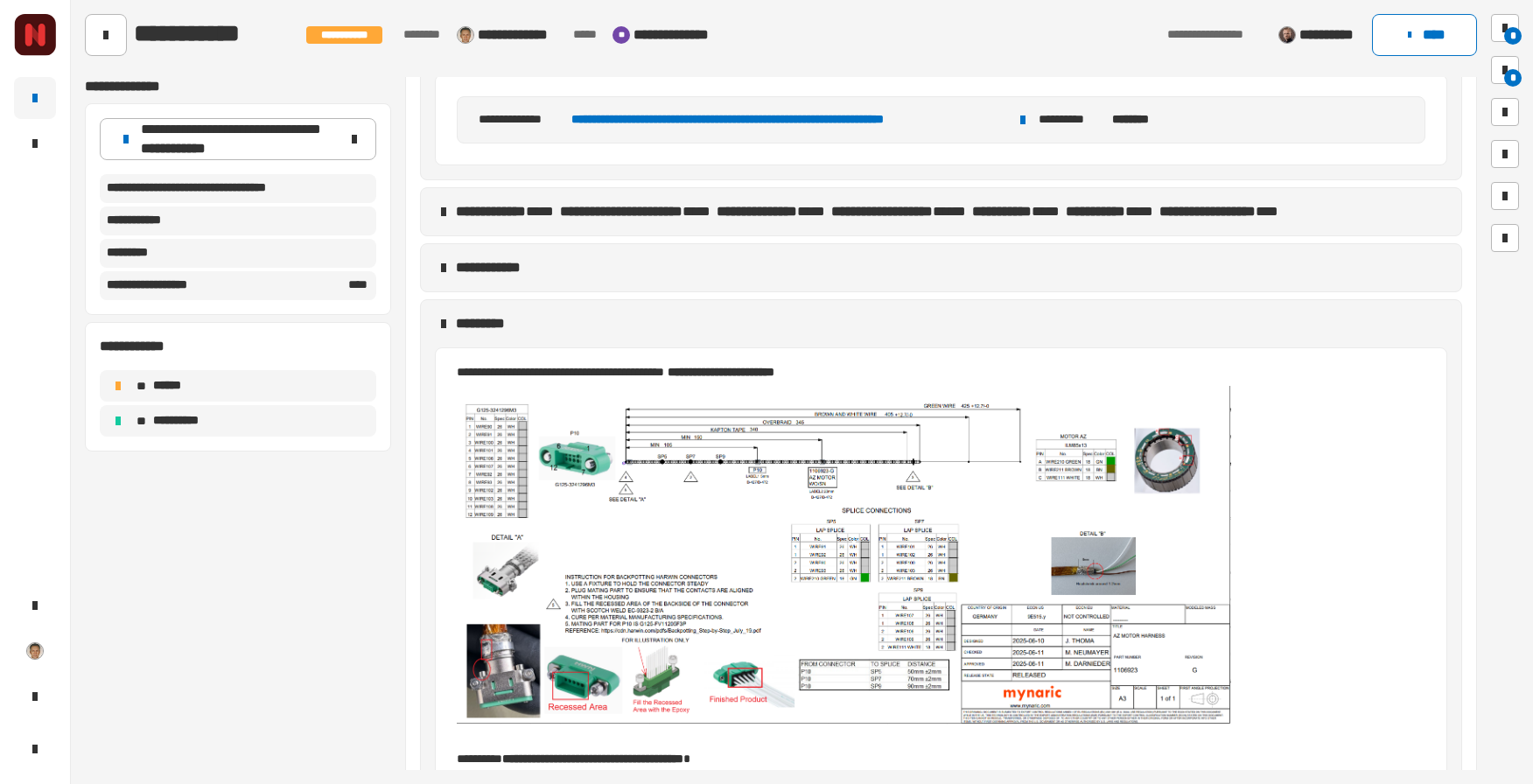 drag, startPoint x: 441, startPoint y: 217, endPoint x: 486, endPoint y: 256, distance: 59.5483 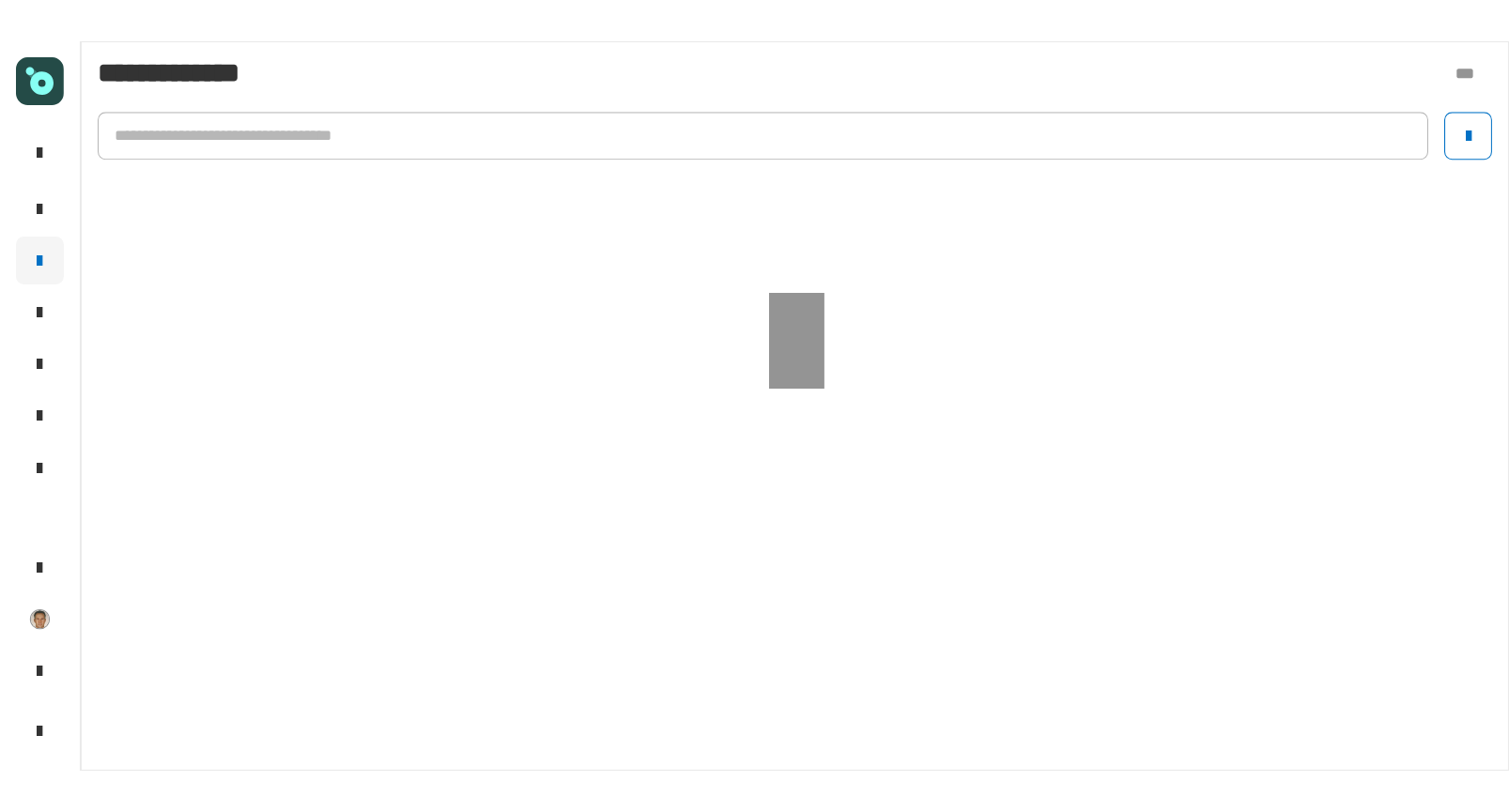 scroll, scrollTop: 0, scrollLeft: 0, axis: both 